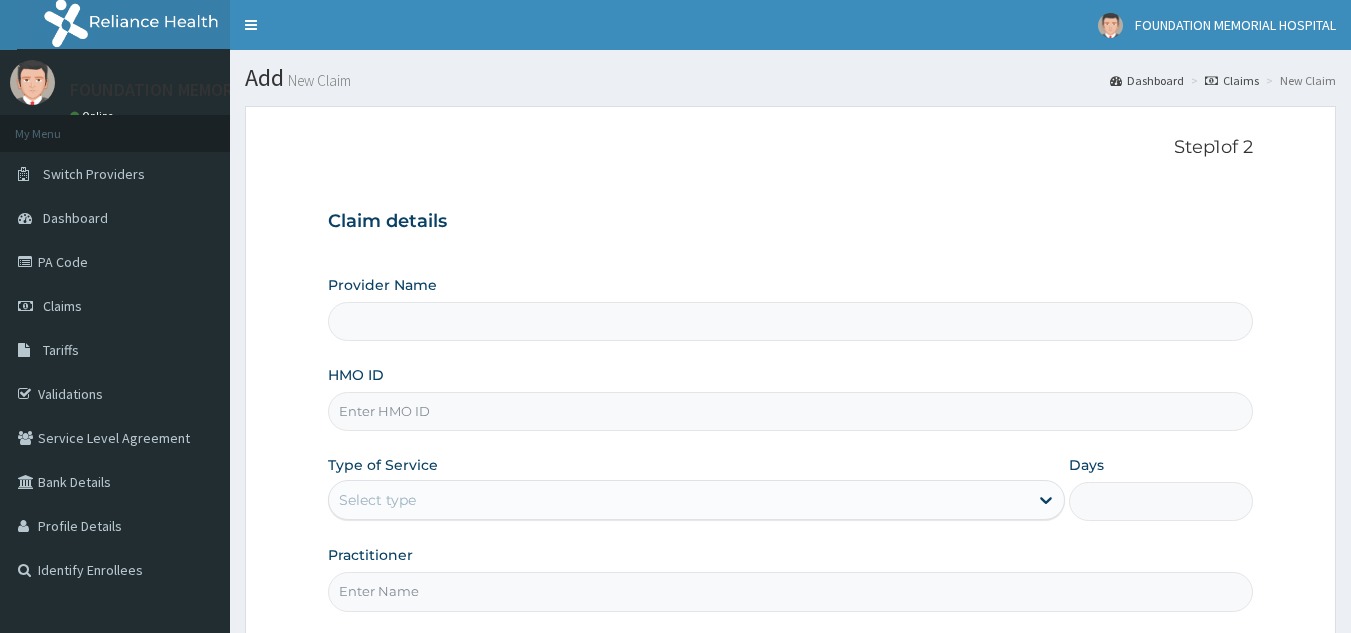scroll, scrollTop: 0, scrollLeft: 0, axis: both 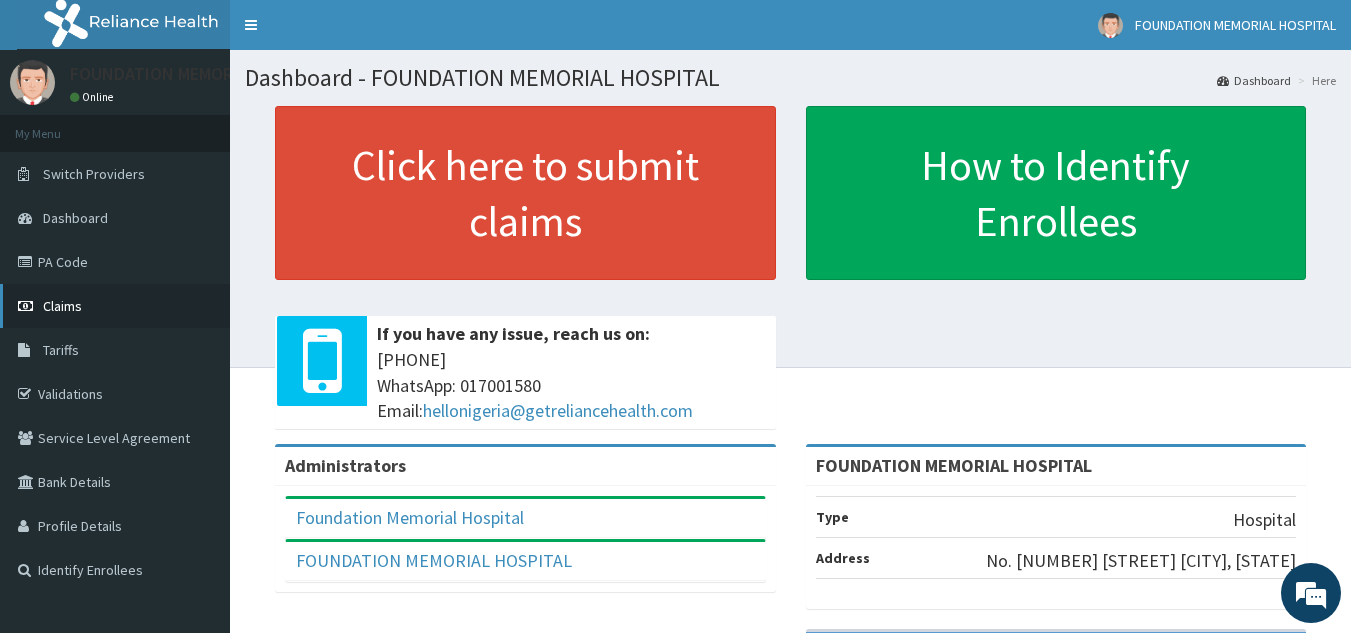 click on "Claims" at bounding box center [115, 306] 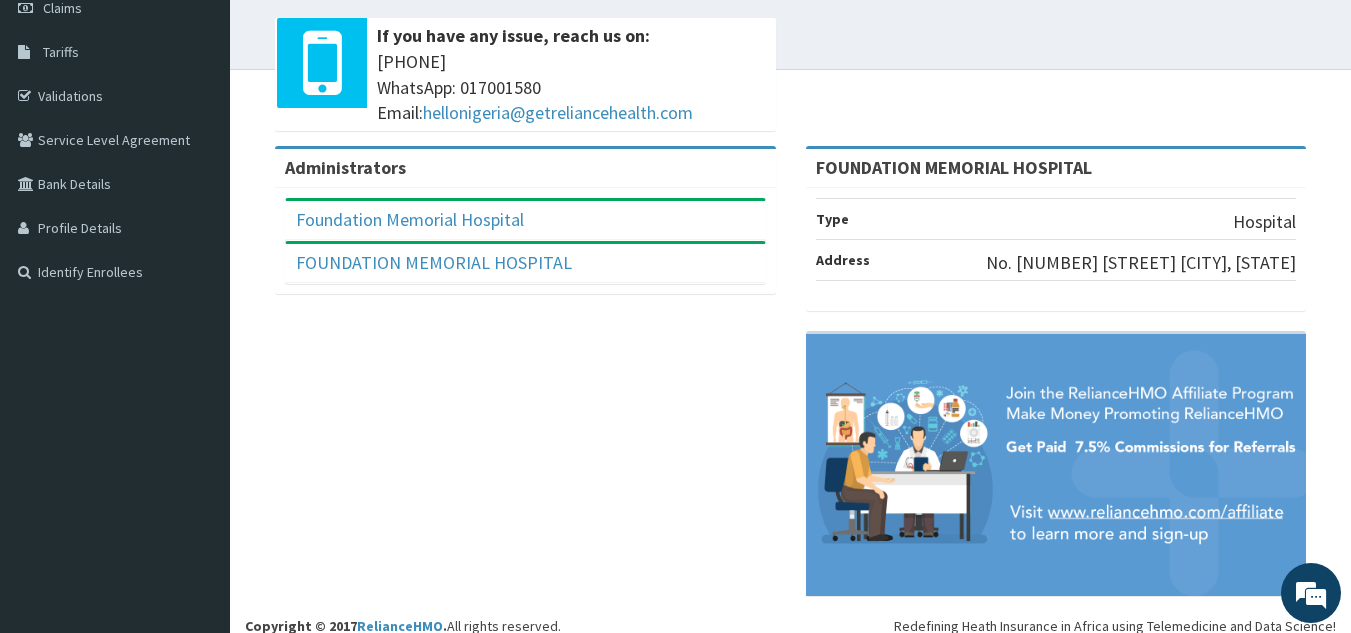 scroll, scrollTop: 316, scrollLeft: 0, axis: vertical 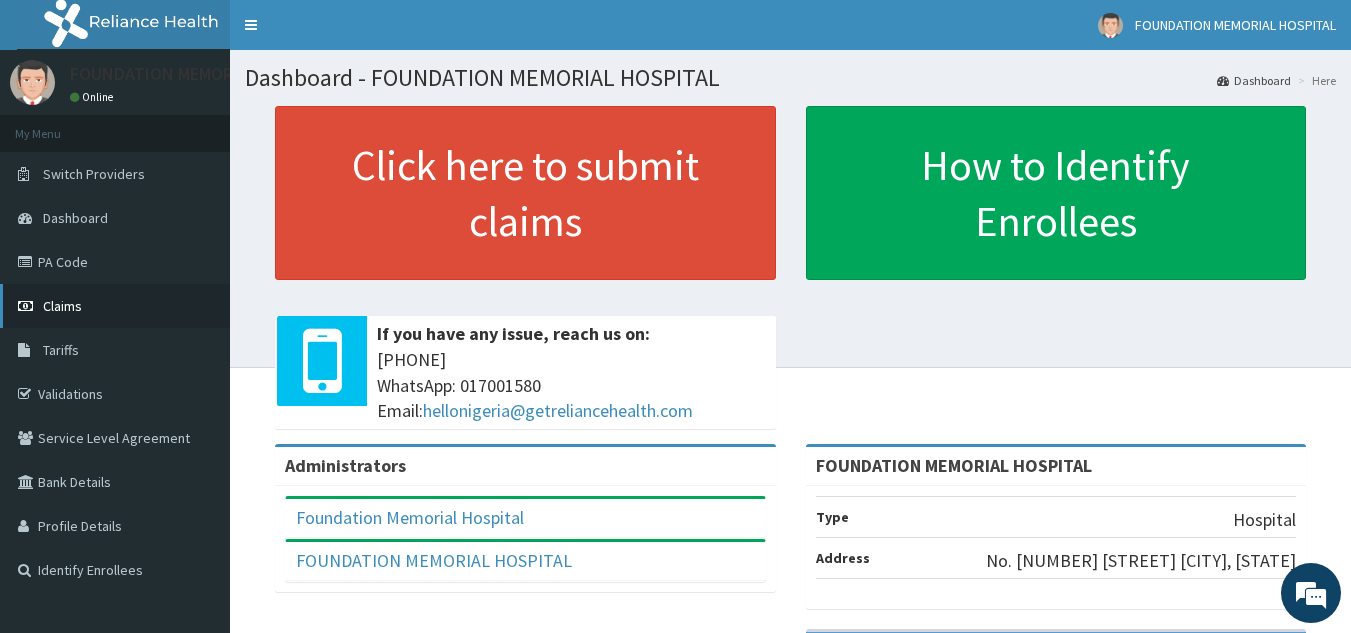 click on "Claims" at bounding box center (115, 306) 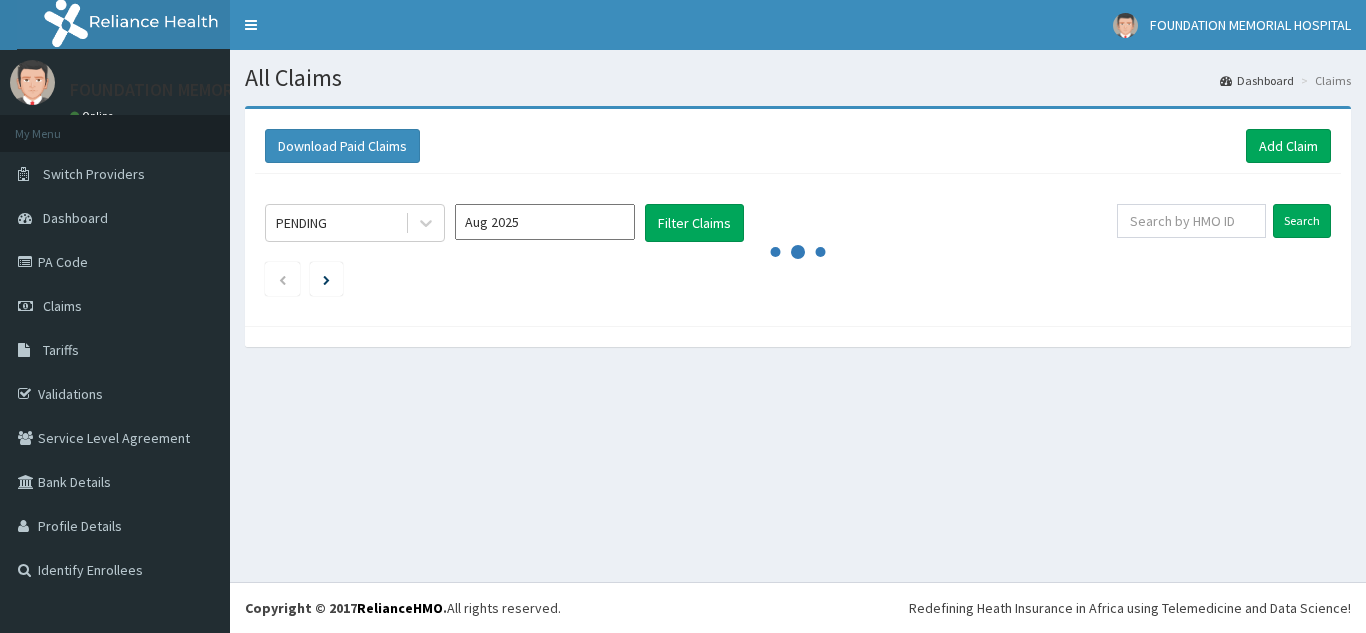 scroll, scrollTop: 0, scrollLeft: 0, axis: both 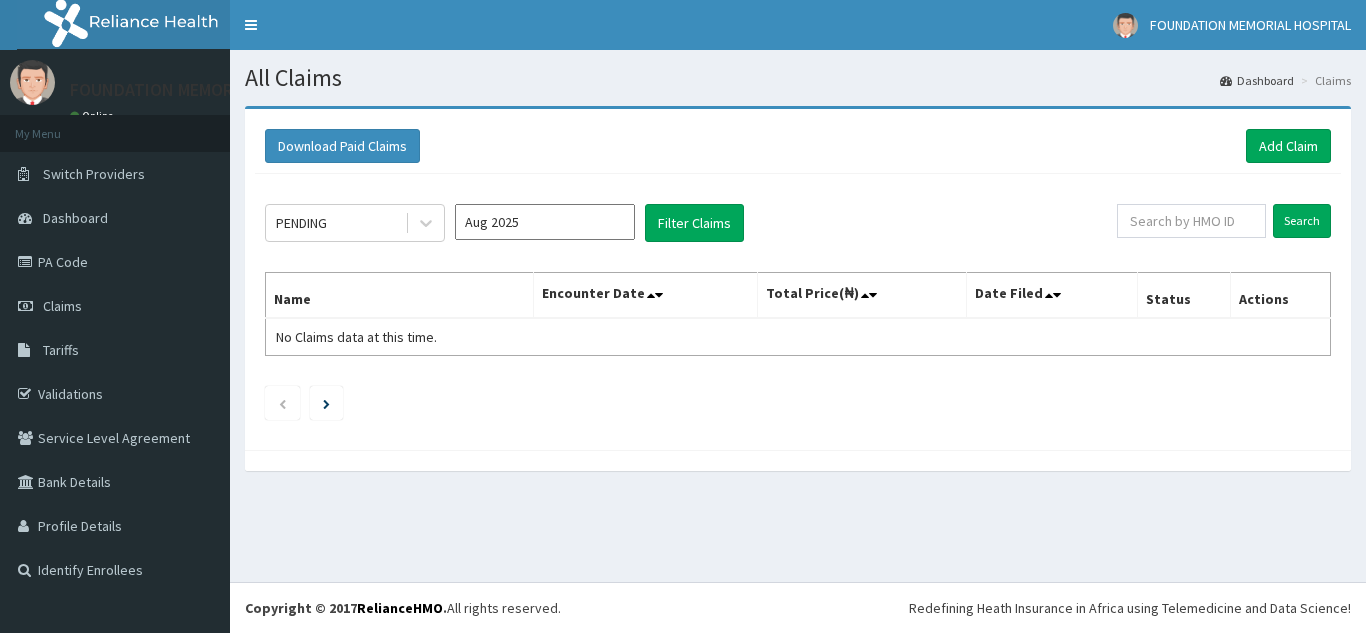 click on "Download Paid Claims Add Claim" at bounding box center [798, 146] 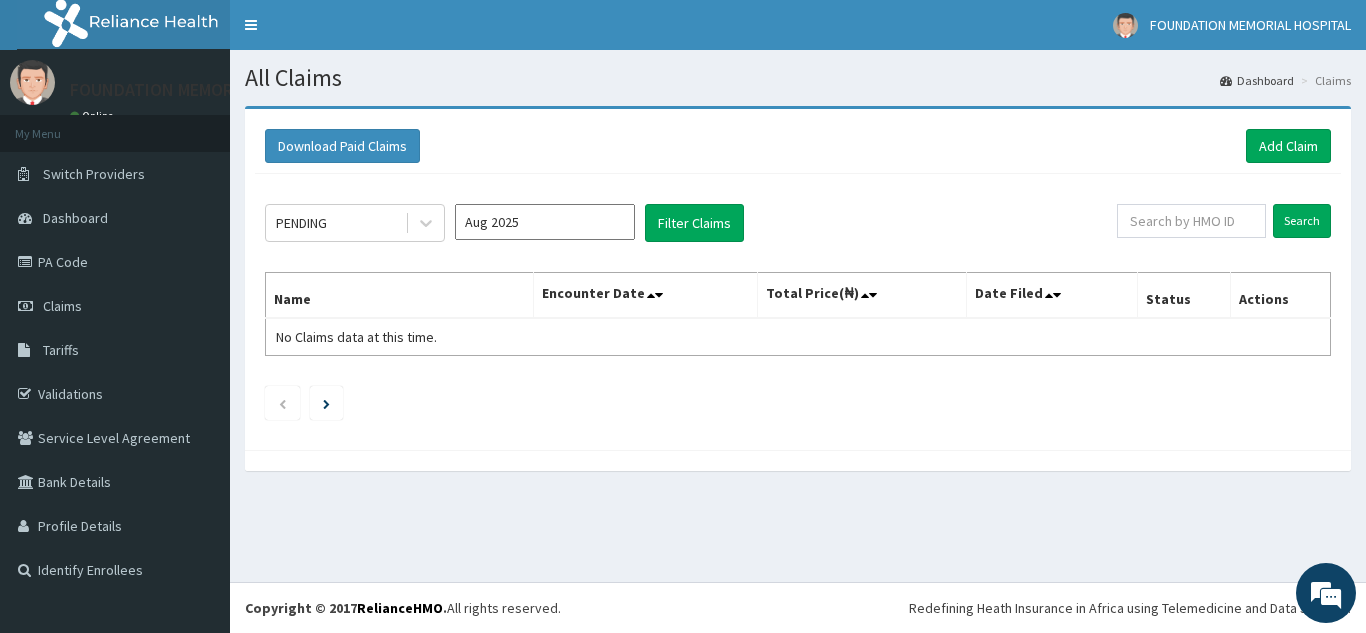 click on "Download Paid Claims Add Claim × Note you can only download claims within a maximum of 1 year and the dates will auto-adjust when you select range that is greater than 1 year From 04-05-2025 To 04-08-2025 Close Download PENDING Aug 2025 Filter Claims Search Name Encounter Date Total Price(₦) Date Filed Status Actions No Claims data at this time." at bounding box center (798, 298) 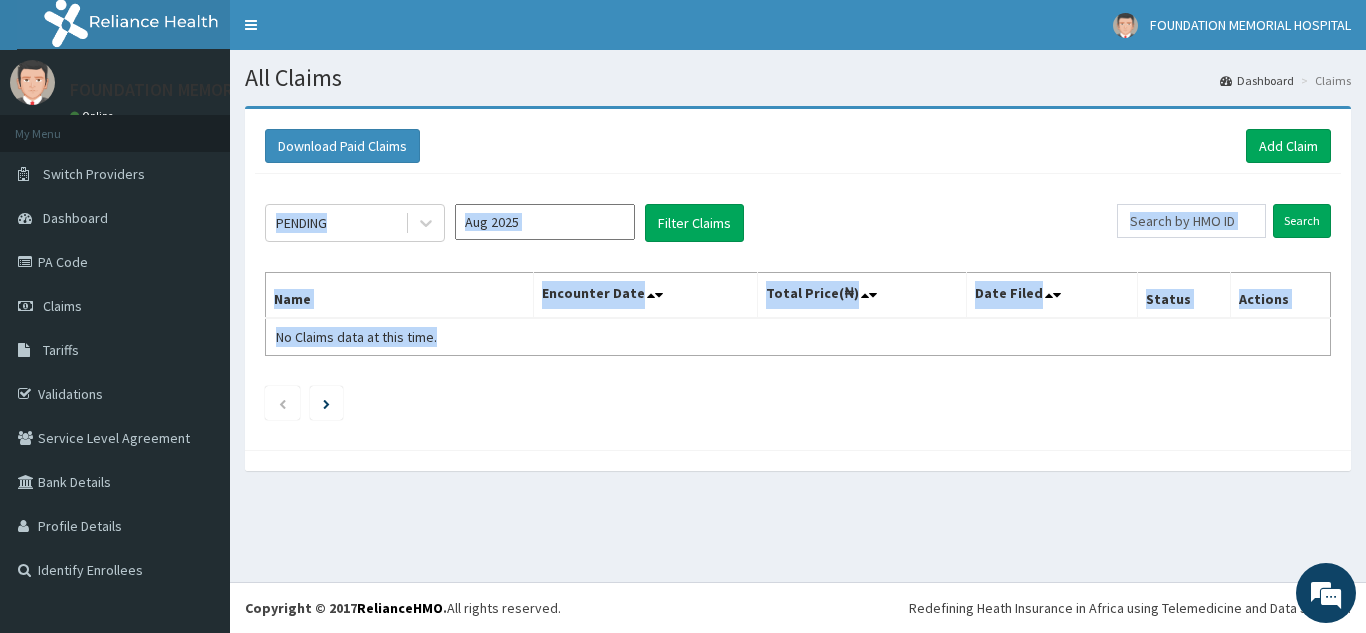 click on "Download Paid Claims Add Claim × Note you can only download claims within a maximum of 1 year and the dates will auto-adjust when you select range that is greater than 1 year From 04-05-2025 To 04-08-2025 Close Download PENDING Aug 2025 Filter Claims Search Name Encounter Date Total Price(₦) Date Filed Status Actions No Claims data at this time." at bounding box center (798, 298) 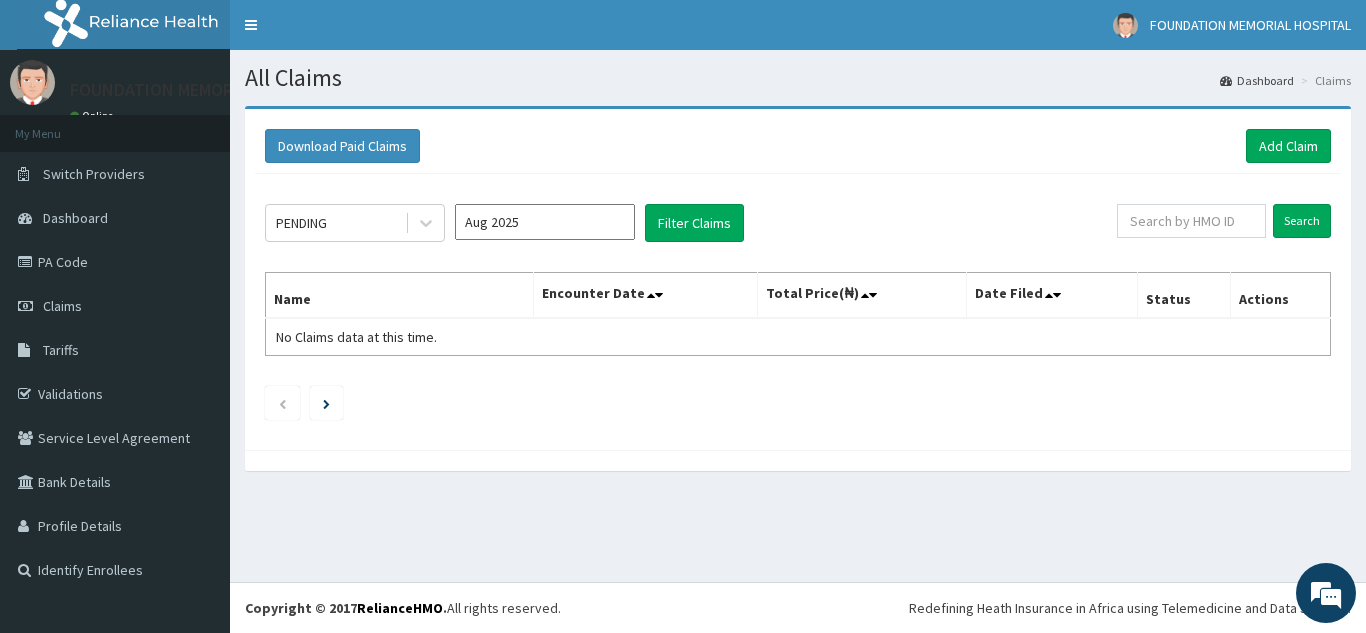 click on "Download Paid Claims Add Claim × Note you can only download claims within a maximum of 1 year and the dates will auto-adjust when you select range that is greater than 1 year From 04-05-2025 To 04-08-2025 Close Download PENDING Aug 2025 Filter Claims Search Name Encounter Date Total Price(₦) Date Filed Status Actions No Claims data at this time." at bounding box center (798, 279) 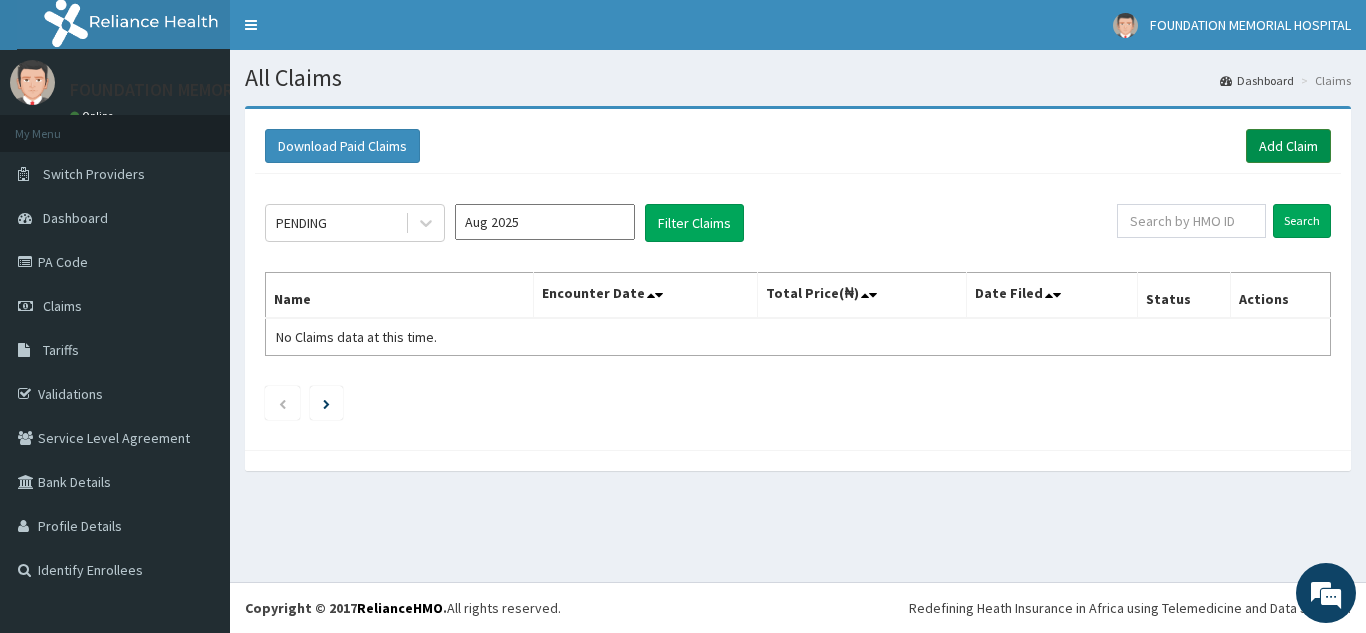 click on "Add Claim" at bounding box center (1288, 146) 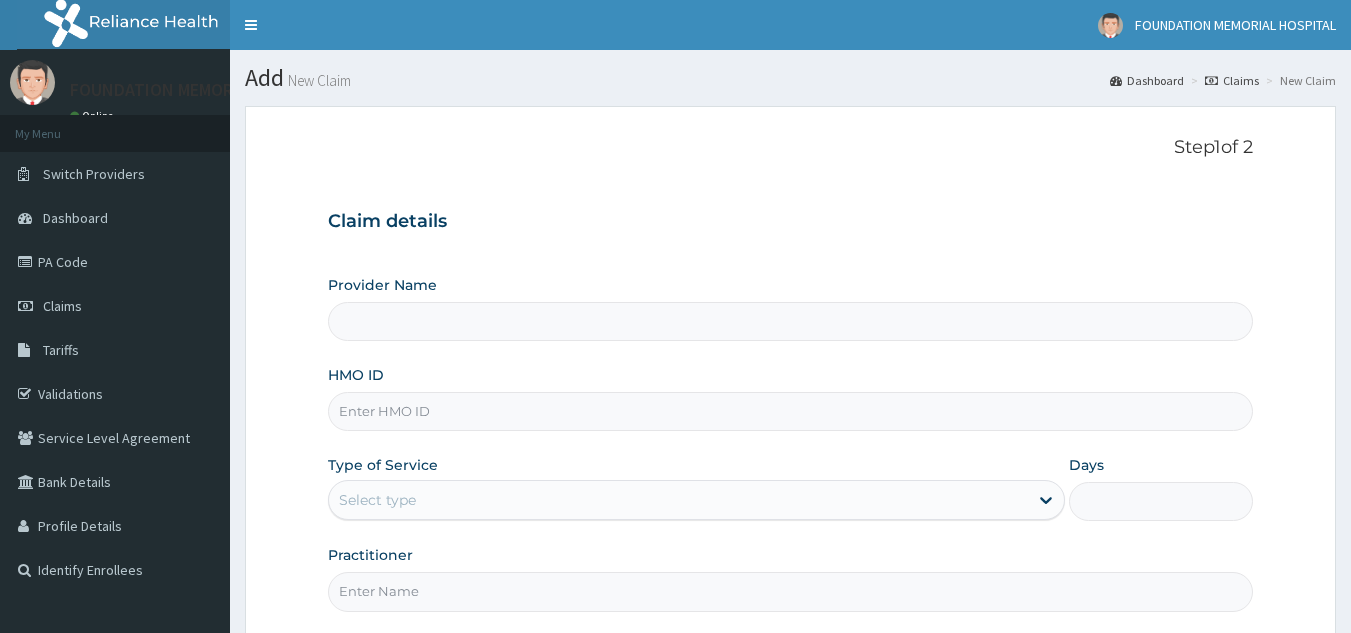 scroll, scrollTop: 0, scrollLeft: 0, axis: both 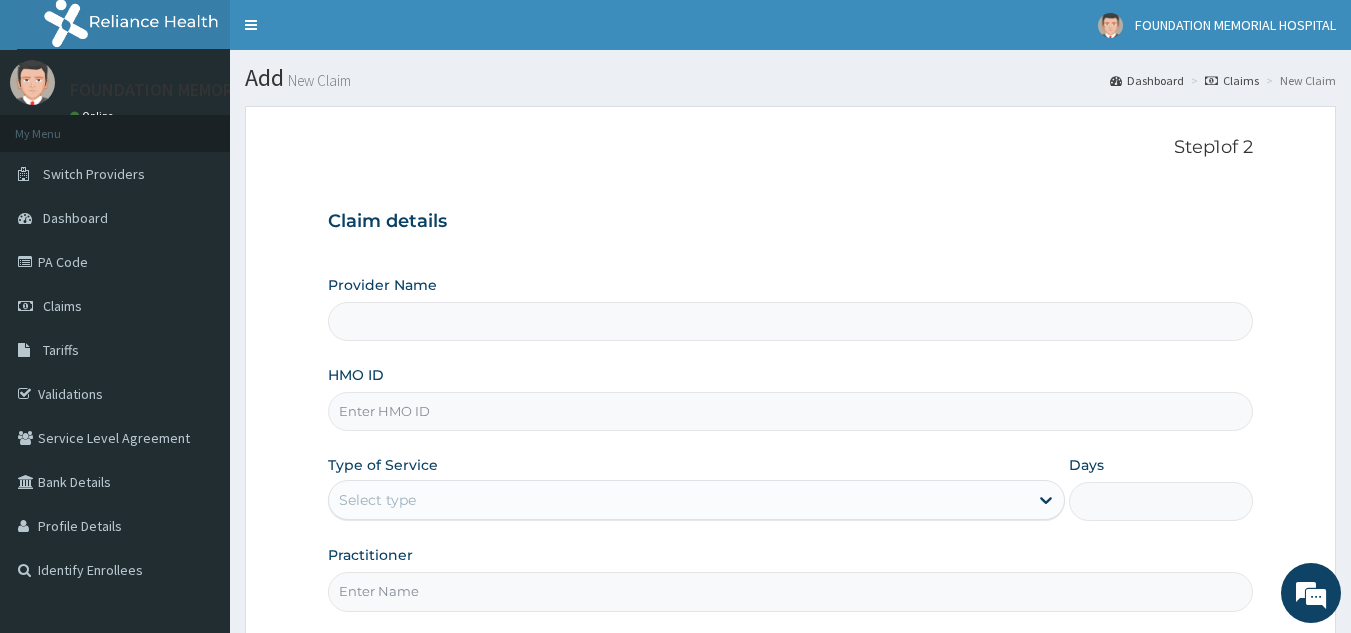 type on "FOUNDATION MEMORIAL HOSPITAL" 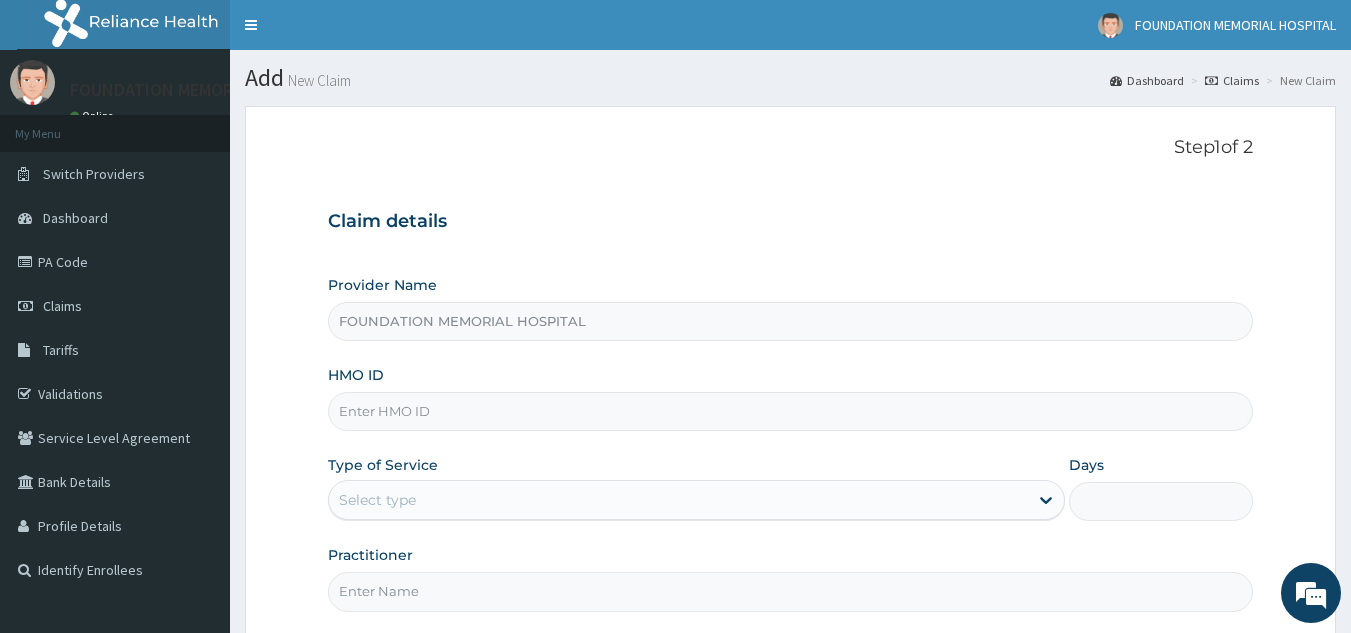click on "HMO ID" at bounding box center (791, 411) 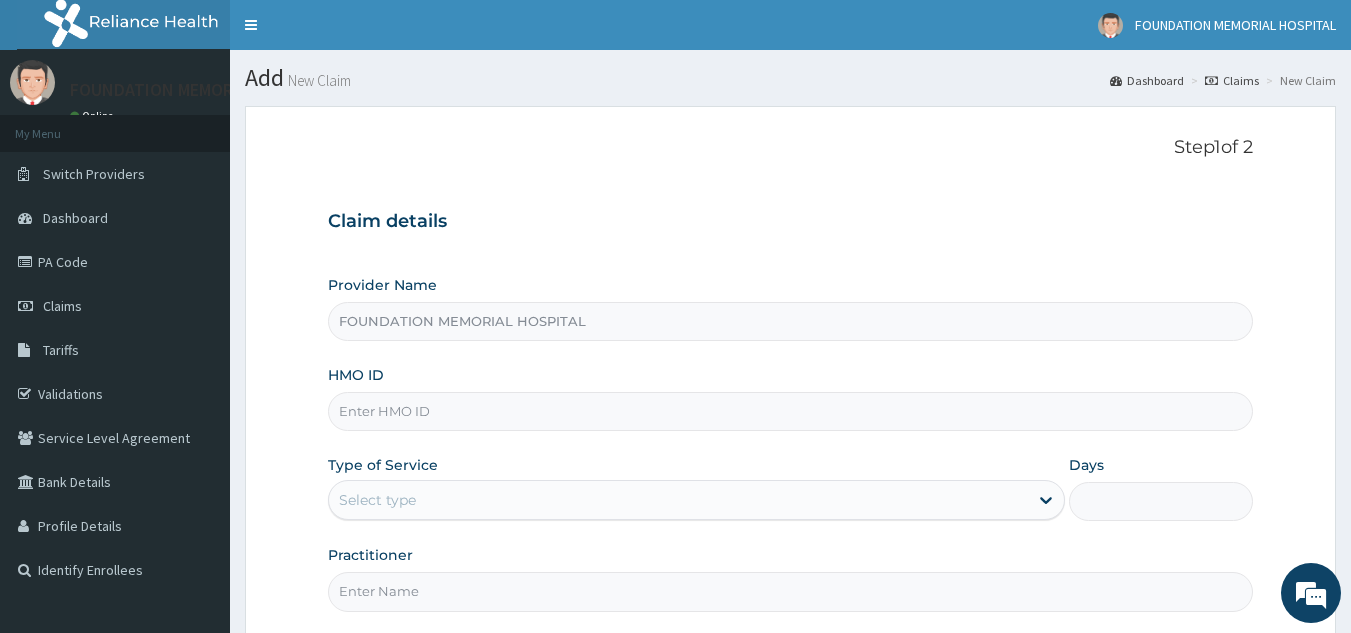 scroll, scrollTop: 0, scrollLeft: 0, axis: both 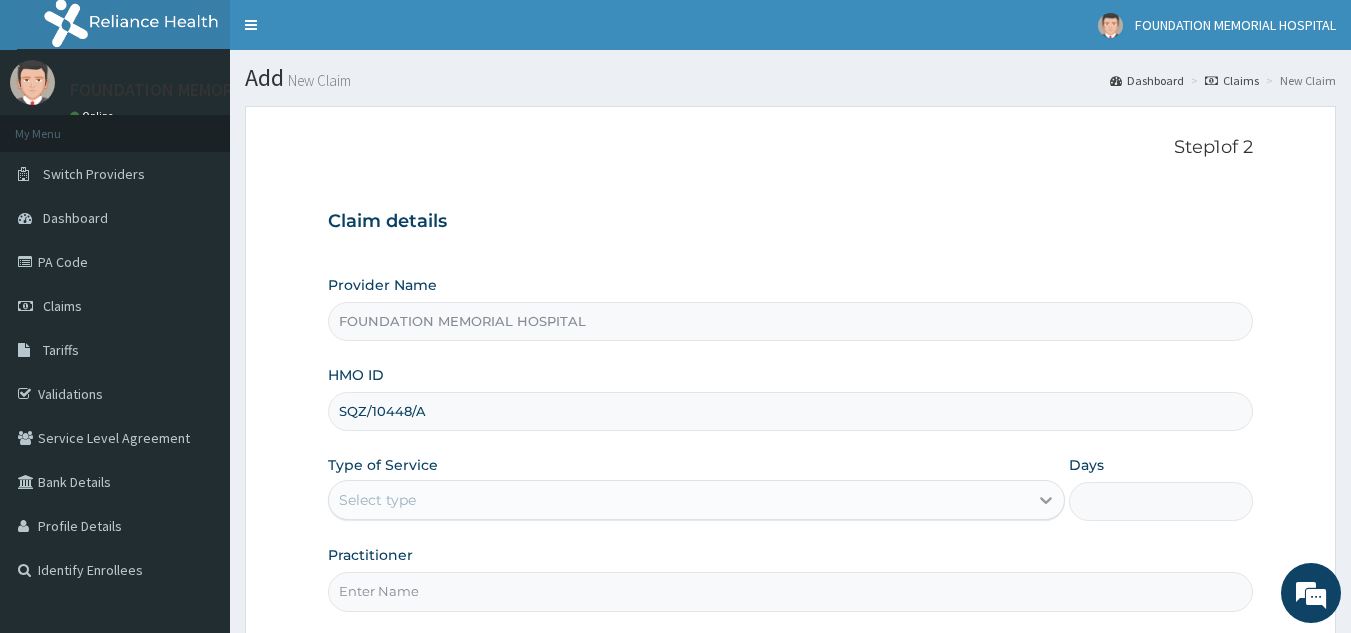 type on "SQZ/10448/A" 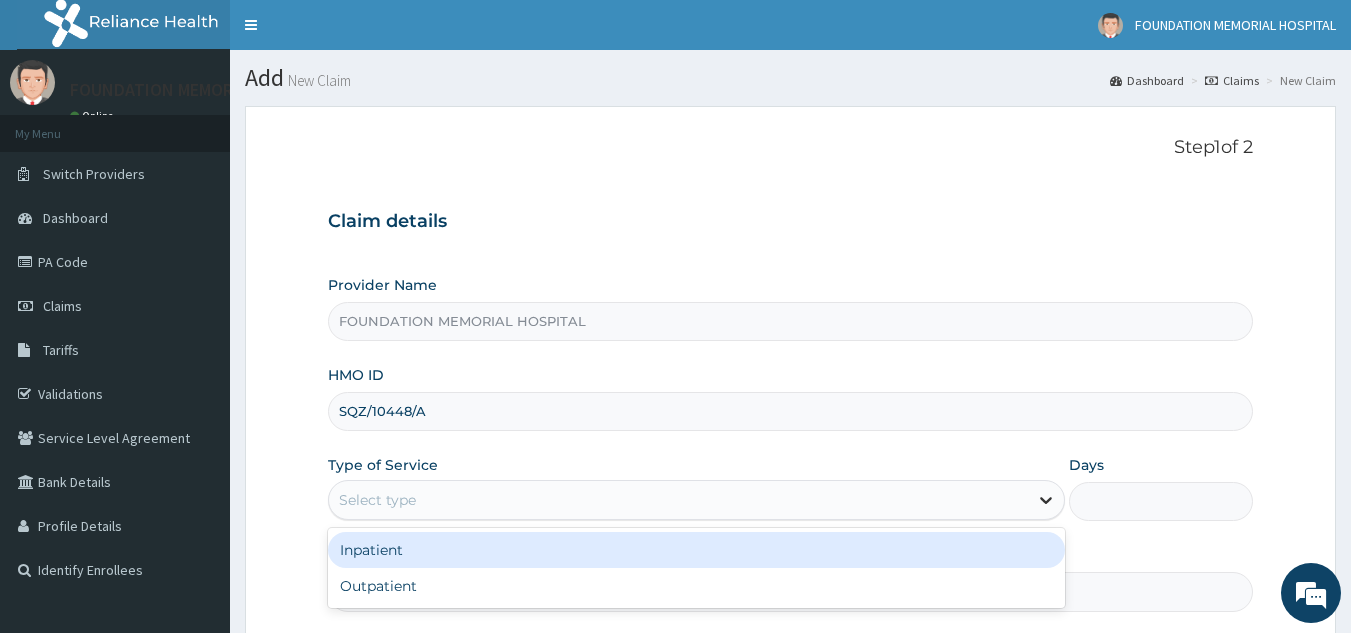 click 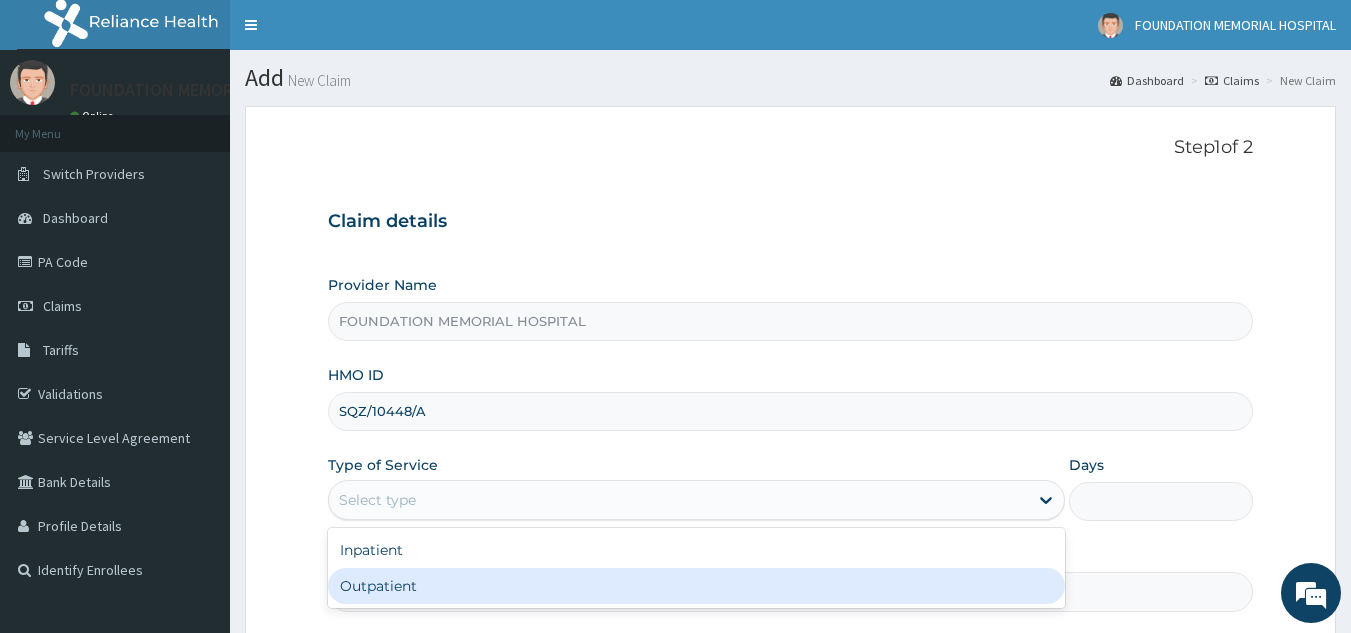 click on "Outpatient" at bounding box center [696, 586] 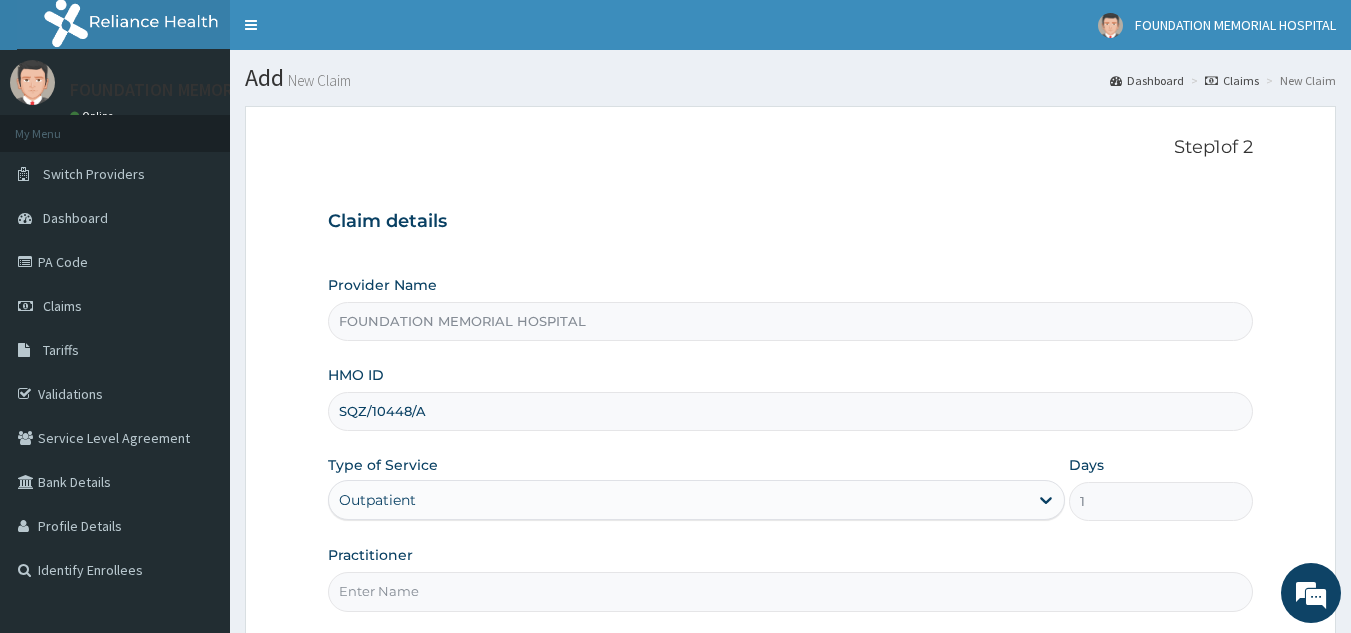 click on "Practitioner" at bounding box center (791, 591) 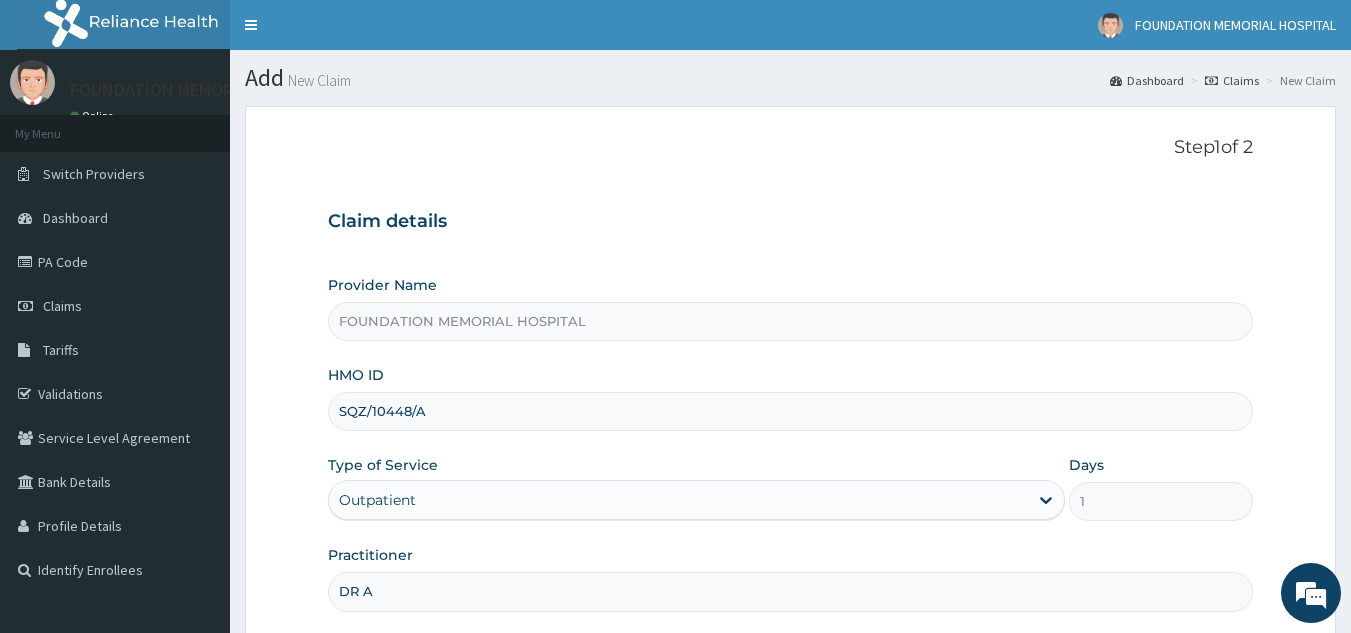 type on "DR AMEH" 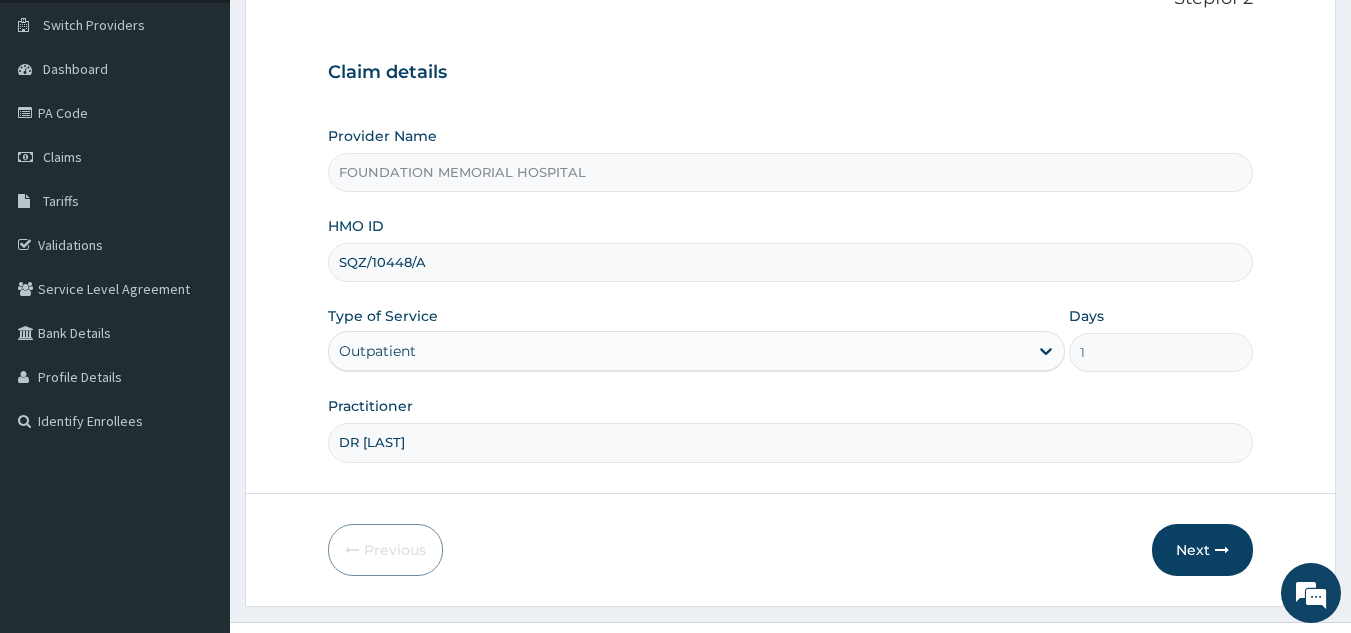scroll, scrollTop: 189, scrollLeft: 0, axis: vertical 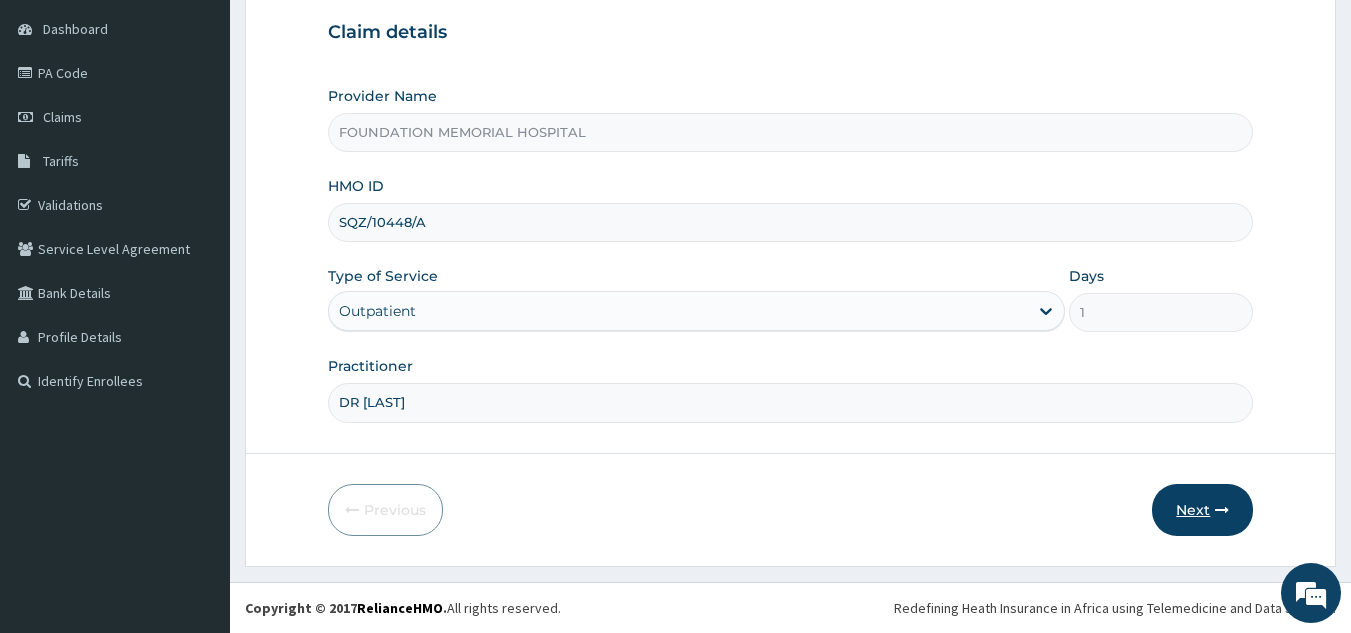 click on "Next" at bounding box center [1202, 510] 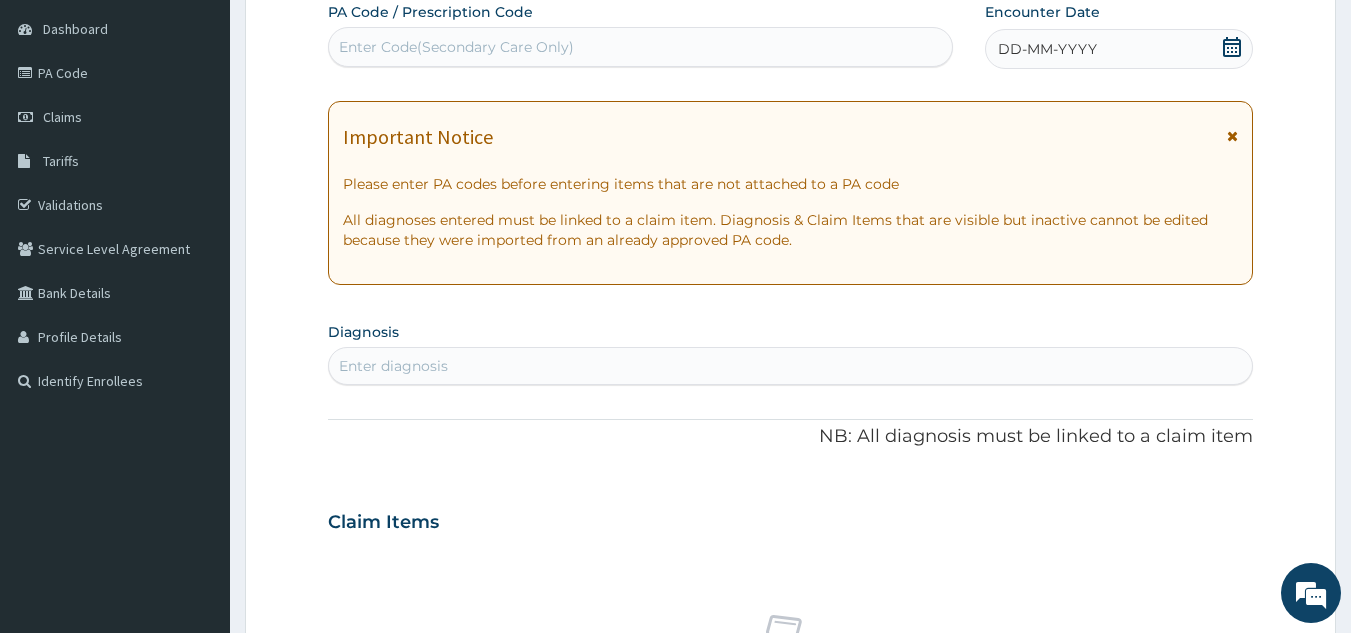 click 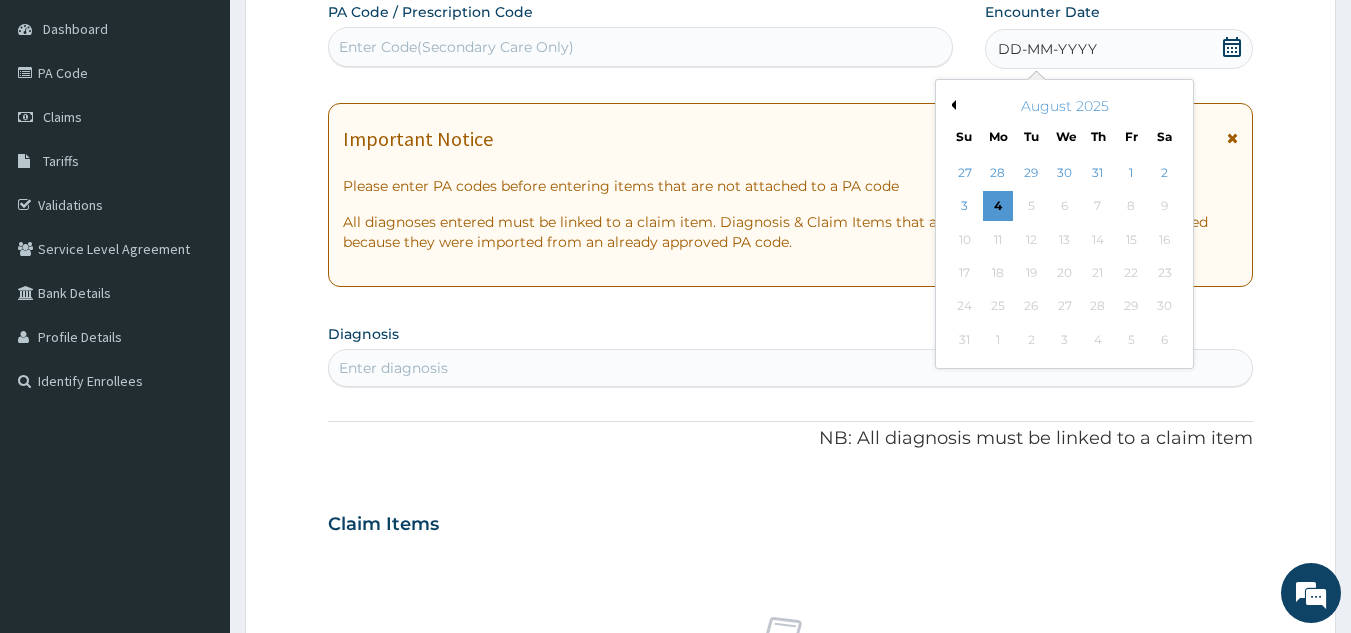 click on "Previous Month" at bounding box center (951, 105) 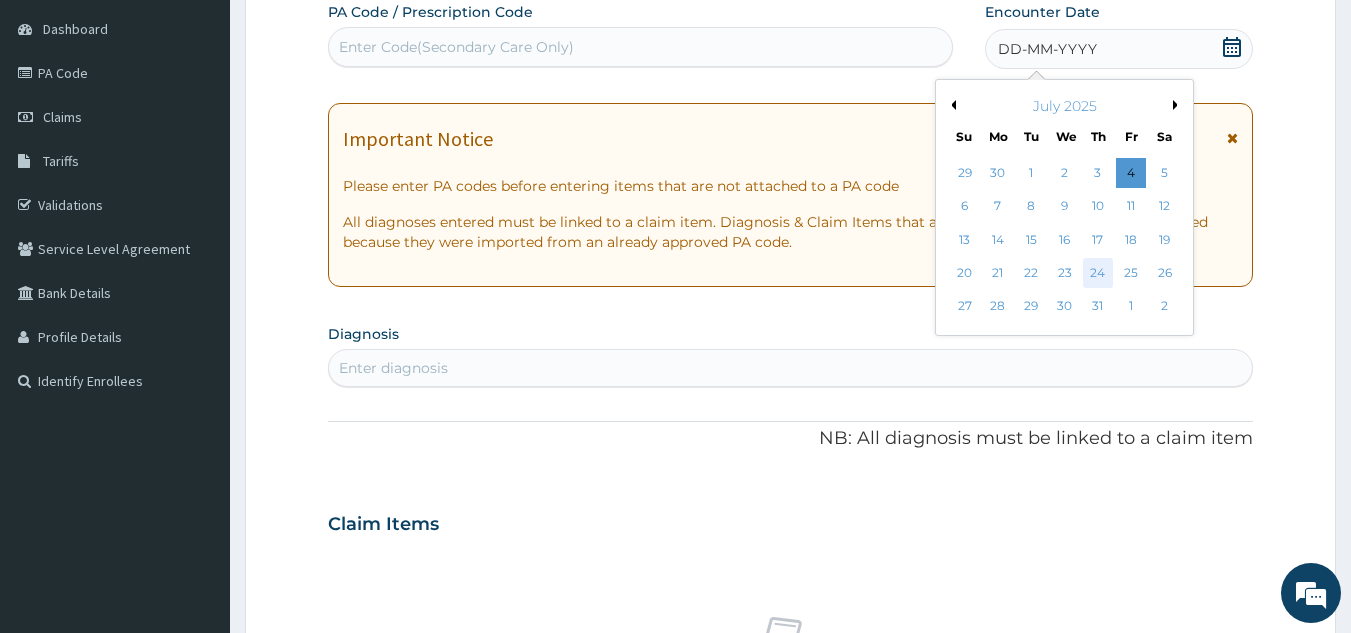 click on "24" at bounding box center (1098, 273) 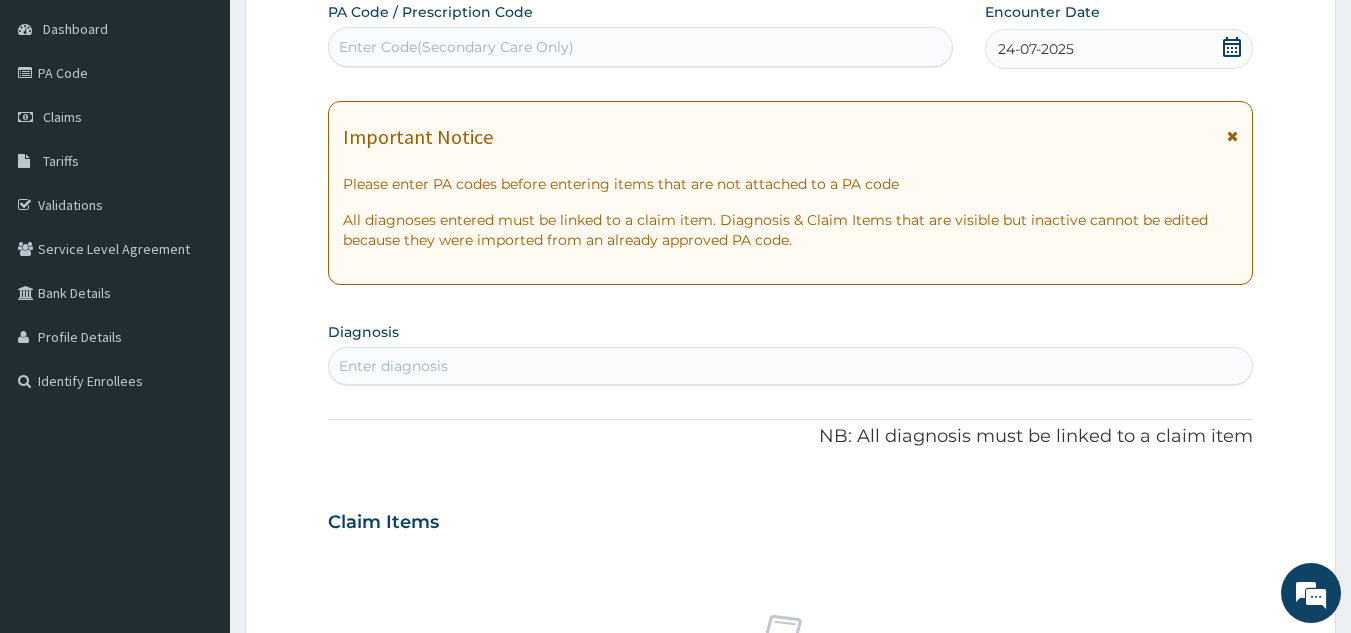 scroll, scrollTop: 742, scrollLeft: 0, axis: vertical 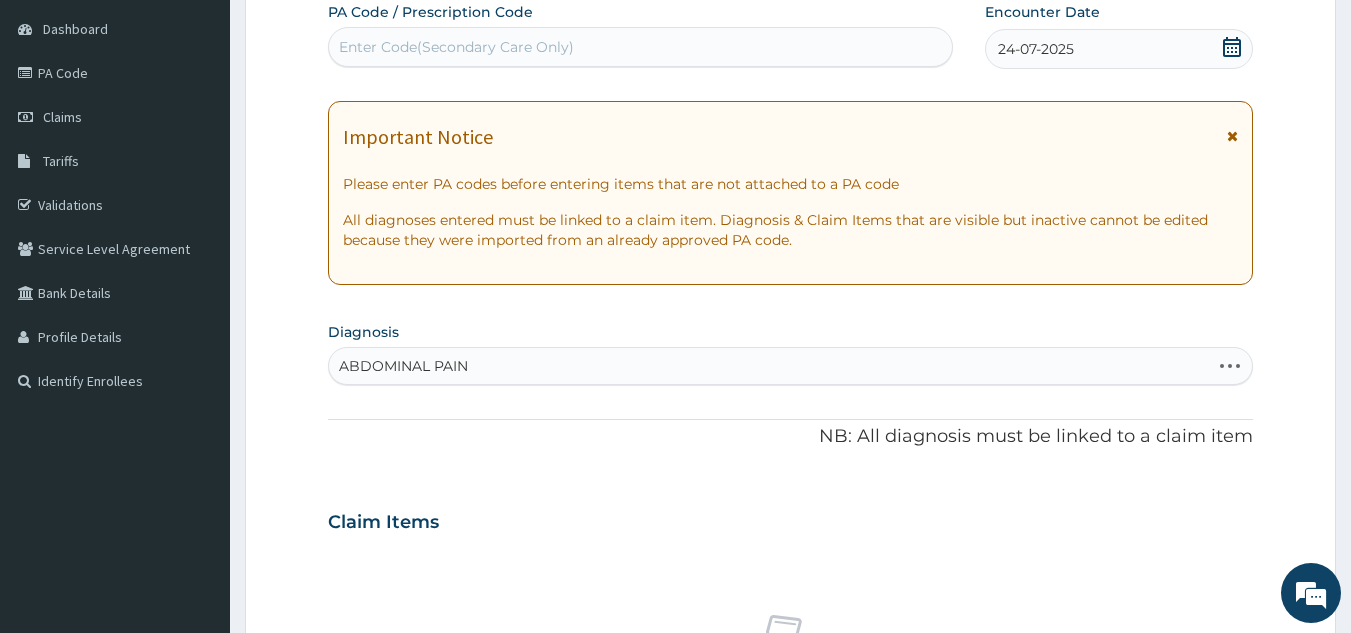 type on "ABDOMINAL PAIN" 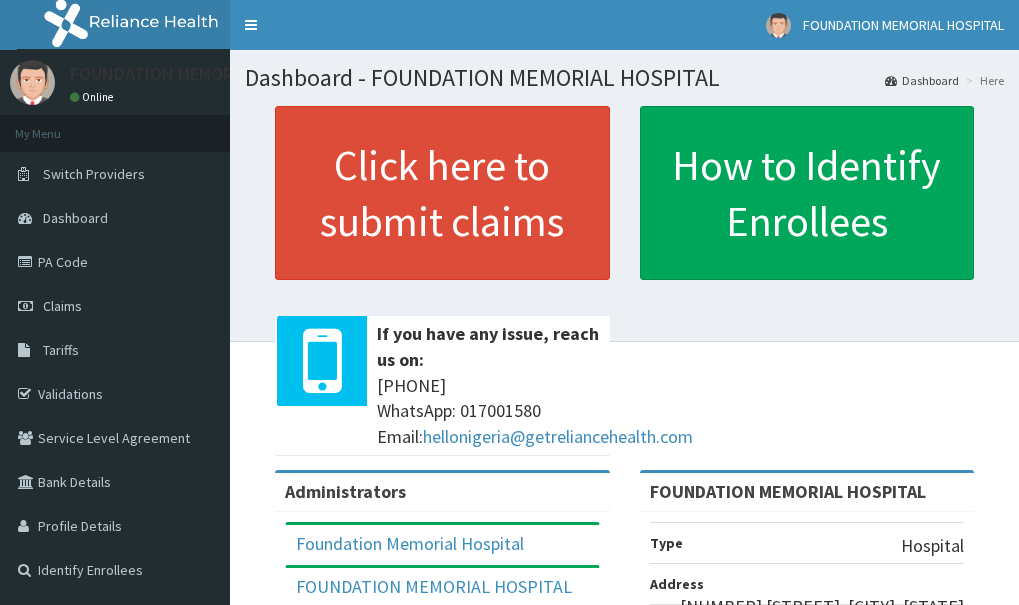 scroll, scrollTop: 0, scrollLeft: 0, axis: both 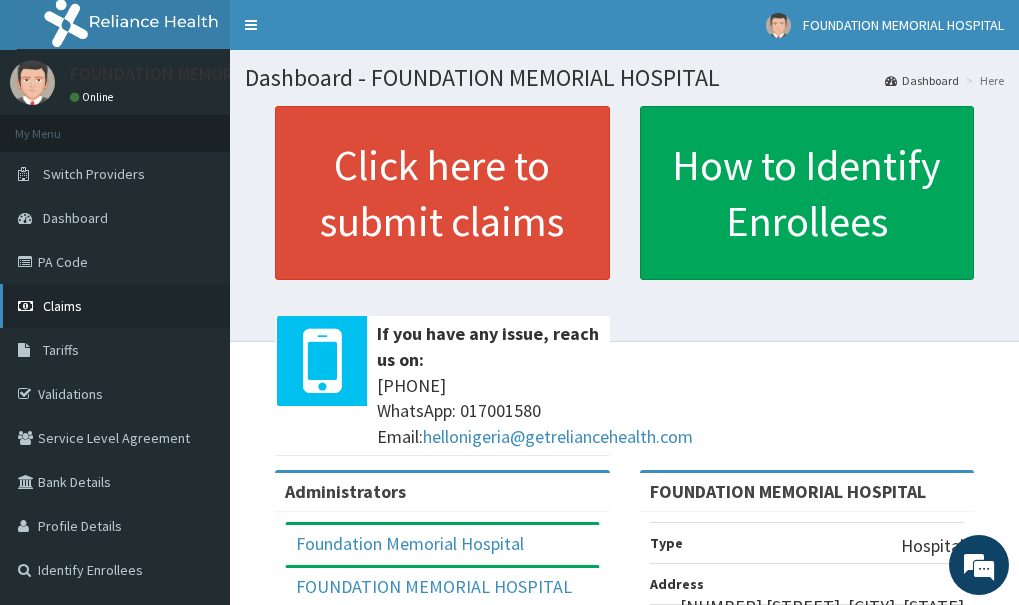 click on "Claims" at bounding box center (62, 306) 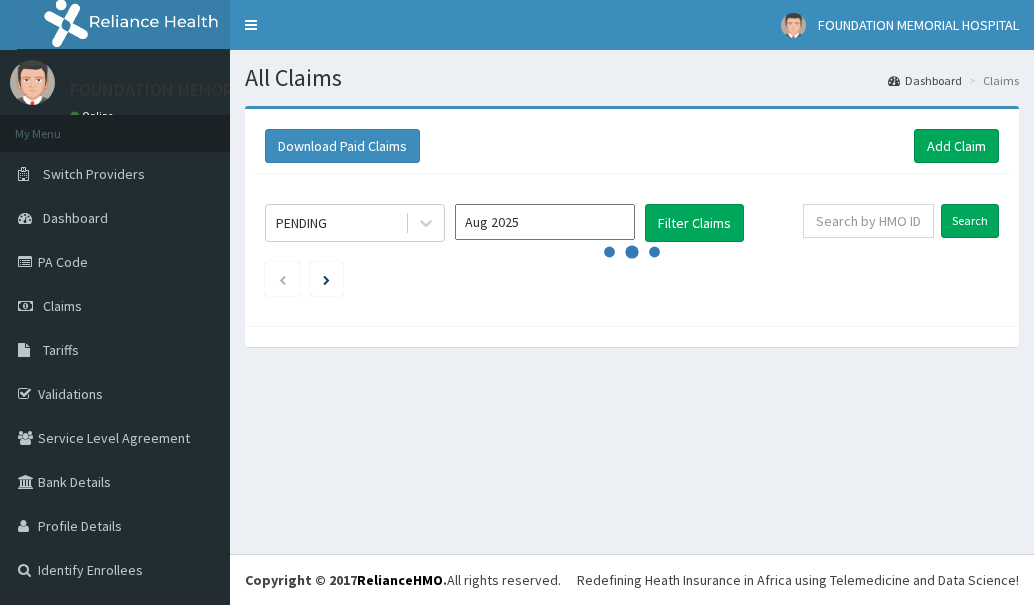 scroll, scrollTop: 0, scrollLeft: 0, axis: both 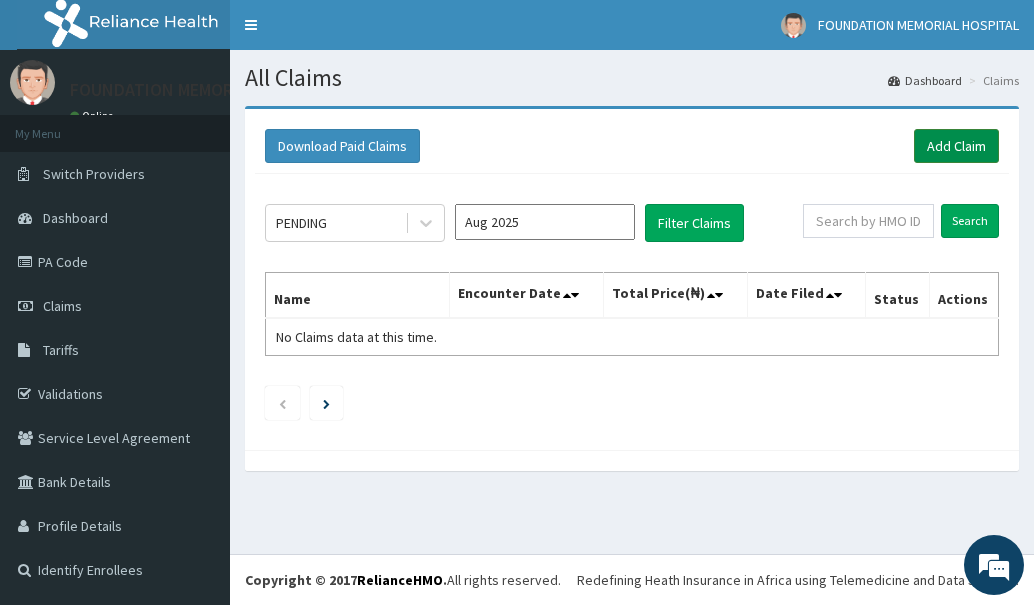 click on "Add Claim" at bounding box center [956, 146] 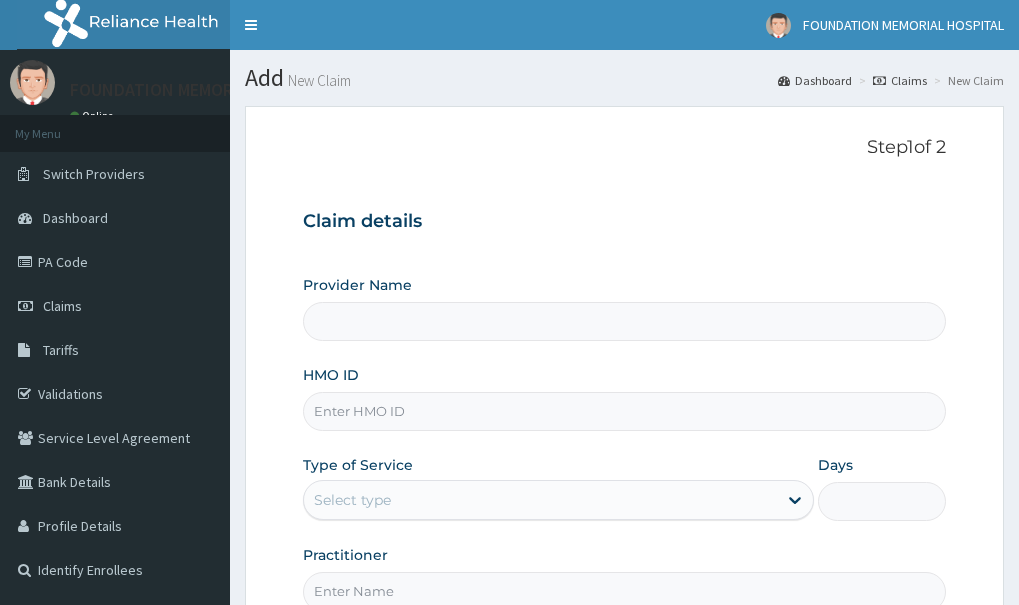 scroll, scrollTop: 0, scrollLeft: 0, axis: both 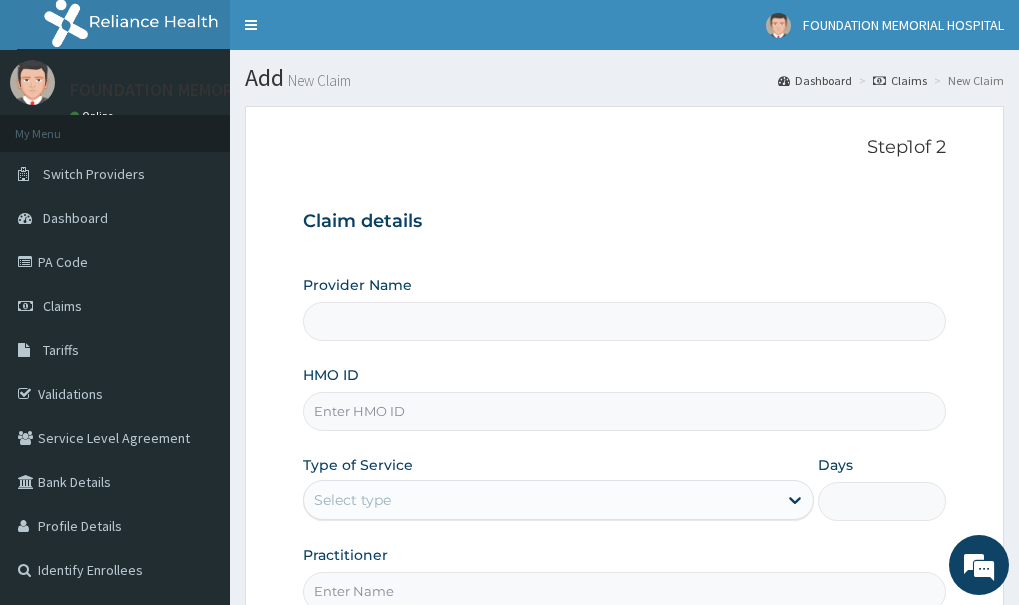 type on "FOUNDATION MEMORIAL HOSPITAL" 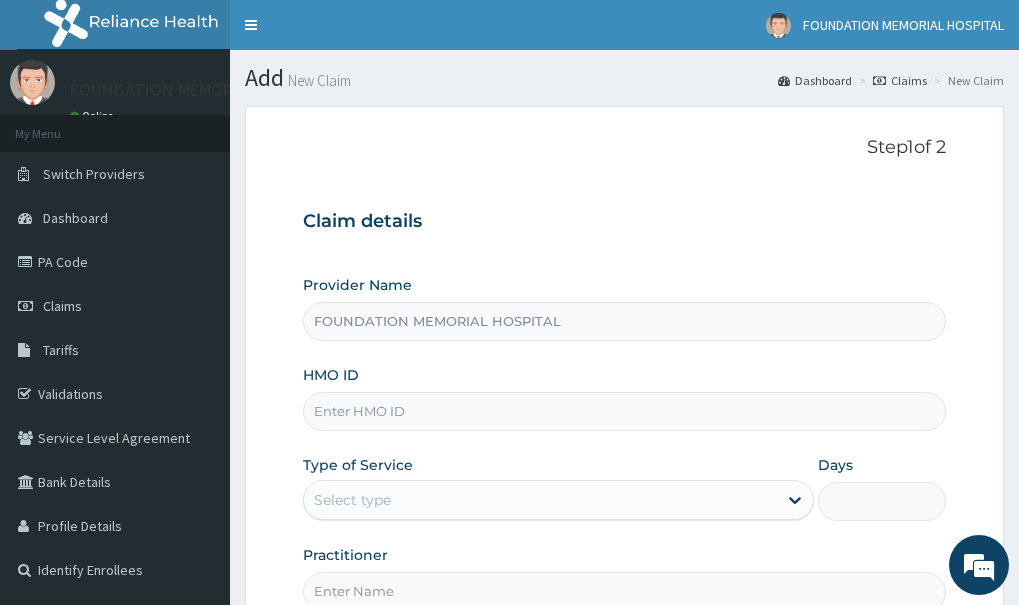 click on "HMO ID" at bounding box center [624, 411] 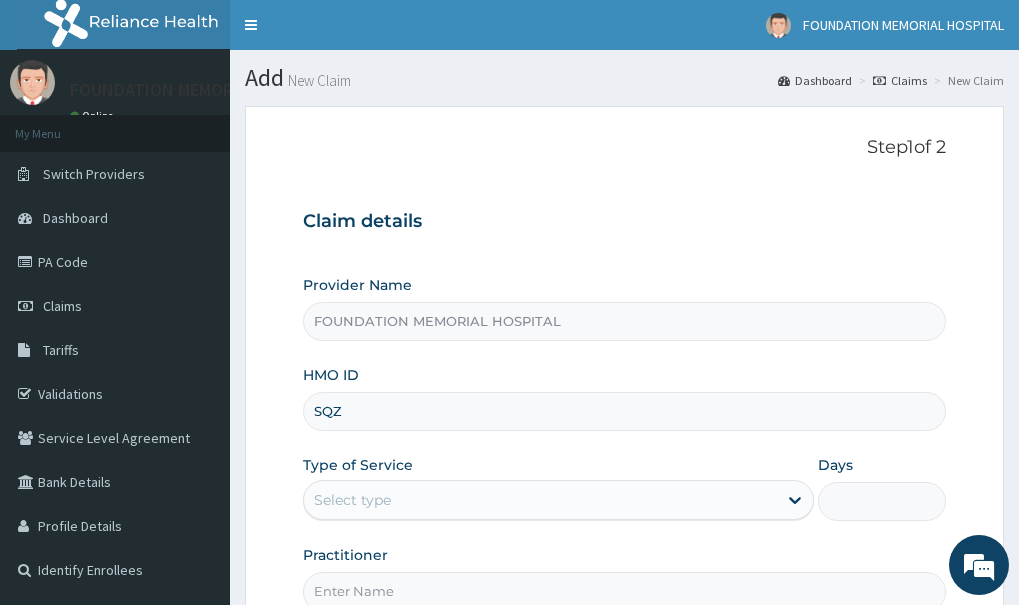 scroll, scrollTop: 0, scrollLeft: 0, axis: both 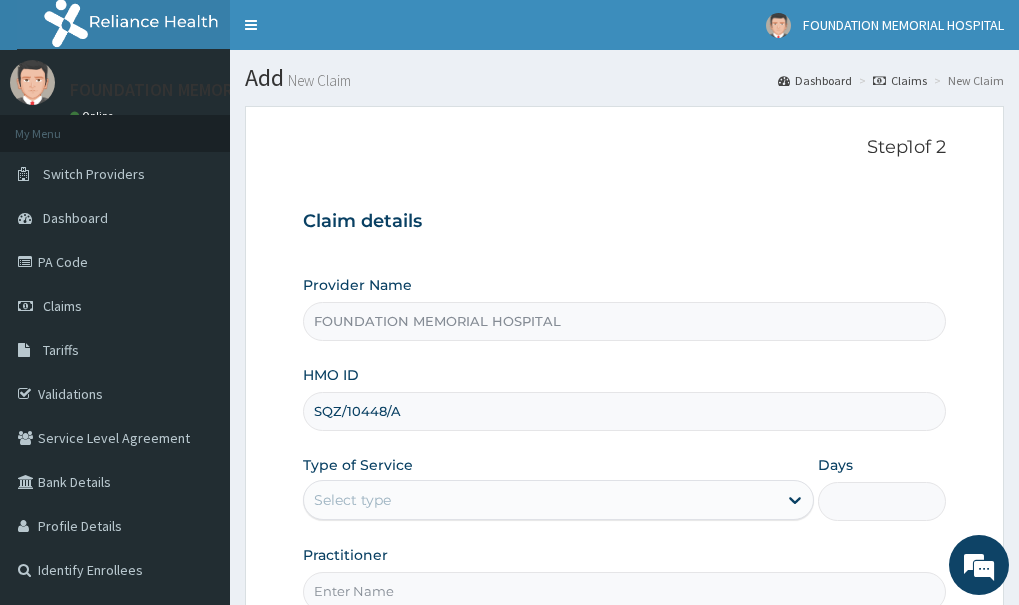 type on "SQZ/10448/A" 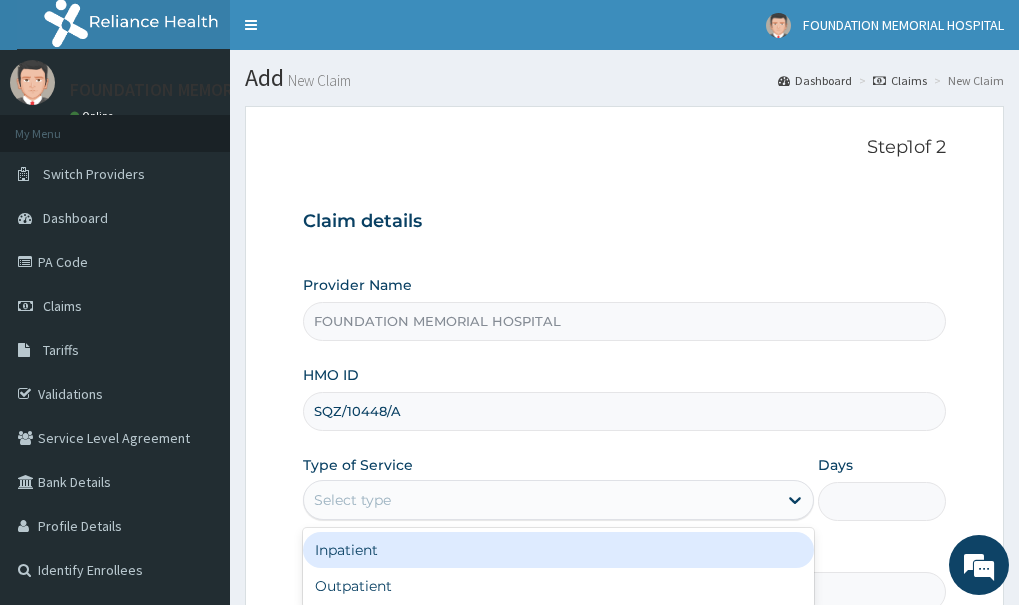 click on "Select type" at bounding box center [541, 500] 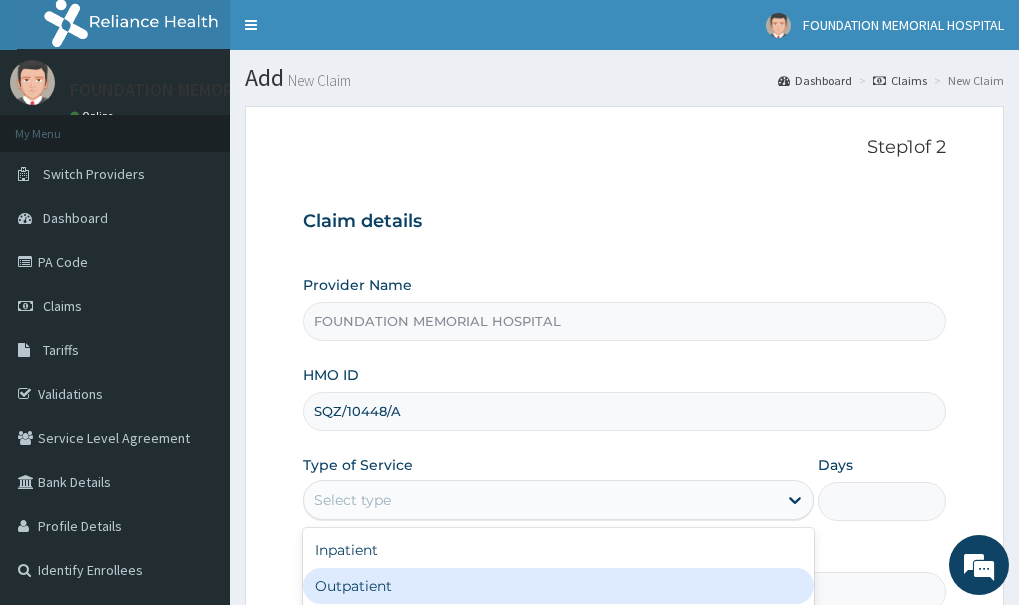 click on "Outpatient" at bounding box center (559, 586) 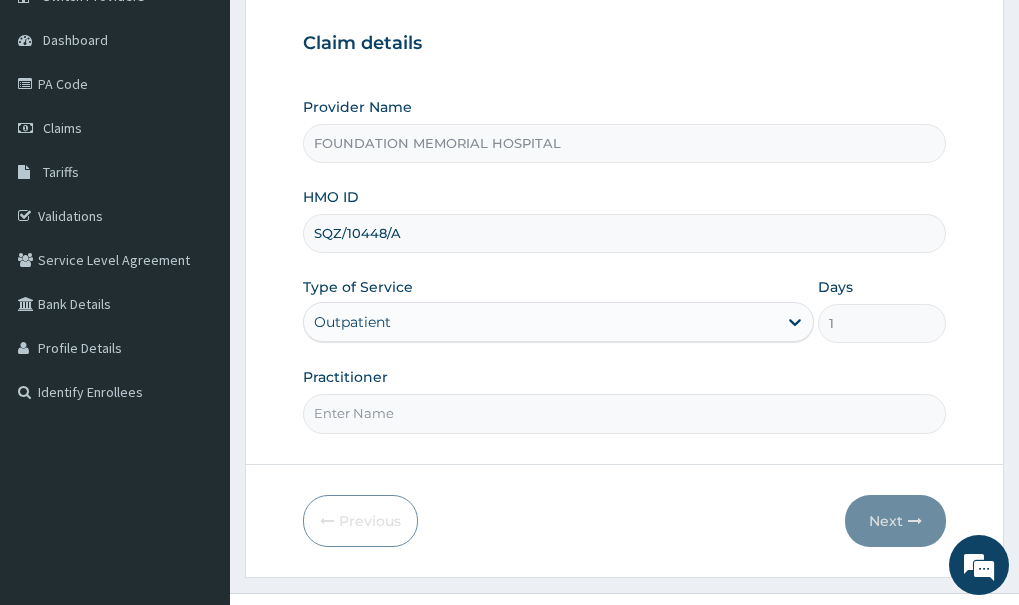 scroll, scrollTop: 217, scrollLeft: 0, axis: vertical 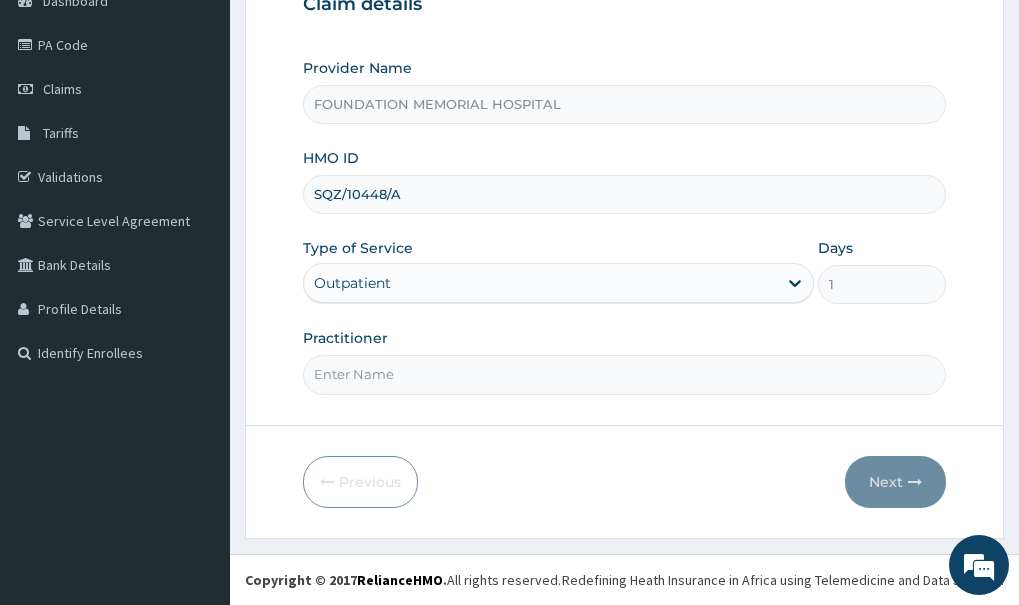 click on "Practitioner" at bounding box center [624, 374] 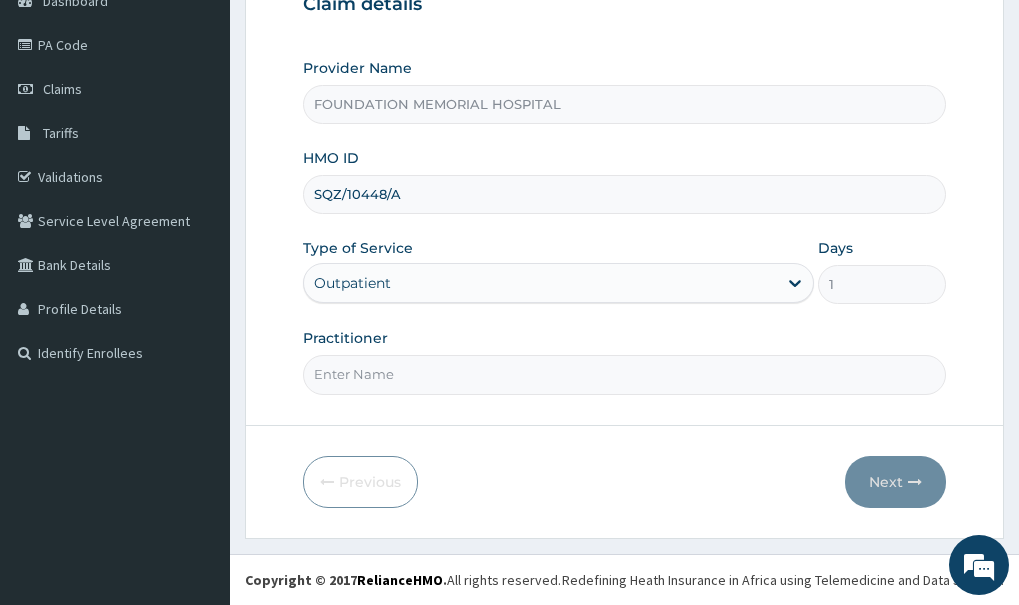 type on "DR AMEH" 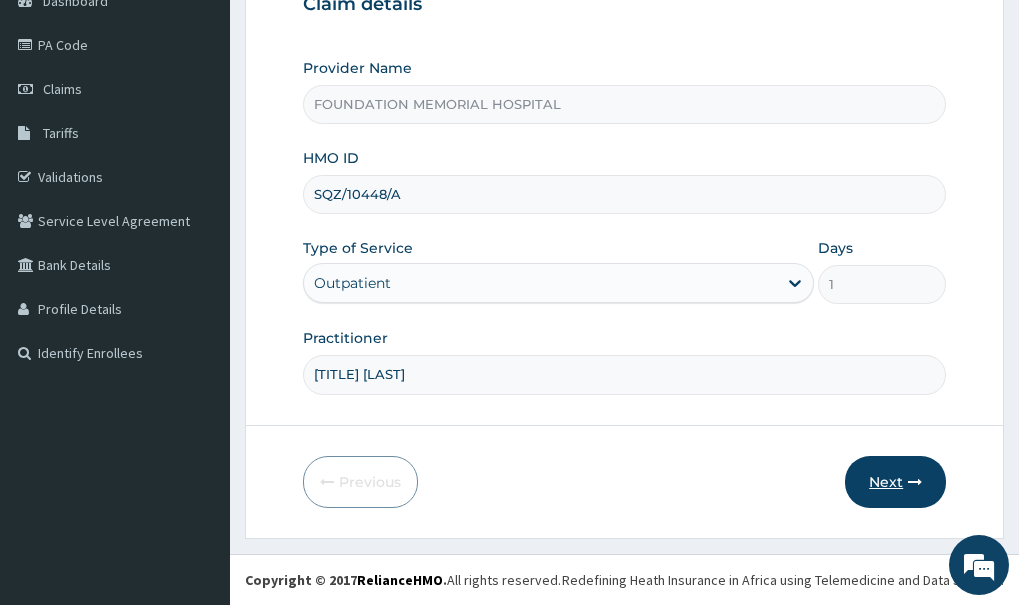 click on "Next" at bounding box center (895, 482) 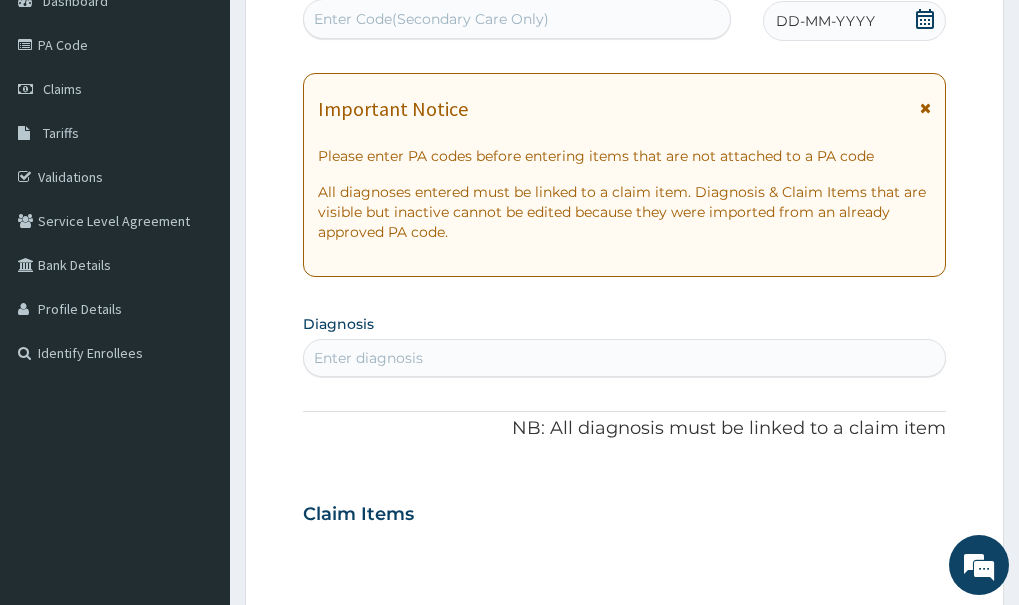 click 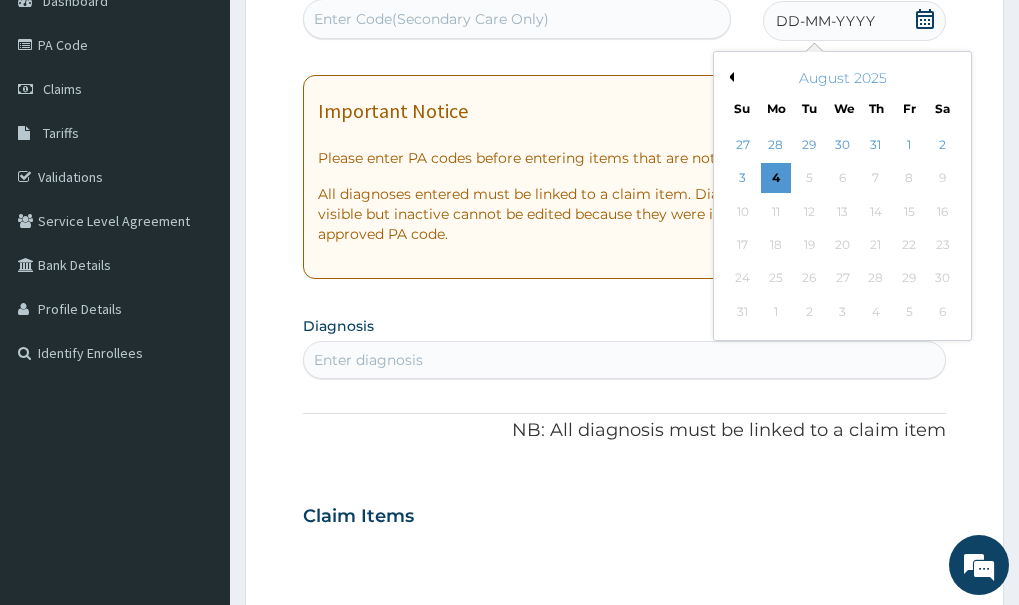 click on "August 2025" at bounding box center (842, 78) 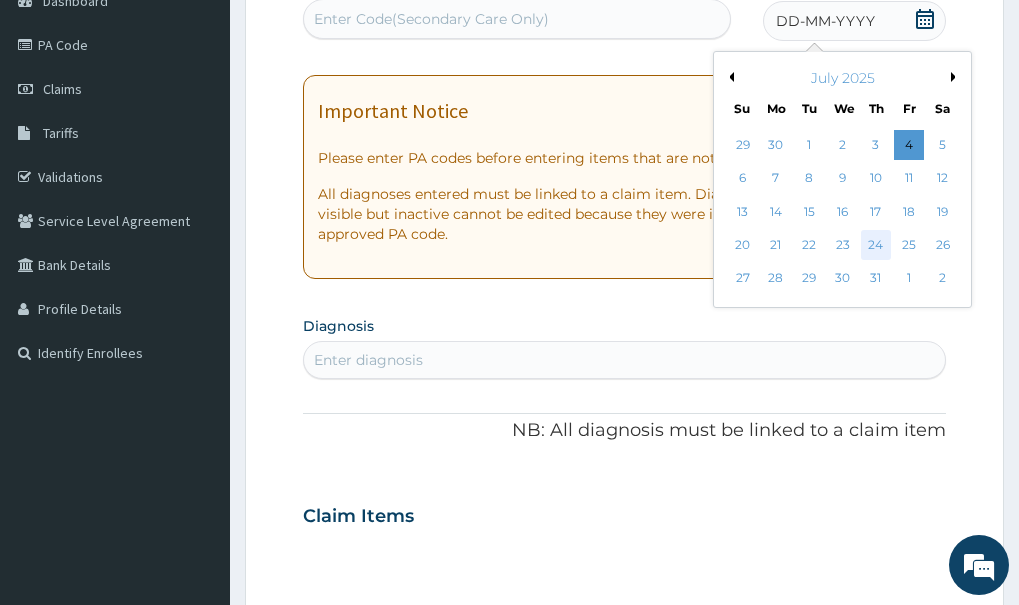 click on "24" at bounding box center [876, 245] 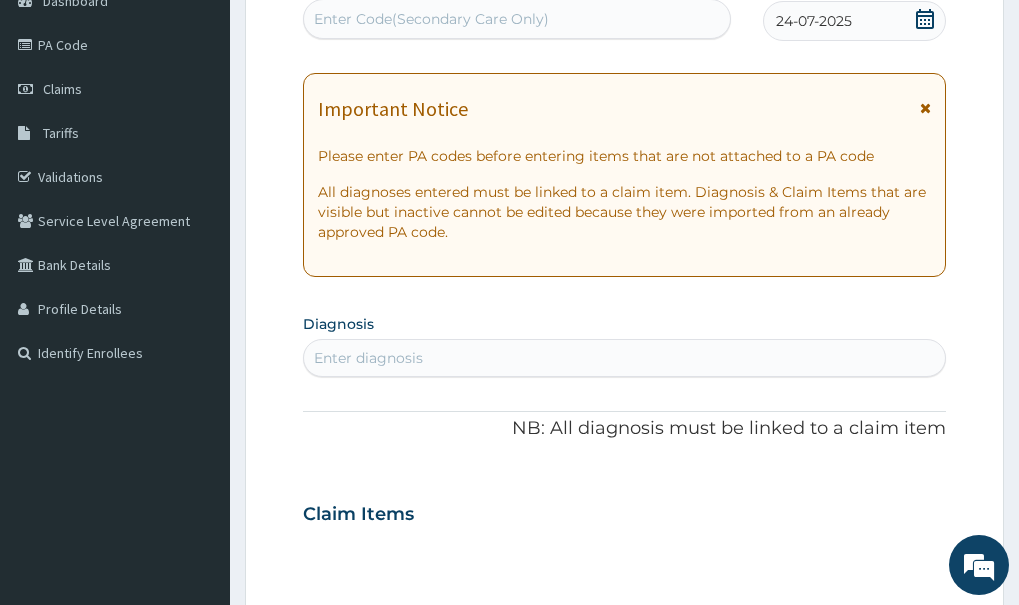 click on "Enter Code(Secondary Care Only)" at bounding box center (517, 19) 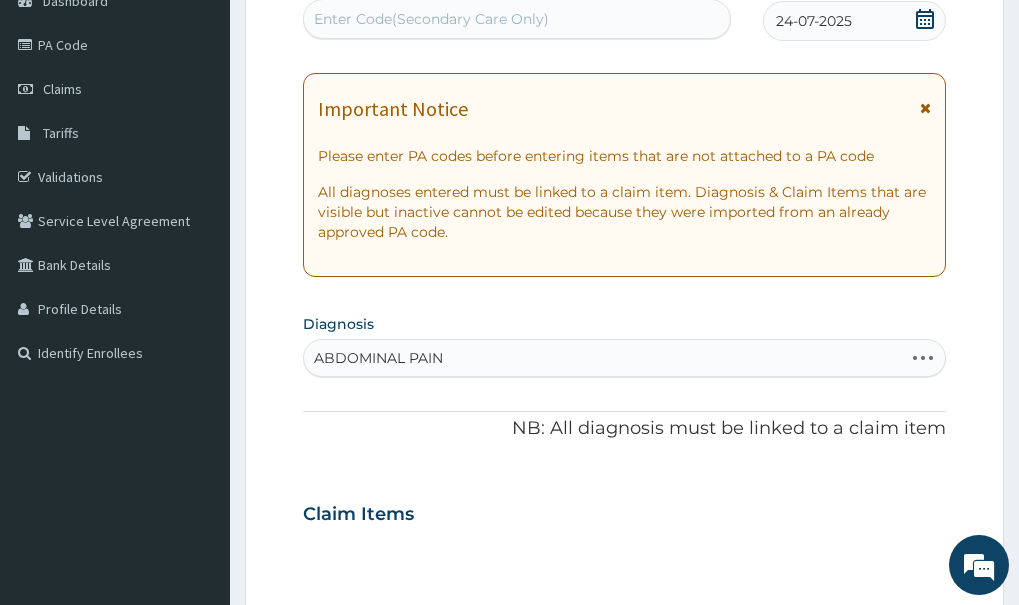 type on "ABDOMINAL PAIN" 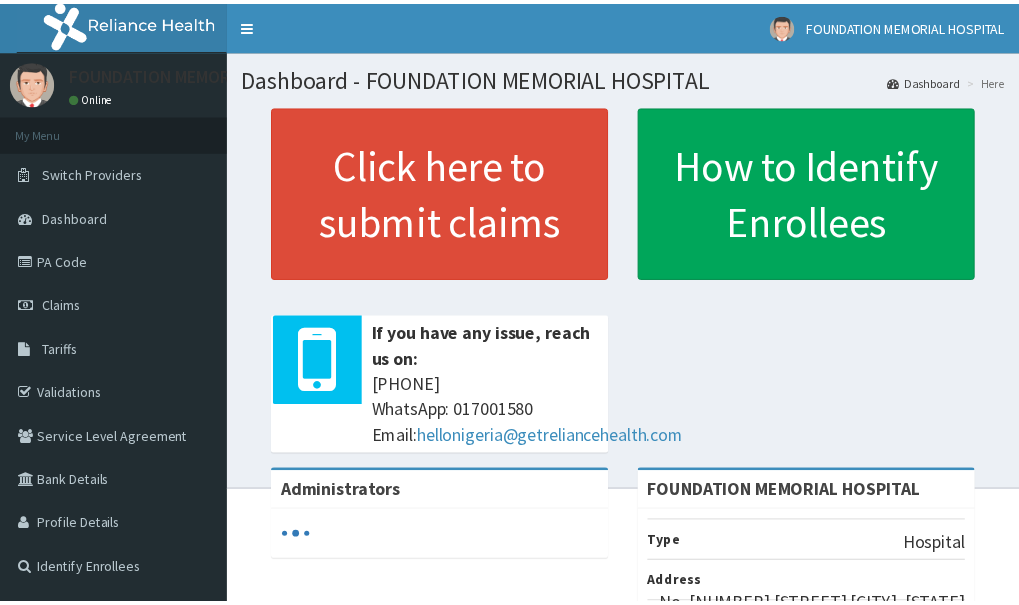 scroll, scrollTop: 0, scrollLeft: 0, axis: both 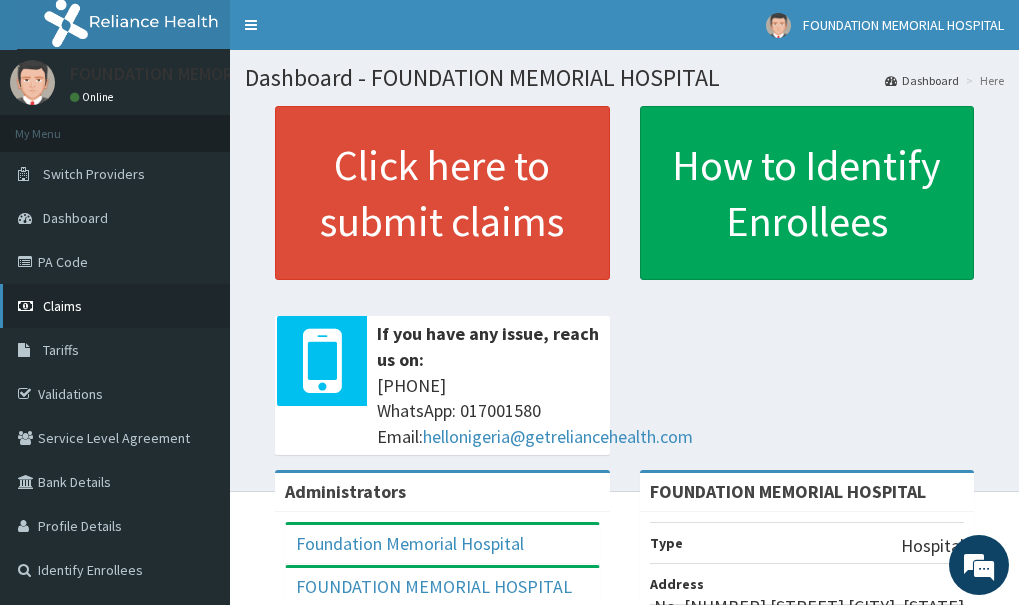 click on "Claims" at bounding box center (62, 306) 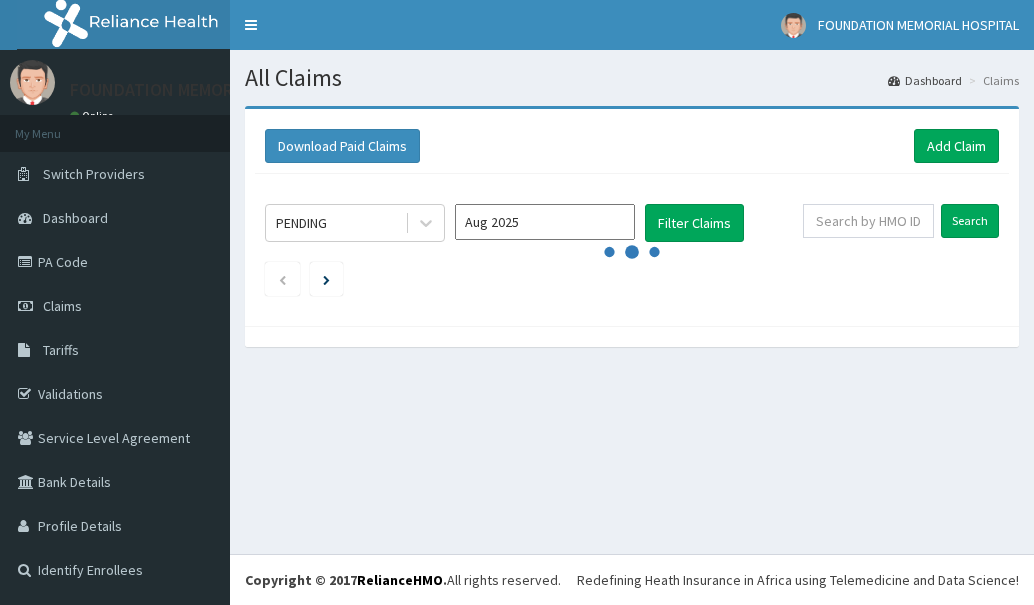 scroll, scrollTop: 0, scrollLeft: 0, axis: both 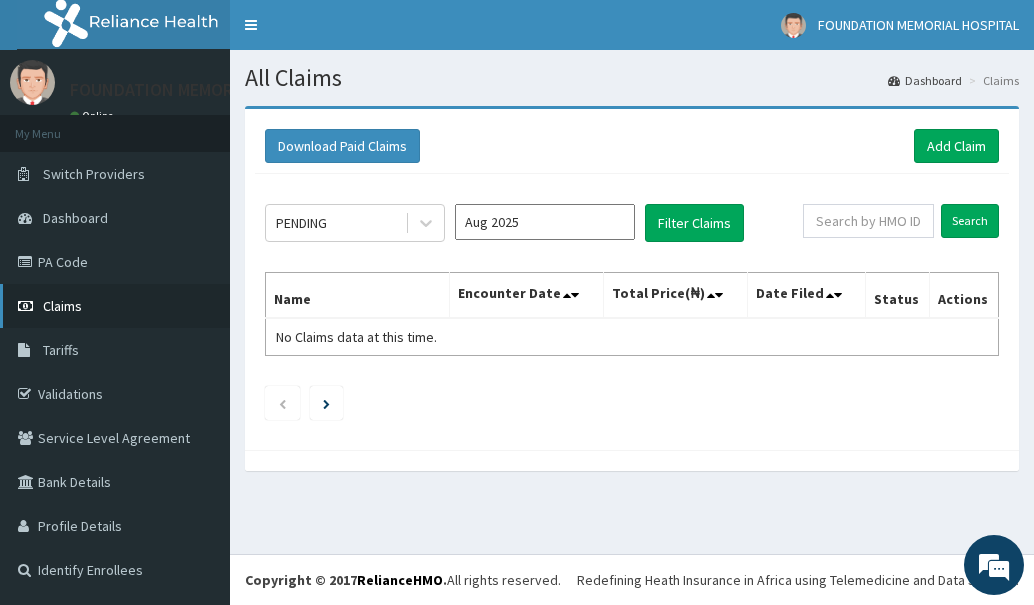 click on "Claims" at bounding box center (115, 306) 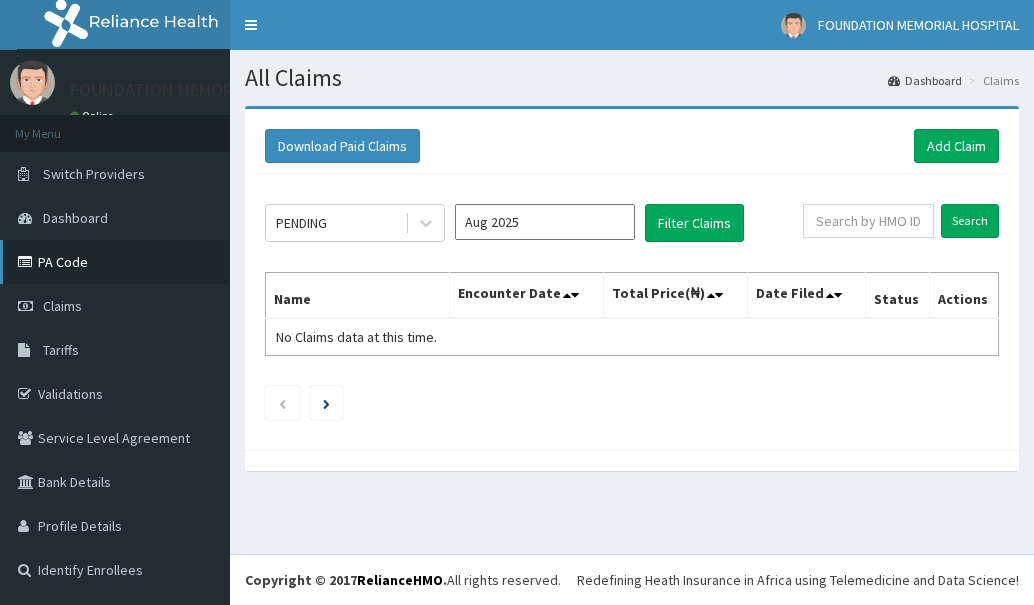 scroll, scrollTop: 0, scrollLeft: 0, axis: both 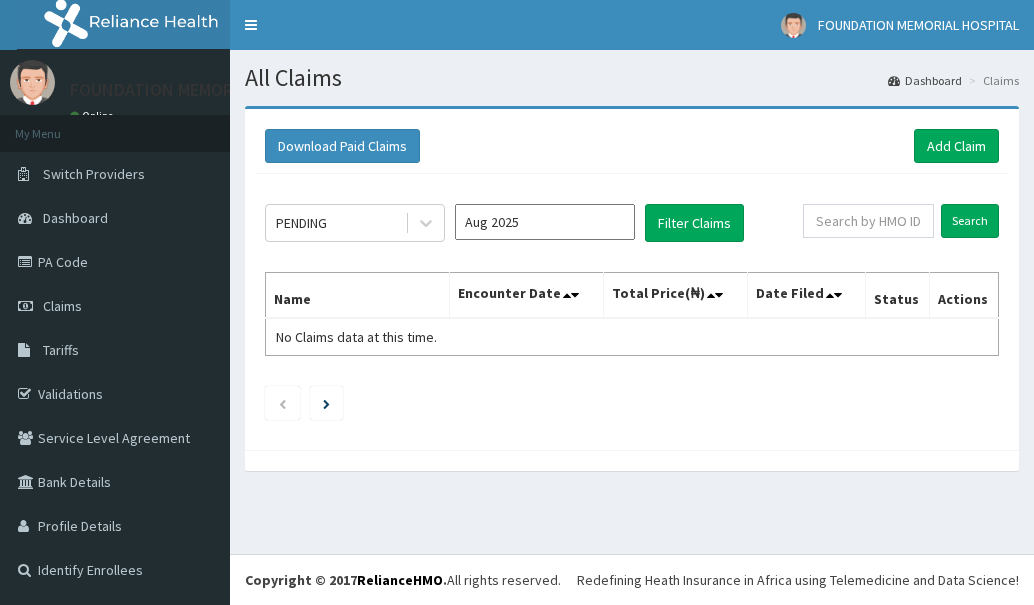 click on "Download Paid Claims Add Claim × Note you can only download claims within a maximum of 1 year and the dates will auto-adjust when you select range that is greater than 1 year From 04-05-2025 To 04-08-2025 Close Download PENDING Aug 2025 Filter Claims Search Name Encounter Date Total Price(₦) Date Filed Status Actions No Claims data at this time." at bounding box center (632, 298) 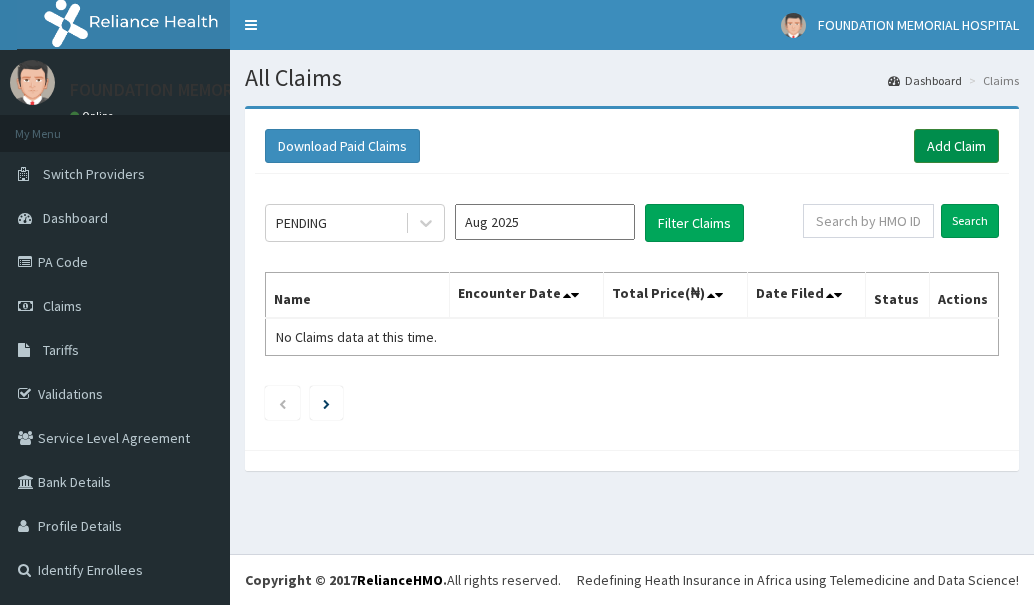 click on "Add Claim" at bounding box center (956, 146) 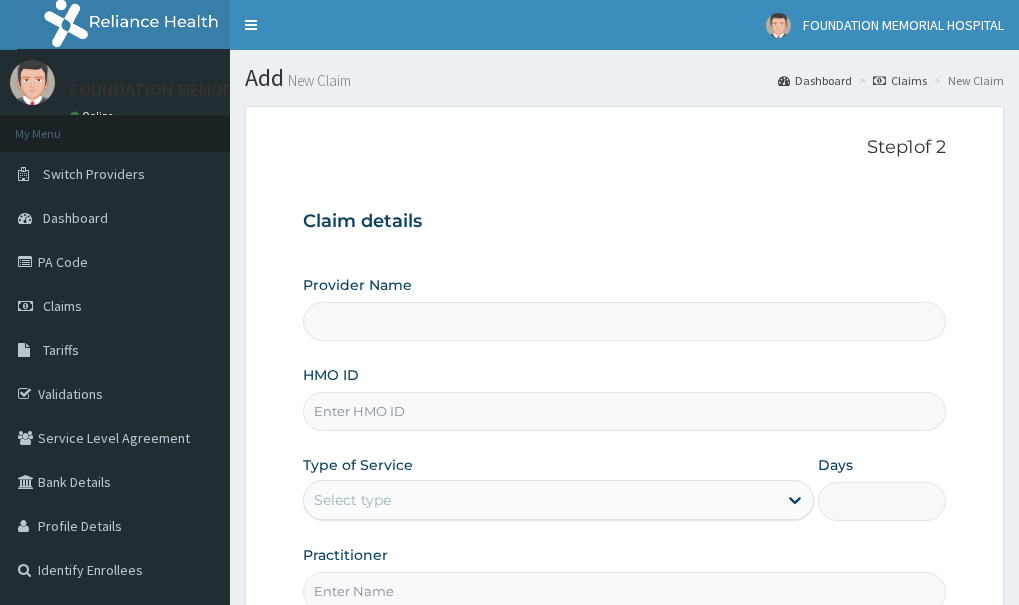 scroll, scrollTop: 0, scrollLeft: 0, axis: both 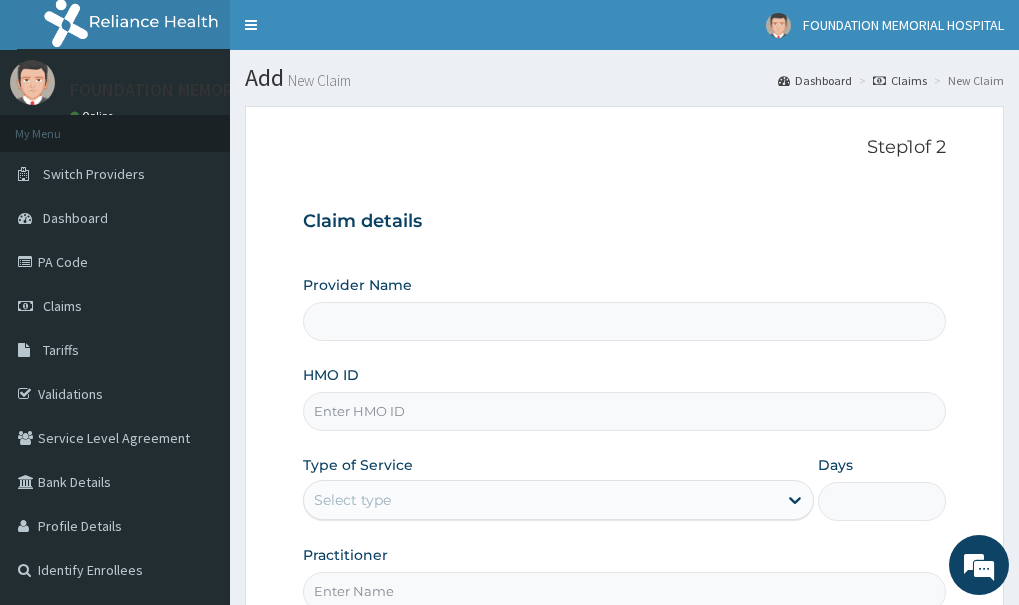 type on "FOUNDATION MEMORIAL HOSPITAL" 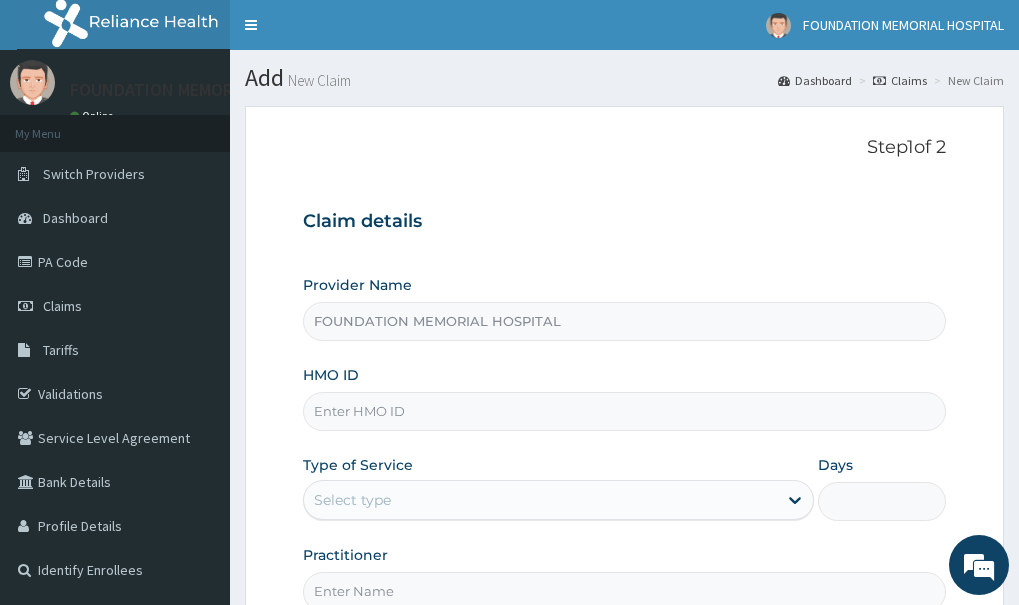 click on "HMO ID" at bounding box center [624, 411] 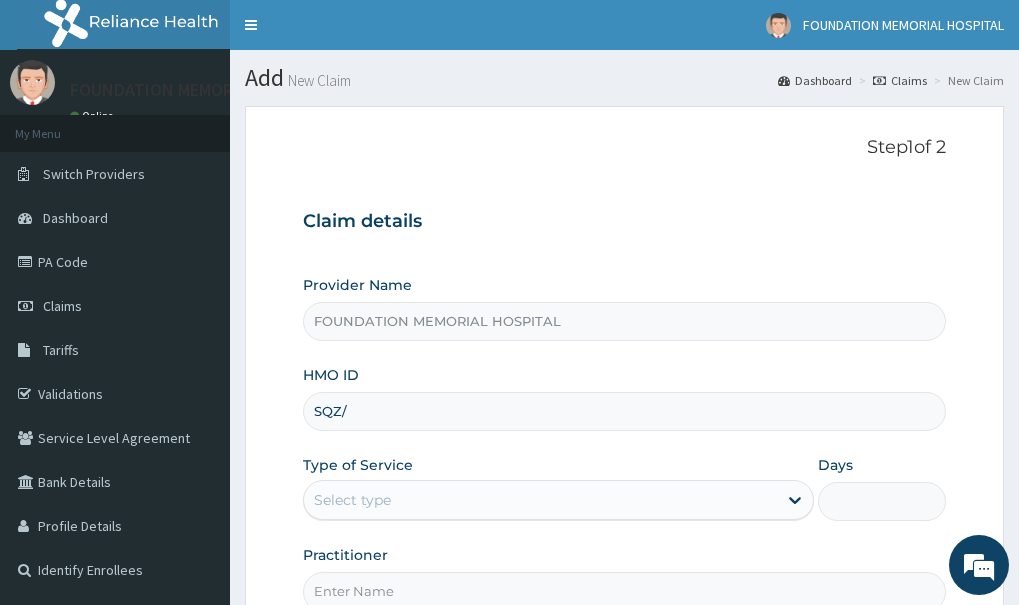scroll, scrollTop: 0, scrollLeft: 0, axis: both 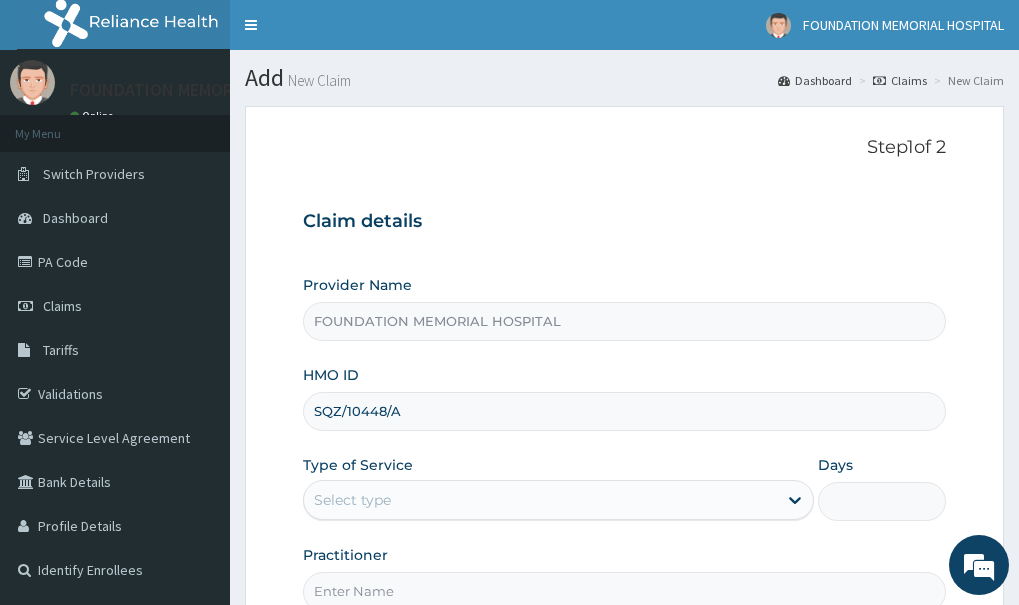 type on "SQZ/10448/A" 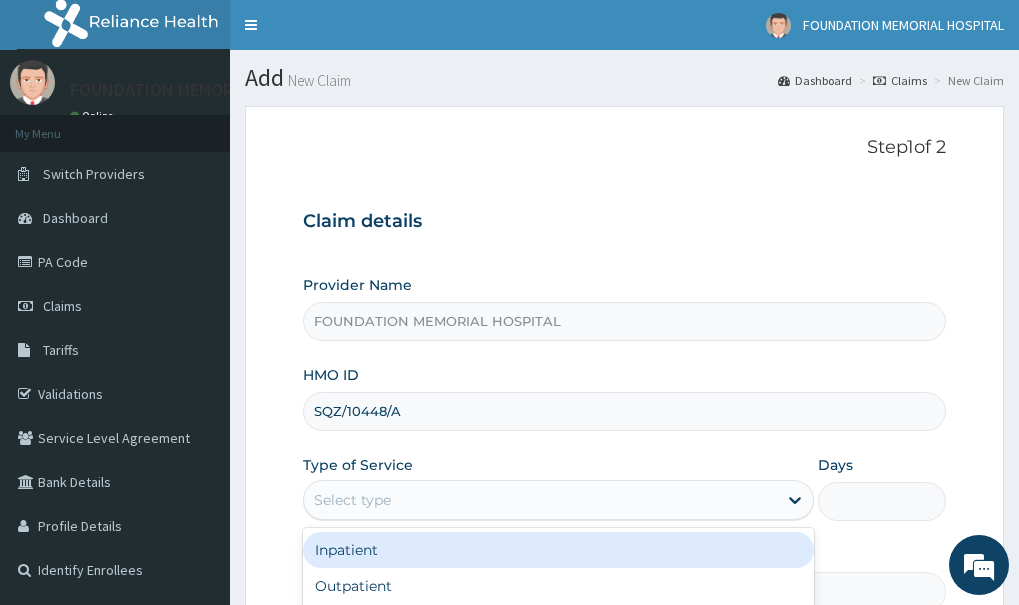 click on "Select type" at bounding box center [541, 500] 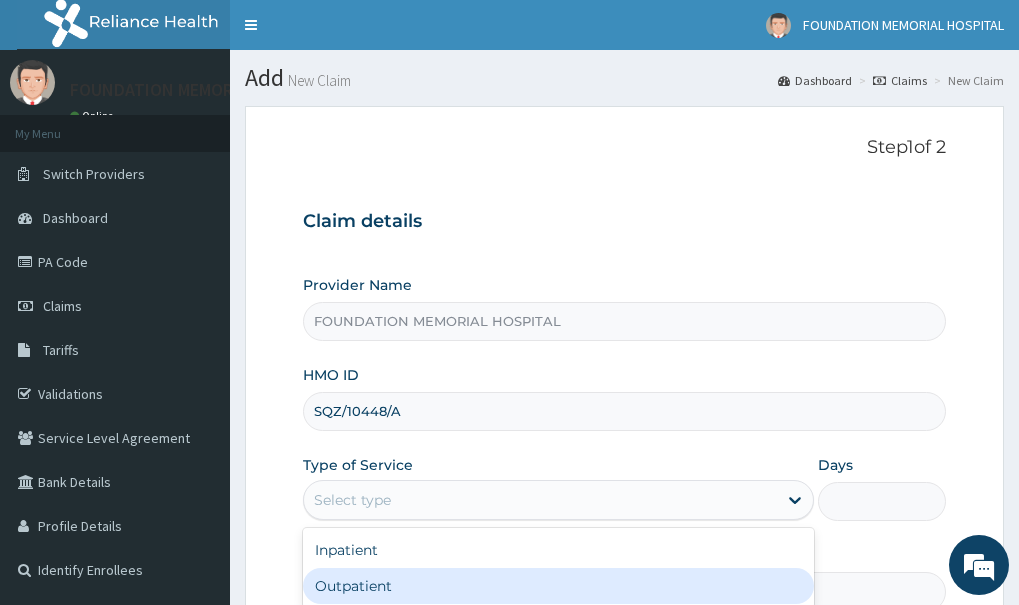 click on "Outpatient" at bounding box center [559, 586] 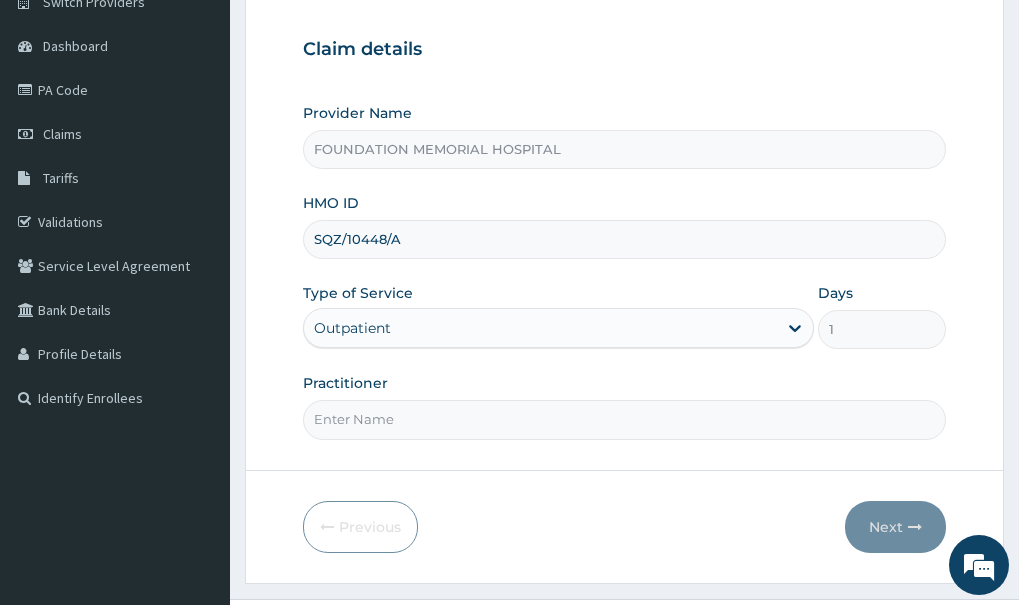 scroll, scrollTop: 217, scrollLeft: 0, axis: vertical 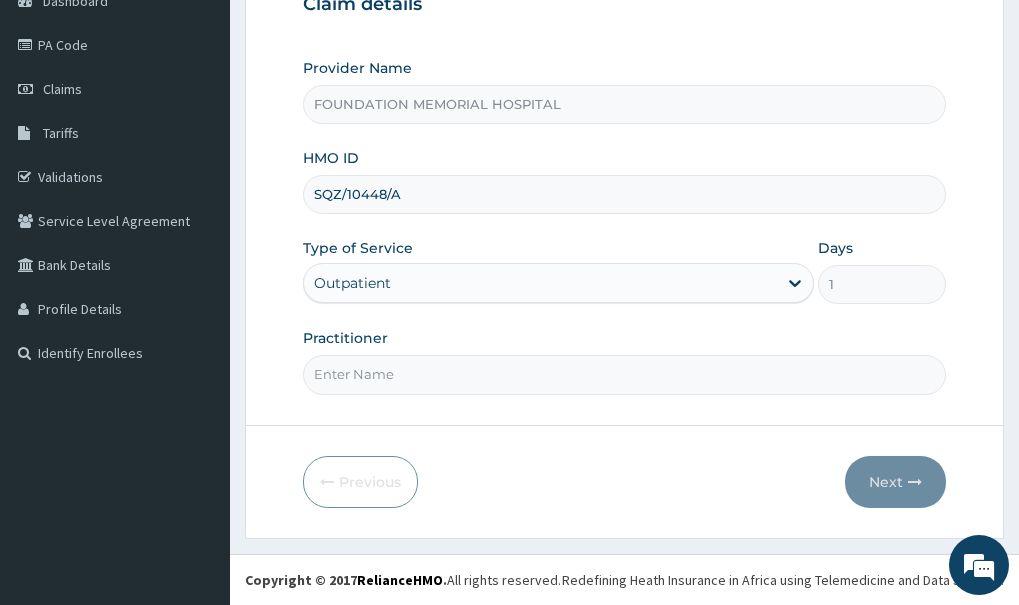 click on "Practitioner" at bounding box center (624, 374) 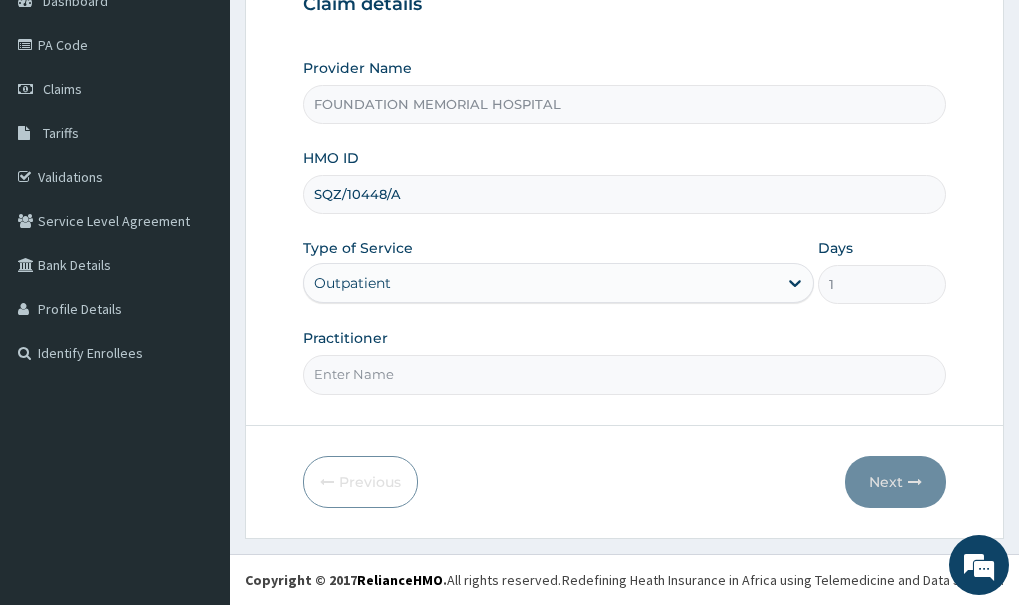 type on "[TITLE] [LAST]" 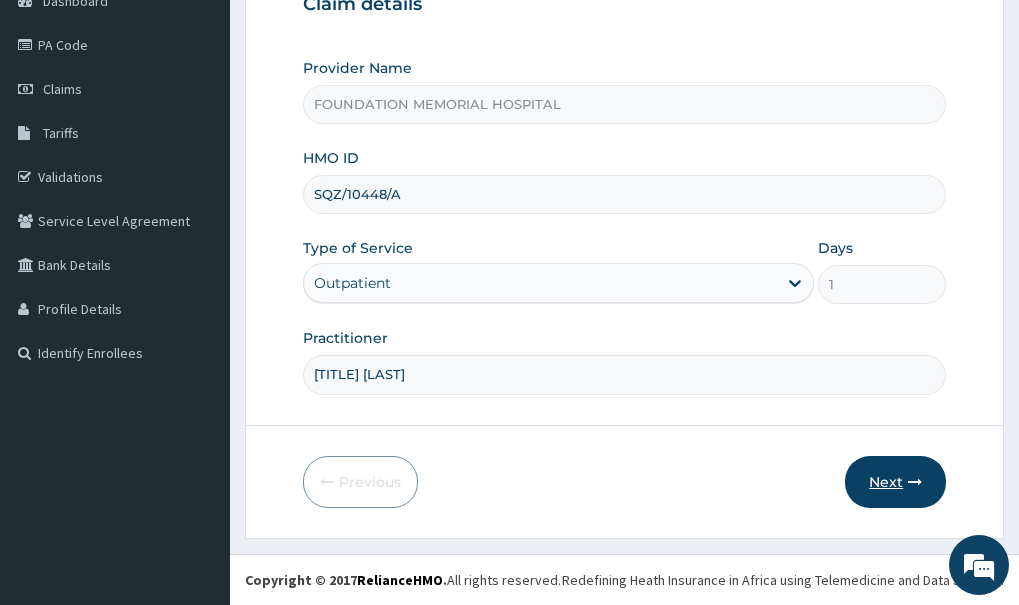 click on "Next" at bounding box center [895, 482] 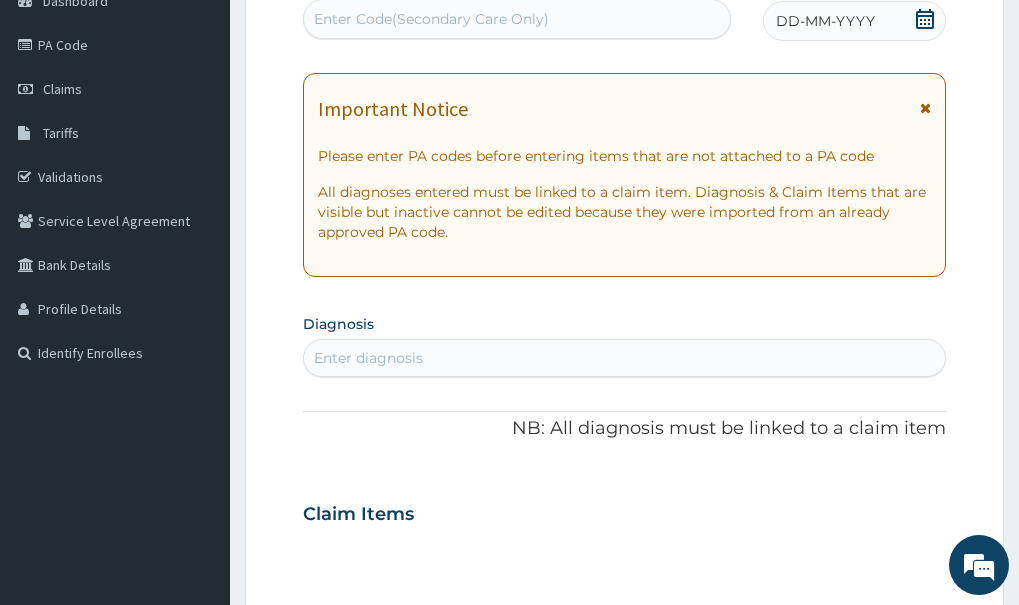 click on "Enter diagnosis" at bounding box center [624, 358] 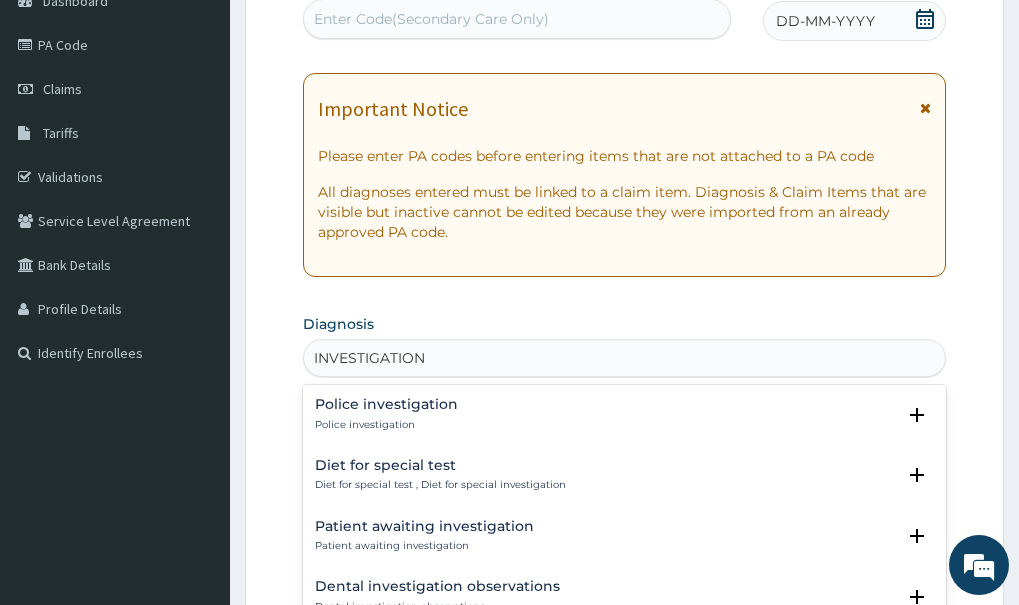 type on "INVESTIGATION" 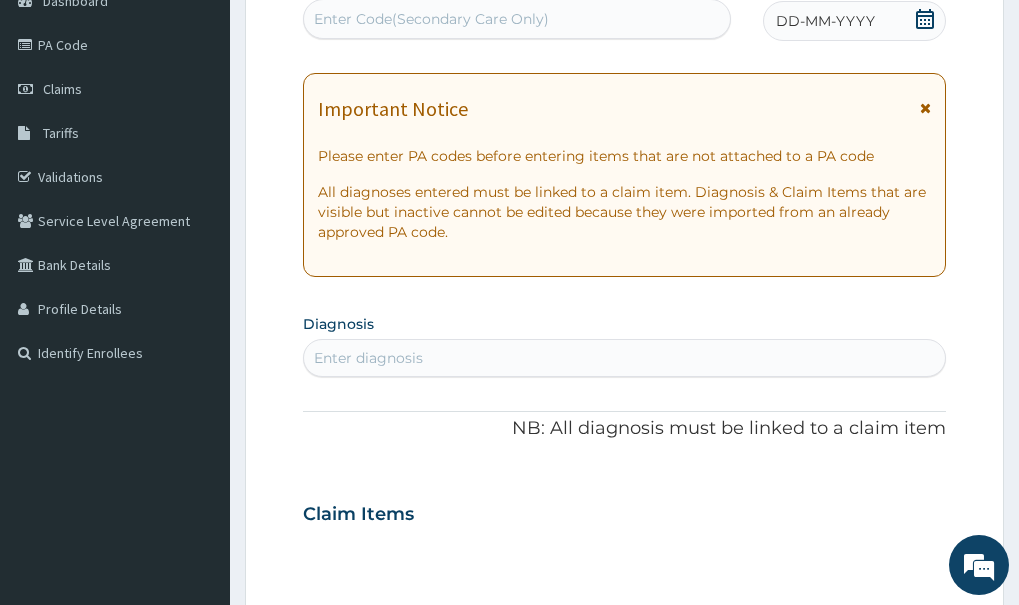 click on "Step  2  of 2 PA Code / Prescription Code Enter Code(Secondary Care Only) Encounter Date DD-MM-YYYY Important Notice Please enter PA codes before entering items that are not attached to a PA code   All diagnoses entered must be linked to a claim item. Diagnosis & Claim Items that are visible but inactive cannot be edited because they were imported from an already approved PA code. Diagnosis Enter diagnosis NB: All diagnosis must be linked to a claim item Claim Items No claim item Types Select Type Item Select Item Pair Diagnosis Select Diagnosis Unit Price 0 Add Comment     Previous   Submit" at bounding box center [624, 541] 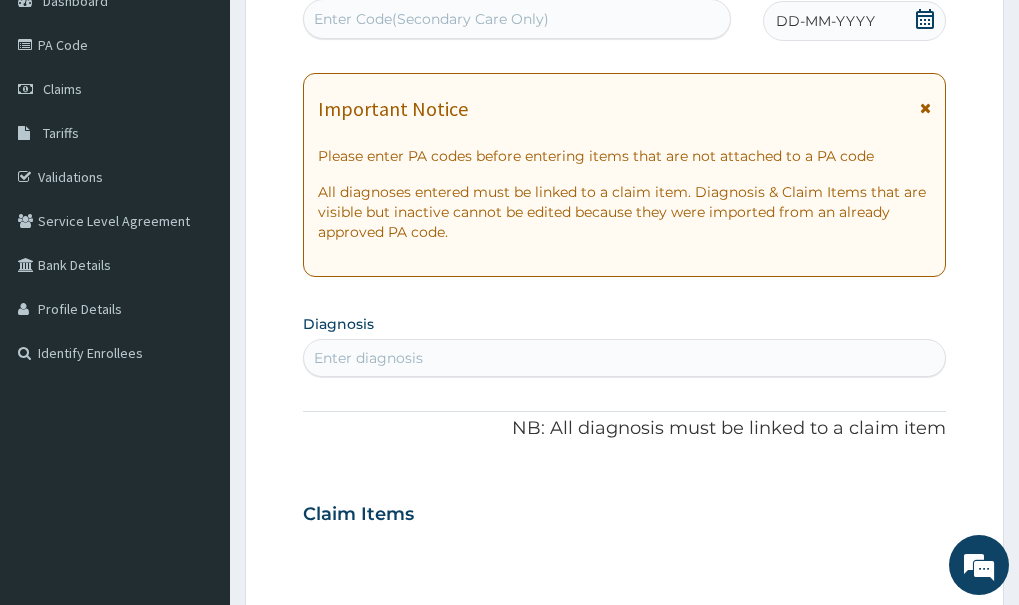 click on "Enter diagnosis" at bounding box center (624, 358) 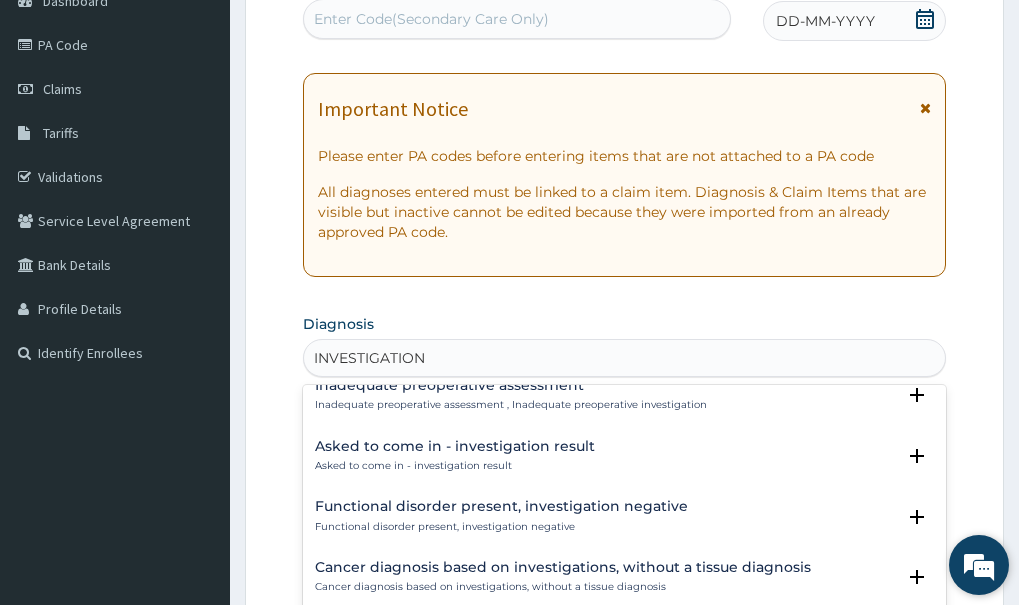 scroll, scrollTop: 166, scrollLeft: 0, axis: vertical 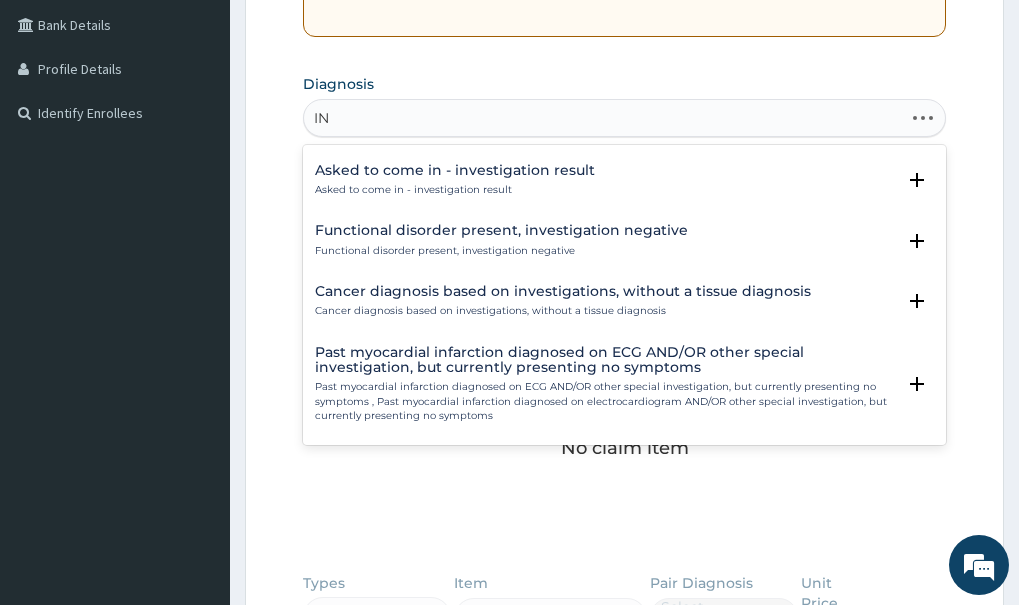 type on "I" 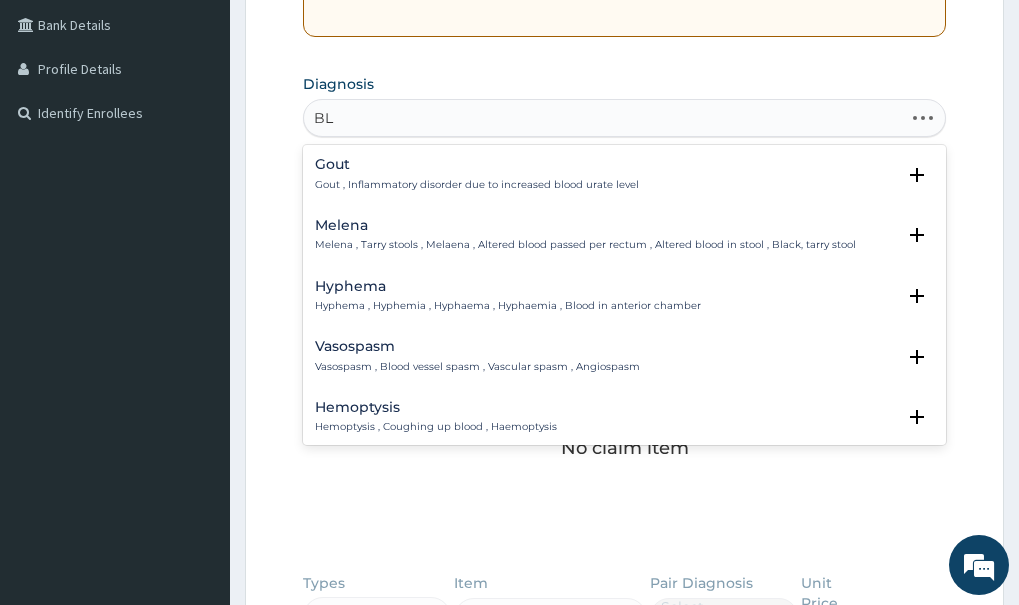 type on "B" 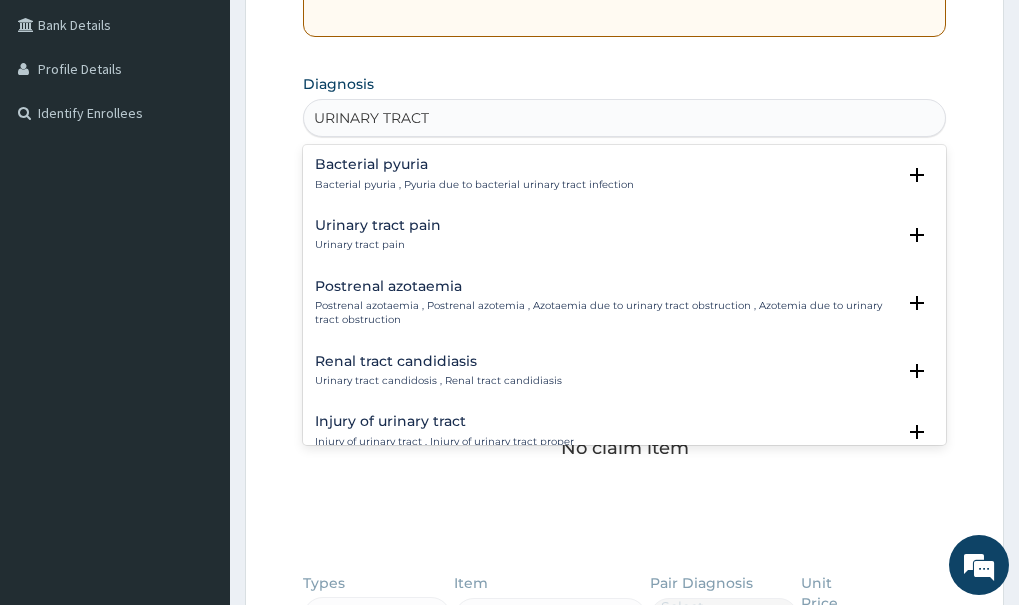 type on "URINARY TRACT I" 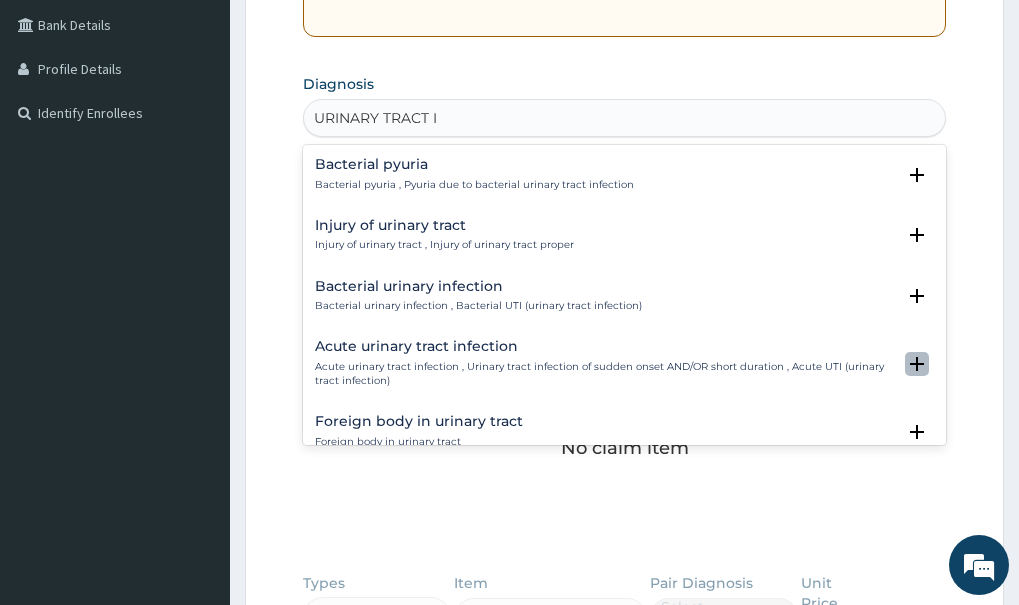 click 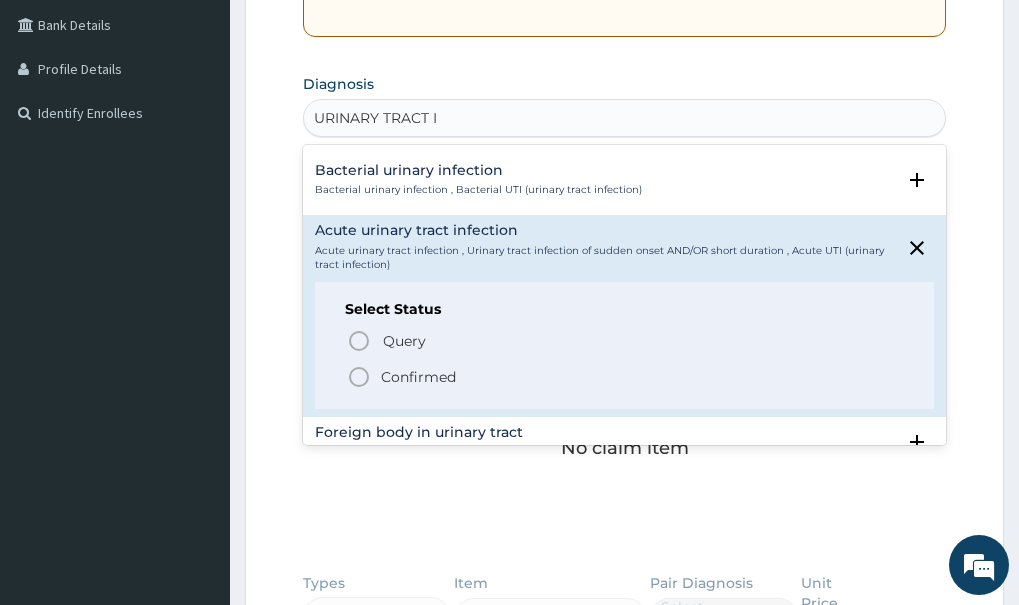 scroll, scrollTop: 160, scrollLeft: 0, axis: vertical 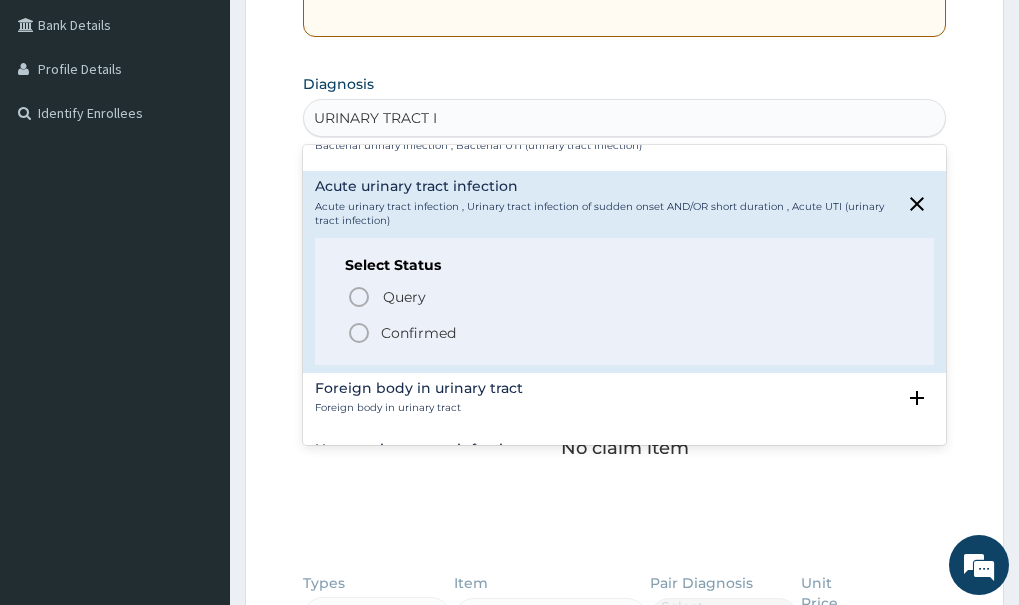 click 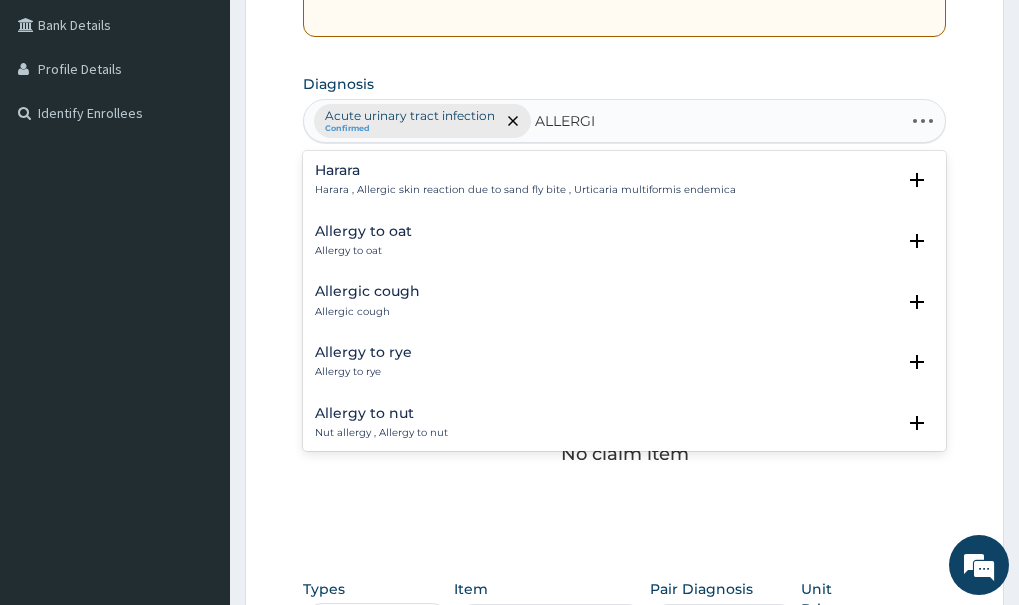 click on "Allergic cough Allergic cough Select Status Query Query covers suspected (?), Keep in view (kiv), Ruled out (r/o) Confirmed" at bounding box center [624, 306] 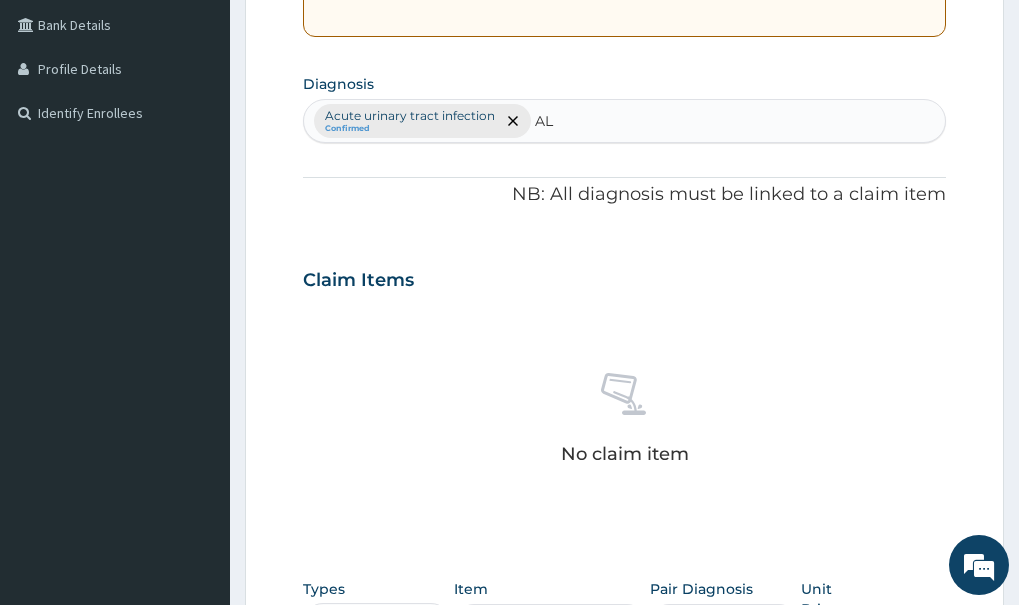 type on "A" 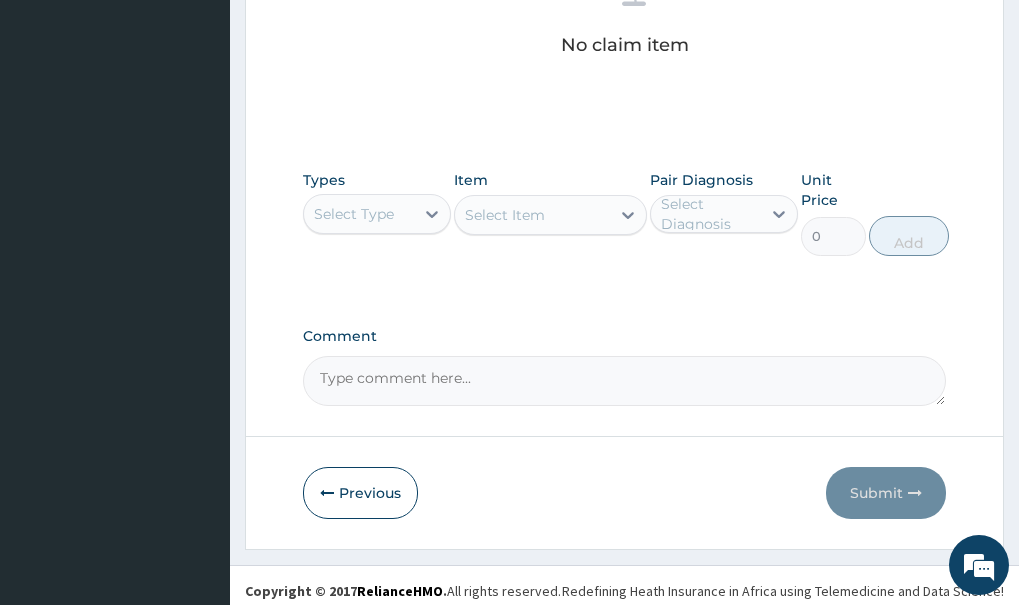 scroll, scrollTop: 877, scrollLeft: 0, axis: vertical 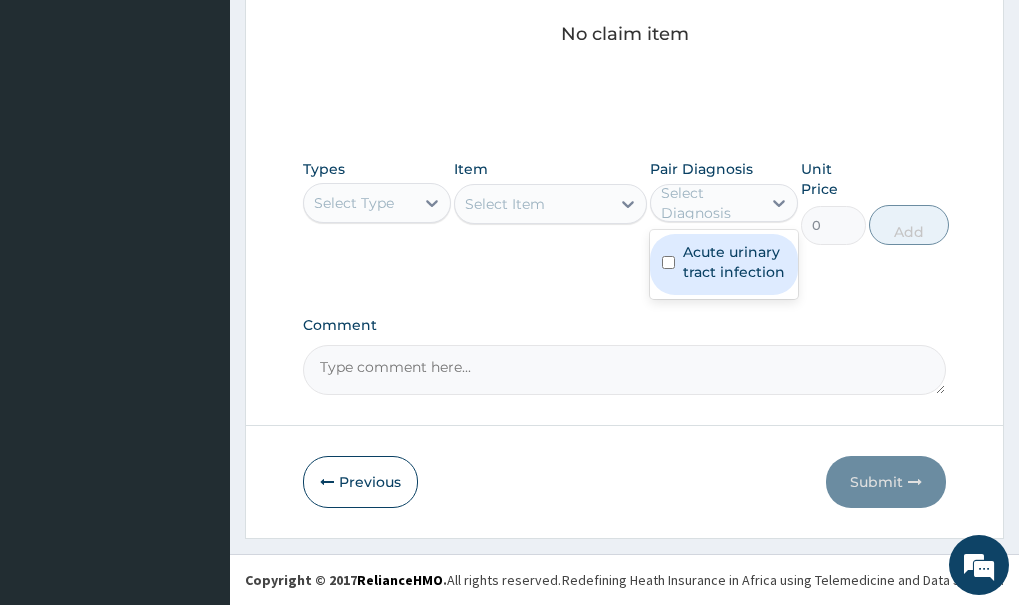 click on "Select Diagnosis" at bounding box center (710, 203) 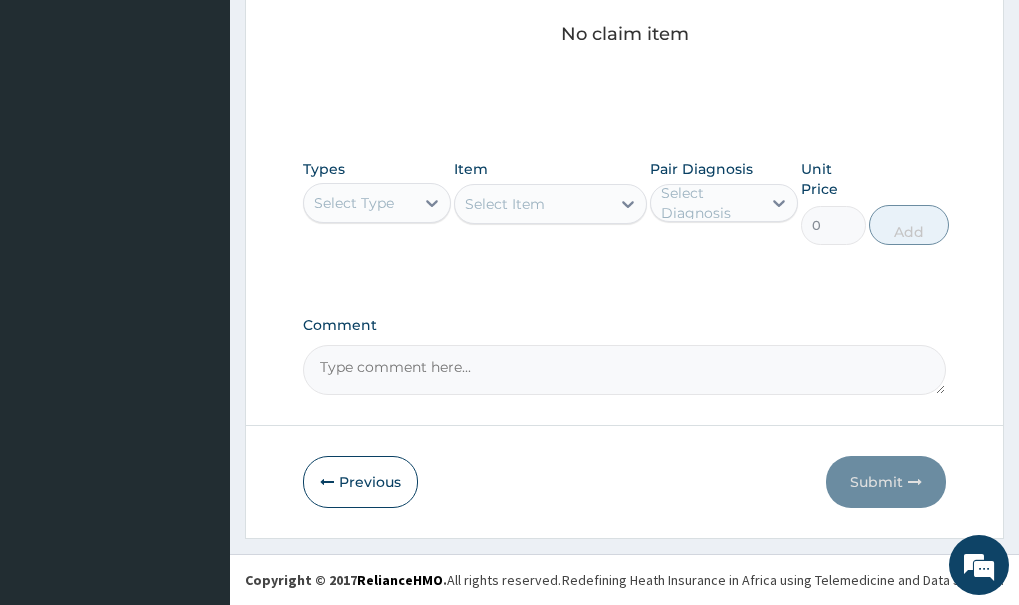 drag, startPoint x: 735, startPoint y: 202, endPoint x: 910, endPoint y: 109, distance: 198.17668 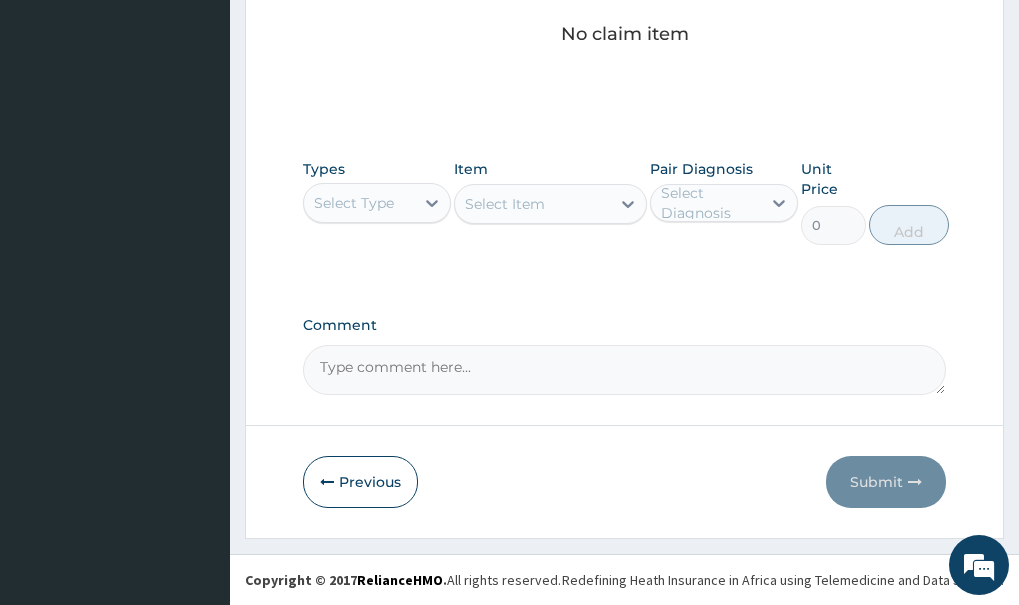 scroll, scrollTop: 348, scrollLeft: 0, axis: vertical 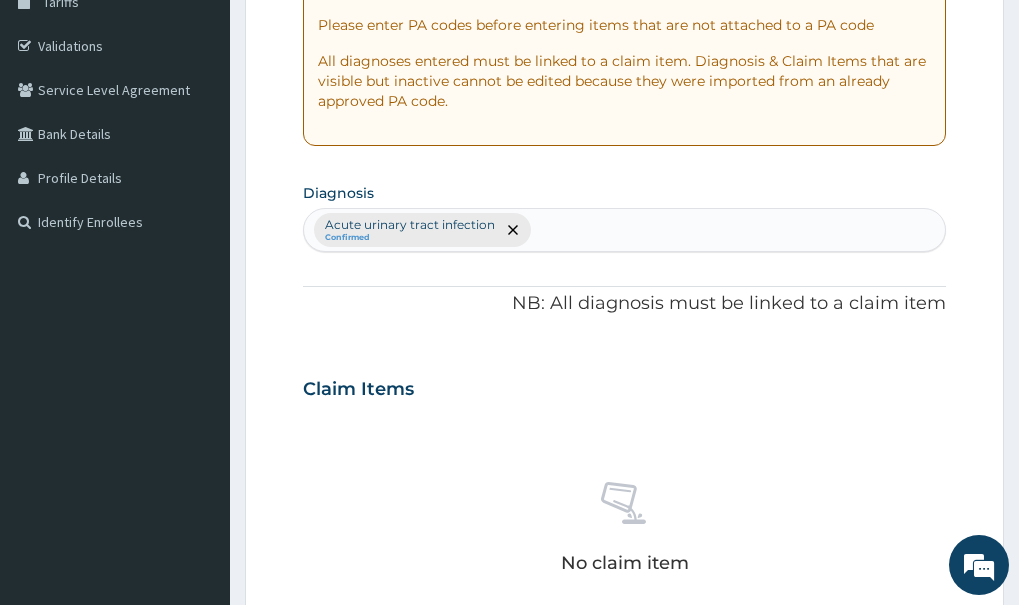click on "Acute urinary tract infection Confirmed" at bounding box center (624, 230) 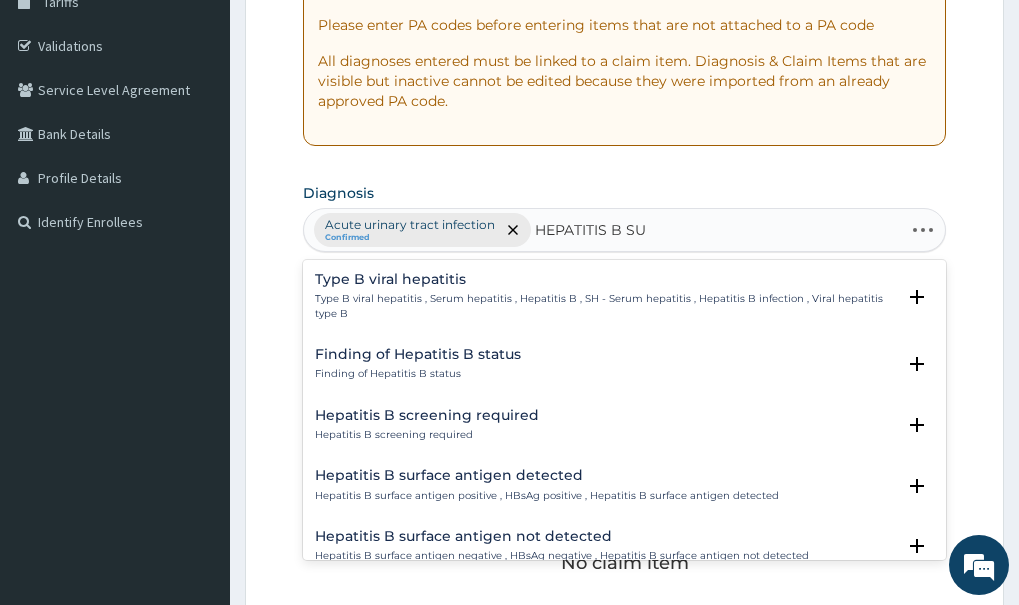 type on "HEPATITIS B SUR" 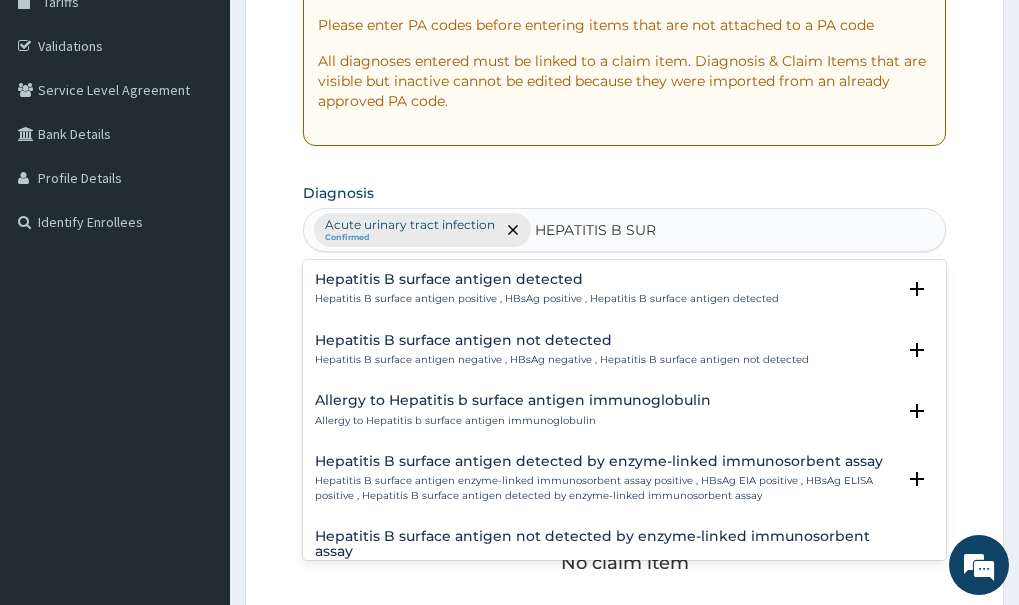 click on "Hepatitis B surface antigen not detected" at bounding box center [562, 340] 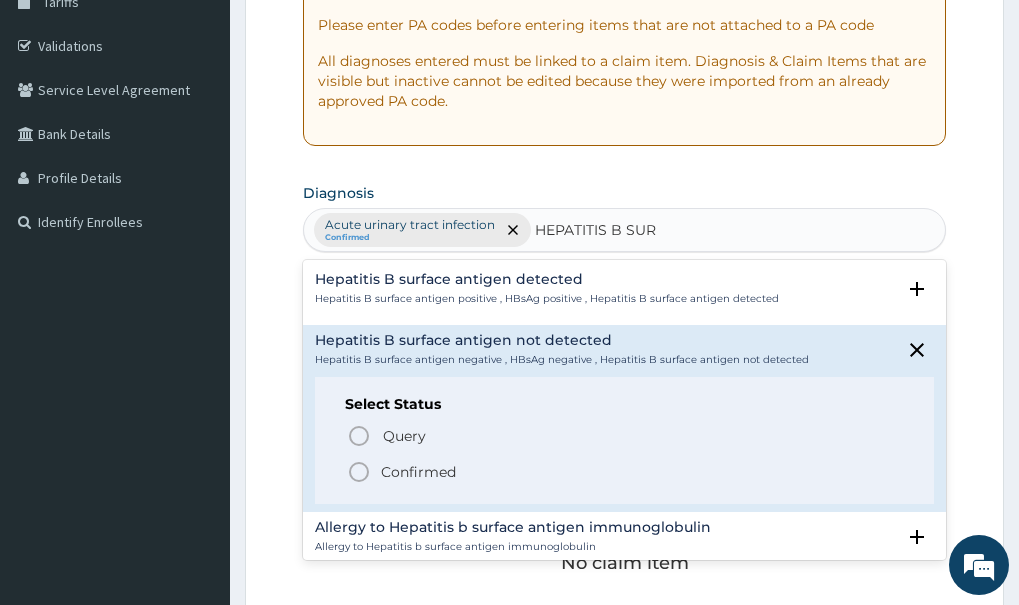 click 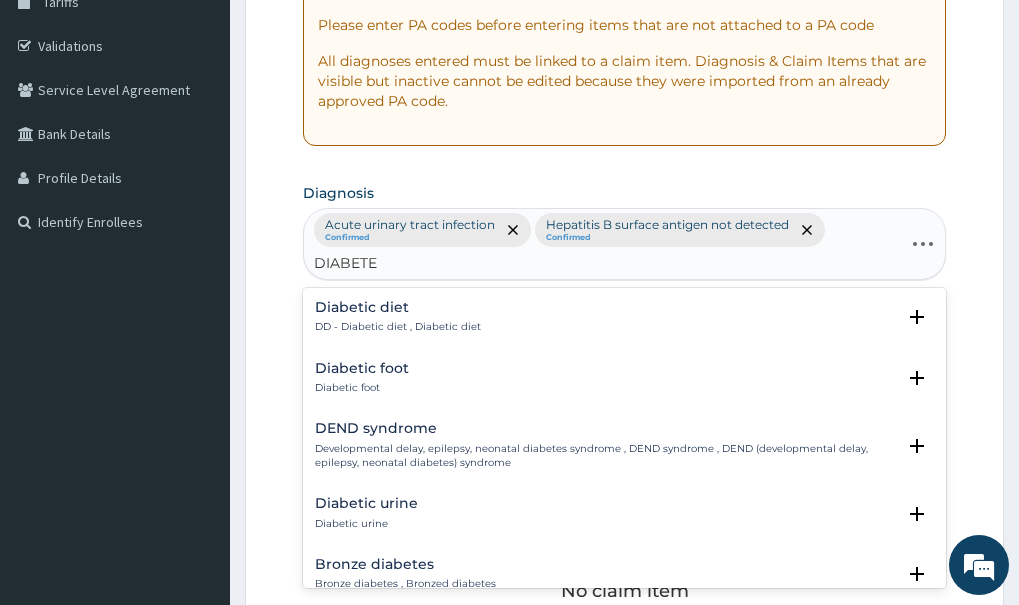 type on "DIABETES" 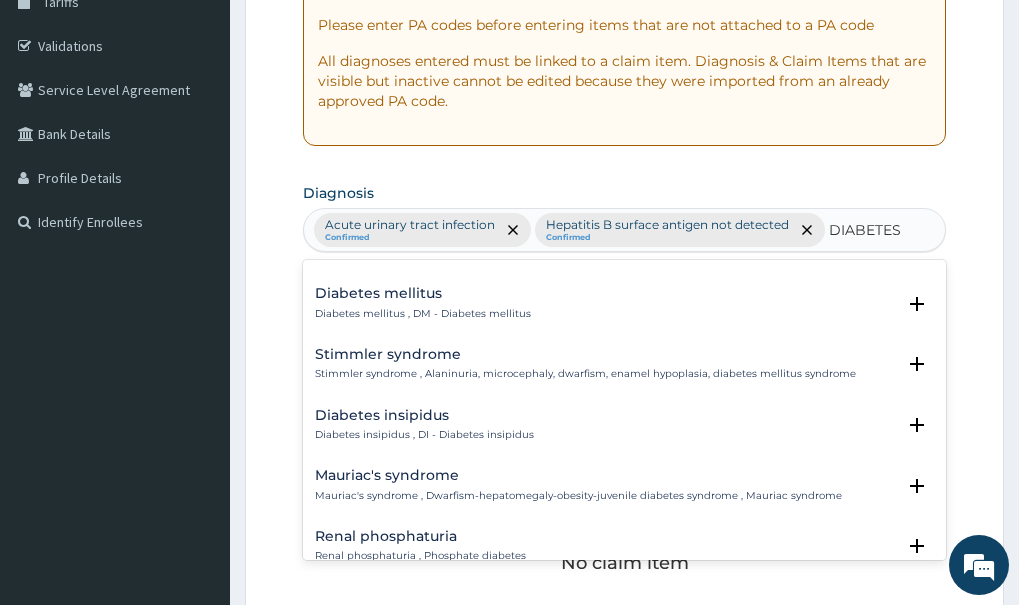 scroll, scrollTop: 262, scrollLeft: 0, axis: vertical 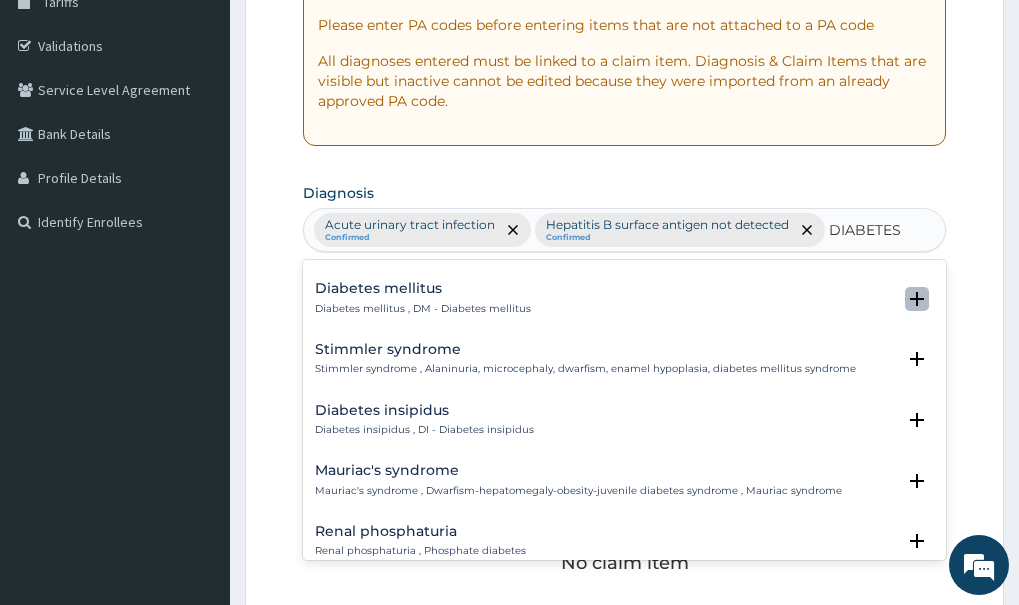 click 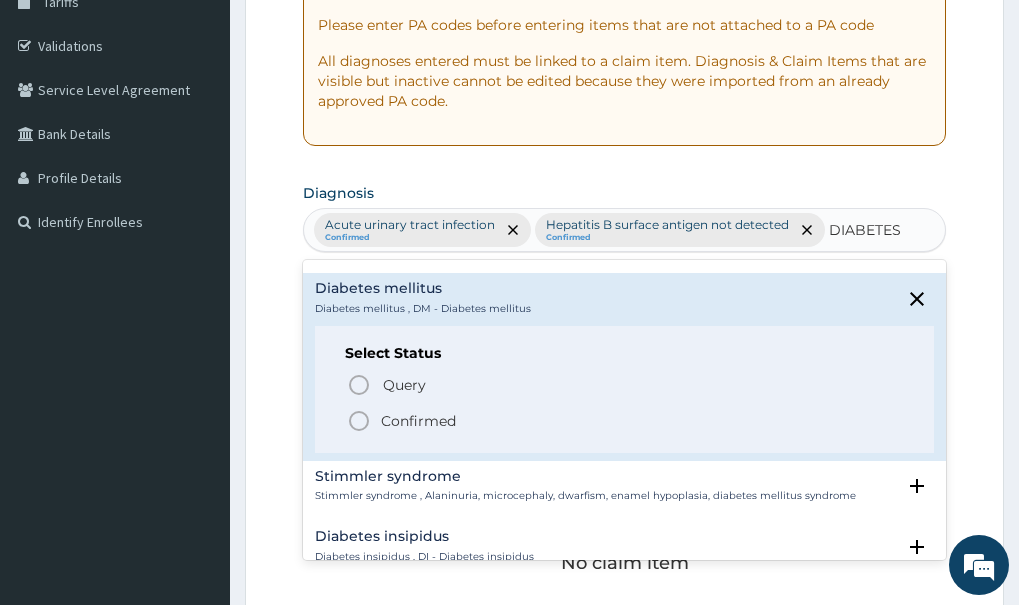 click 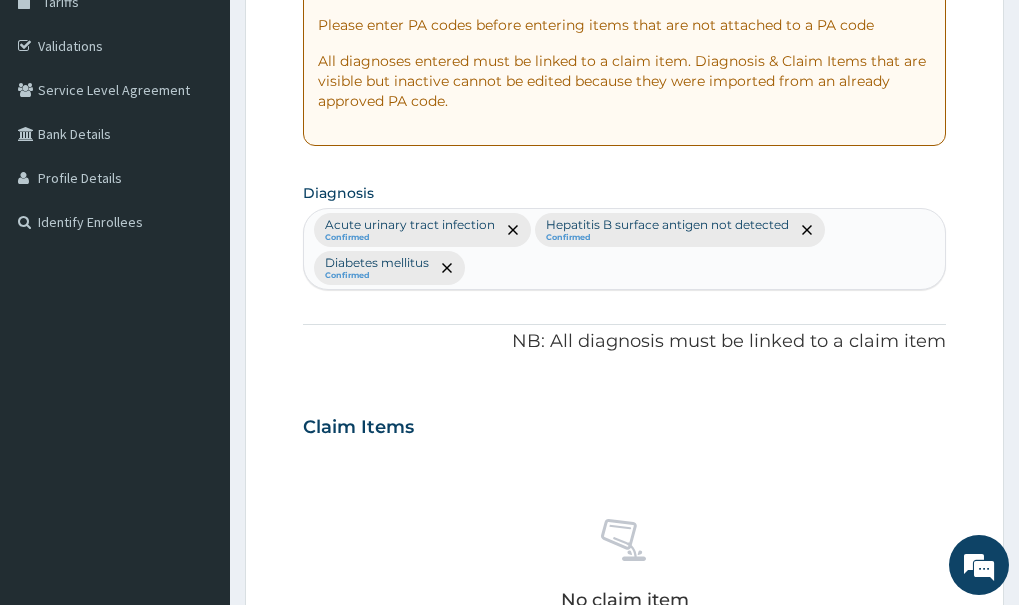 click on "Acute urinary tract infection Confirmed Hepatitis B surface antigen not detected Confirmed Diabetes mellitus Confirmed" at bounding box center (624, 249) 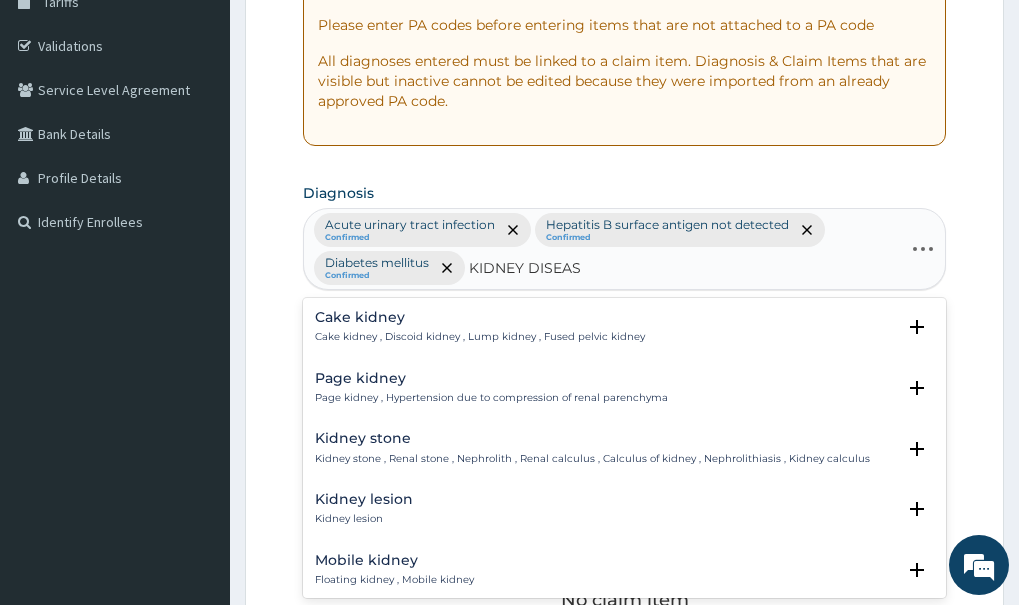 type on "KIDNEY DISEASE" 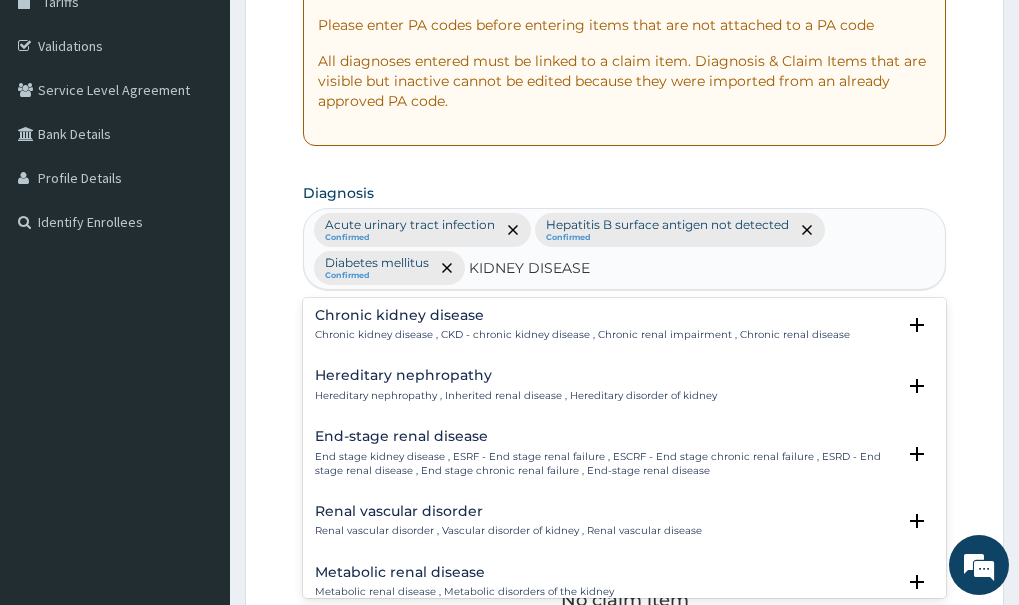 scroll, scrollTop: 262, scrollLeft: 0, axis: vertical 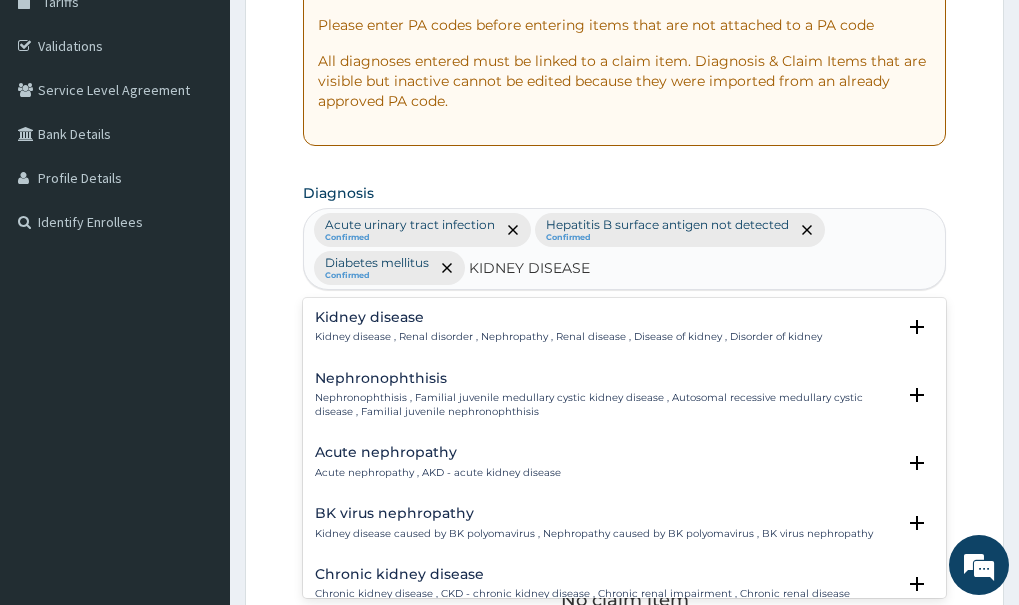 click on "Kidney disease , Renal disorder , Nephropathy , Renal disease , Disease of kidney , Disorder of kidney" at bounding box center [568, 337] 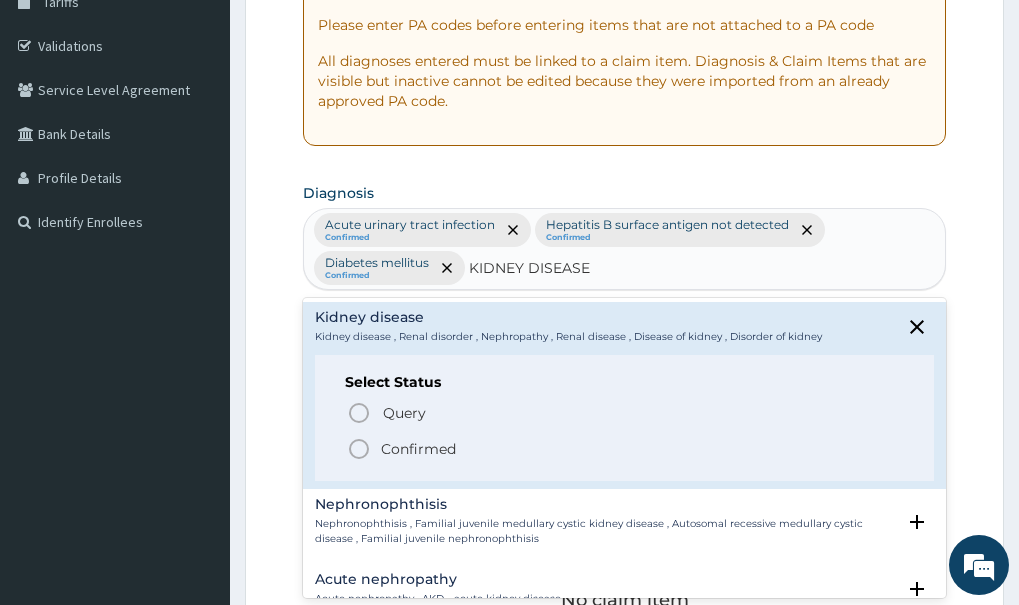 click 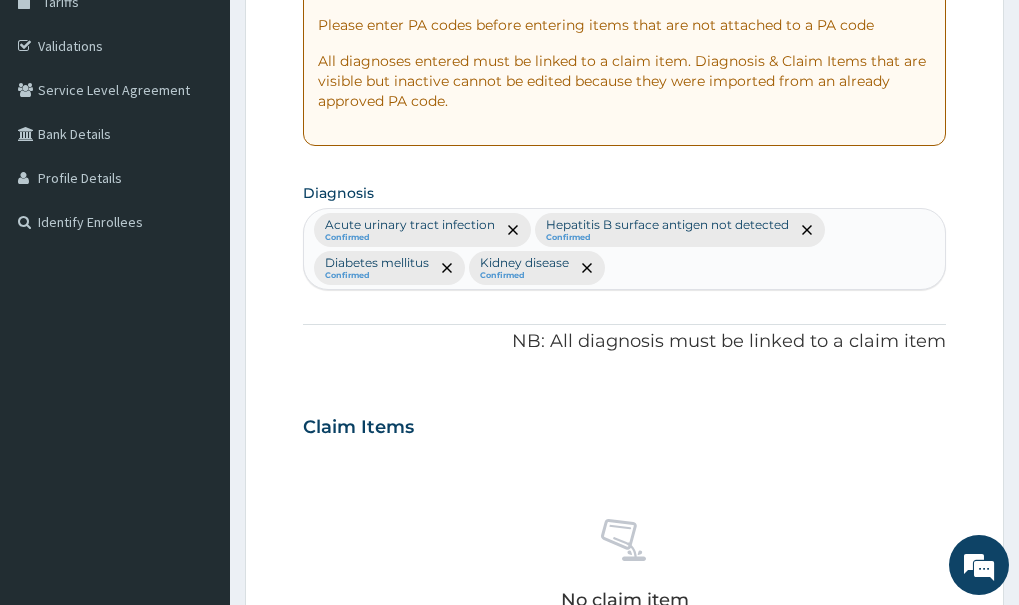 click on "Acute urinary tract infection Confirmed Hepatitis B surface antigen not detected Confirmed Diabetes mellitus Confirmed Kidney disease Confirmed" at bounding box center (624, 249) 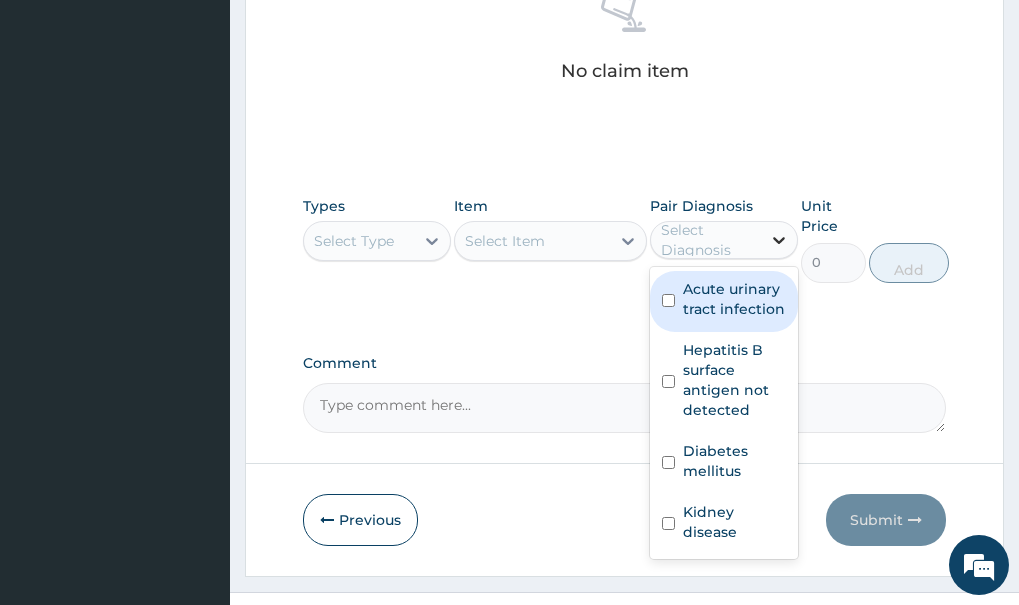 click 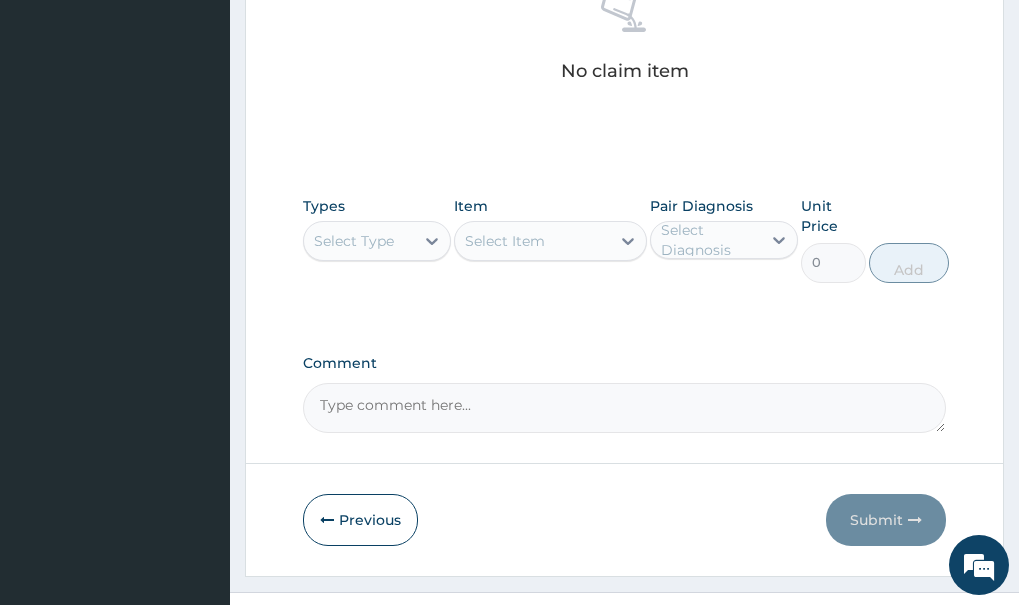 click on "Select Item" at bounding box center (550, 241) 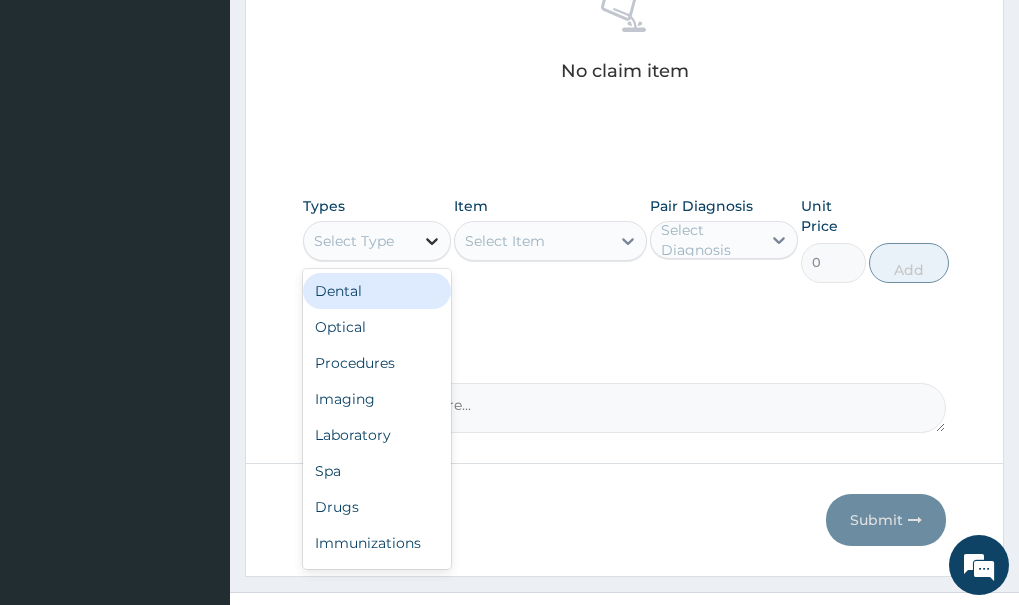 click at bounding box center (432, 241) 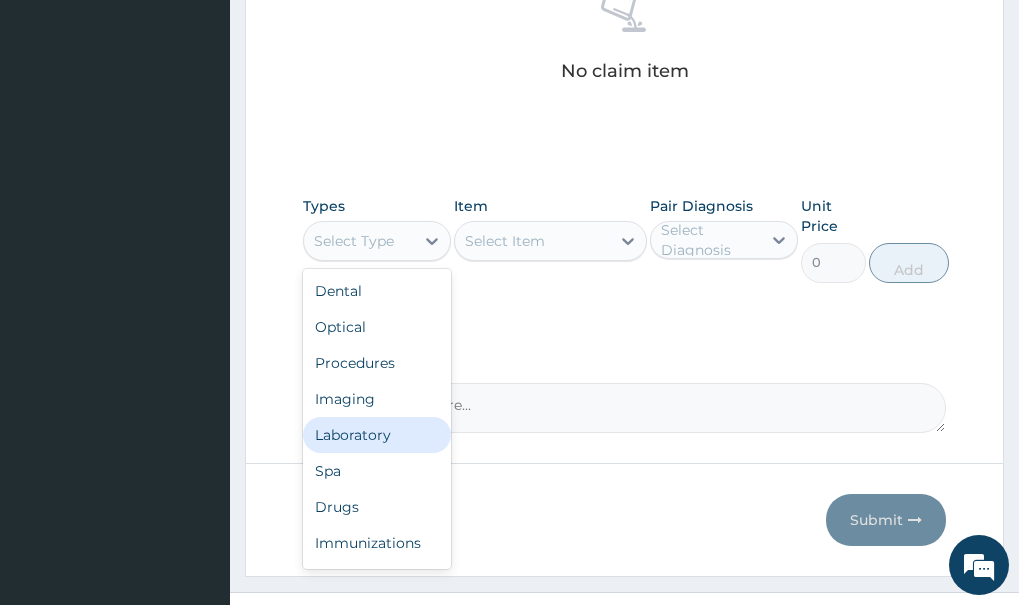 click on "Laboratory" at bounding box center [377, 435] 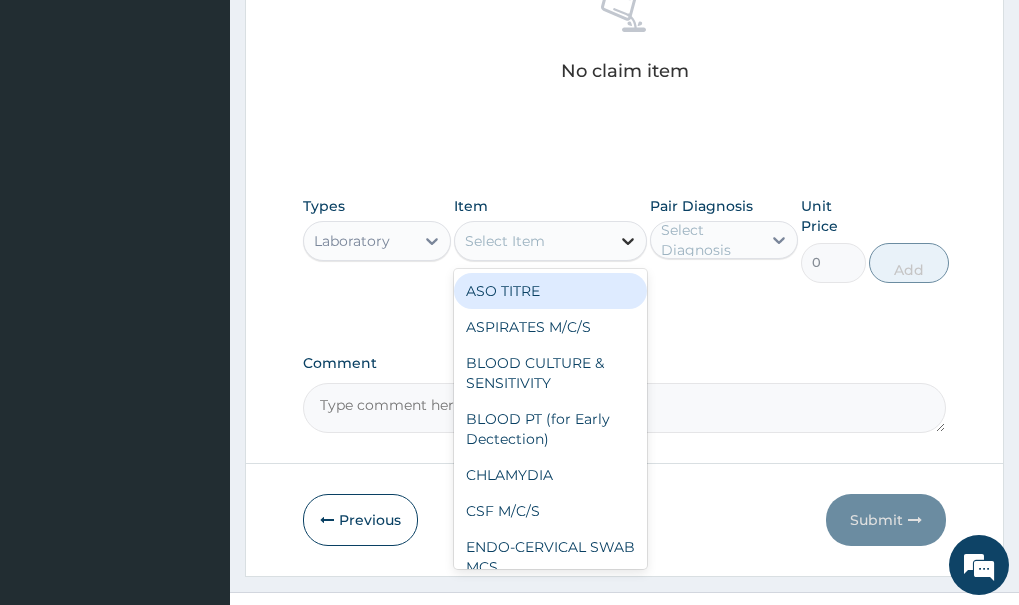click 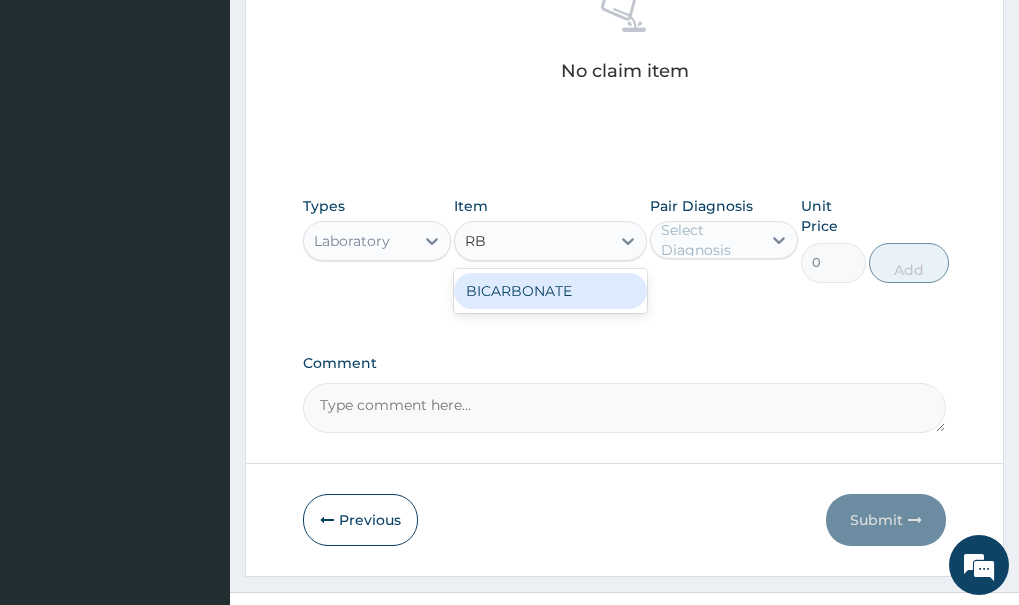 type on "R" 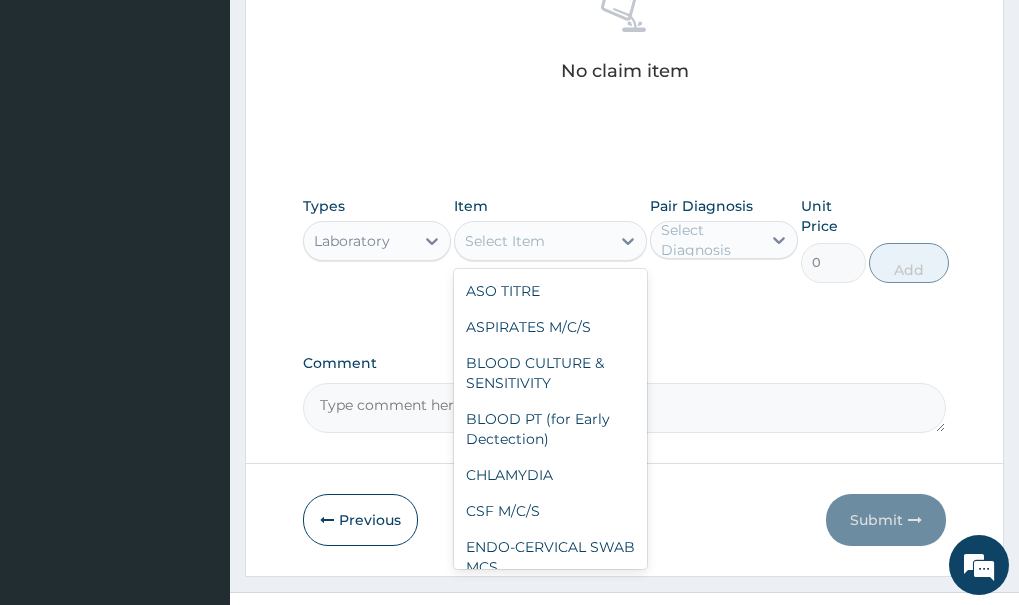 type on "A" 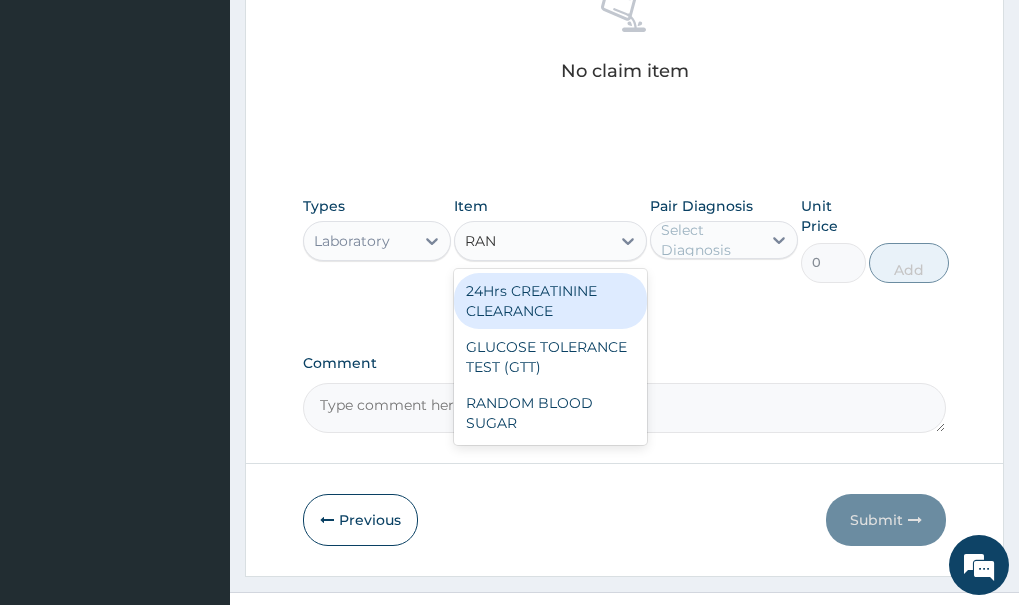 type on "RAND" 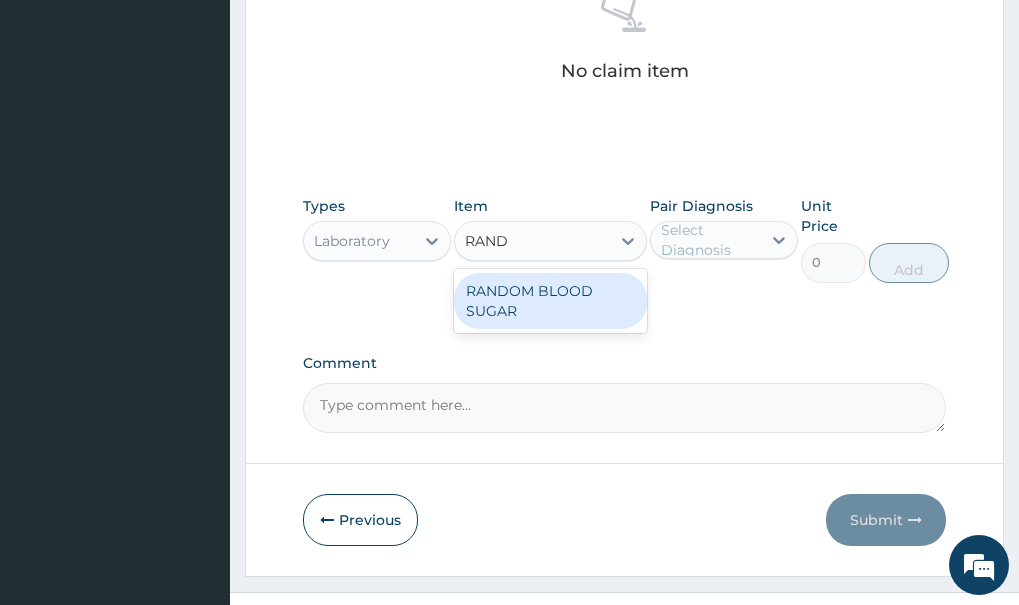 click on "RANDOM BLOOD SUGAR" at bounding box center [550, 301] 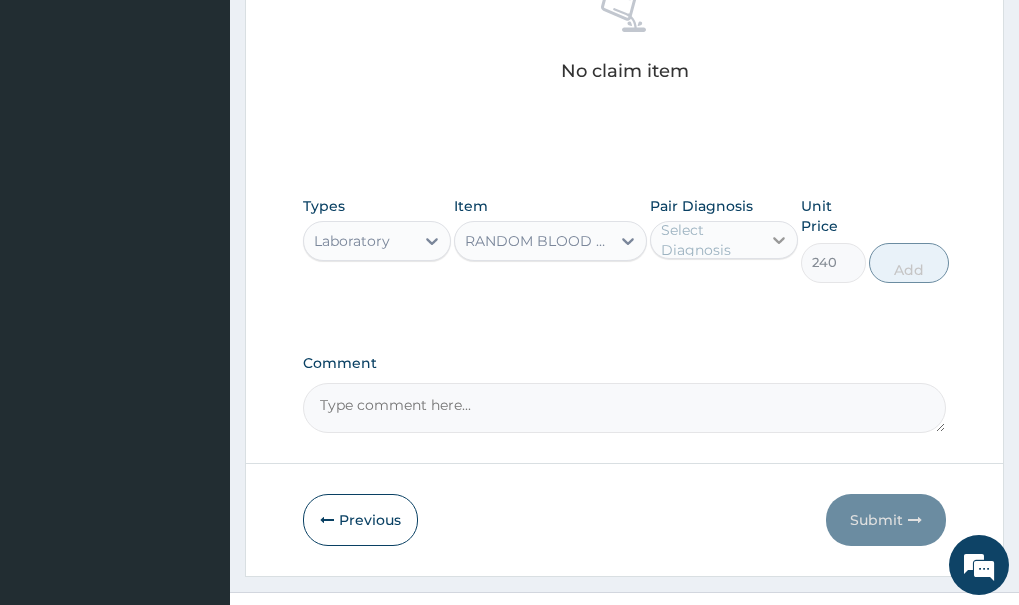 click 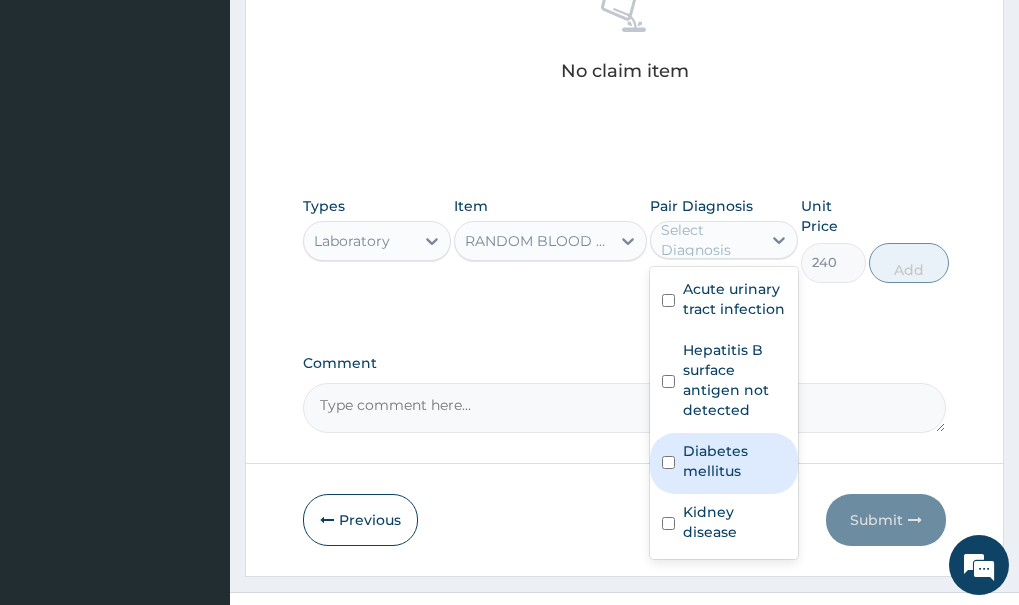 click at bounding box center (668, 462) 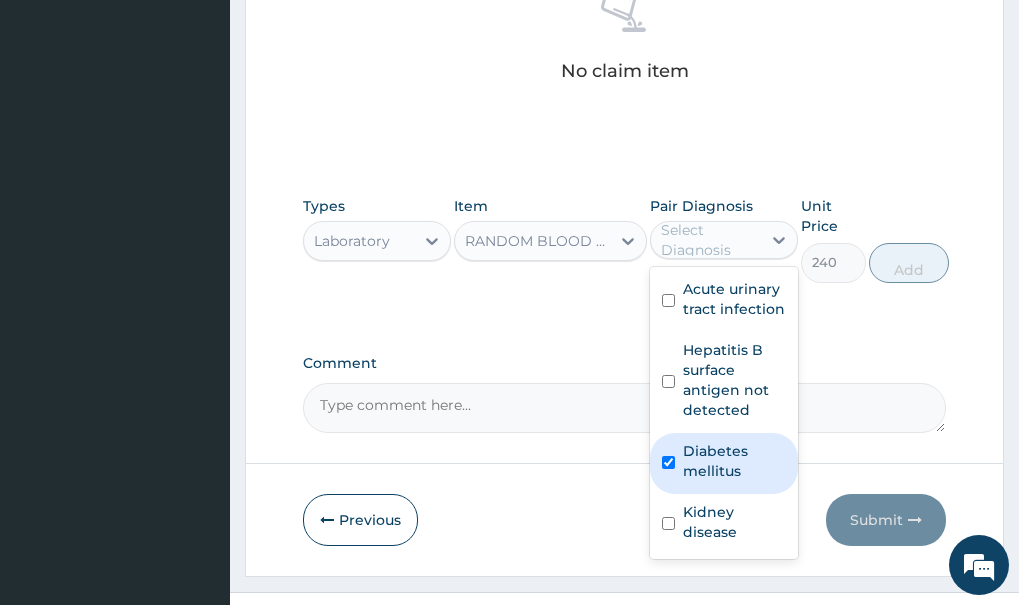checkbox on "true" 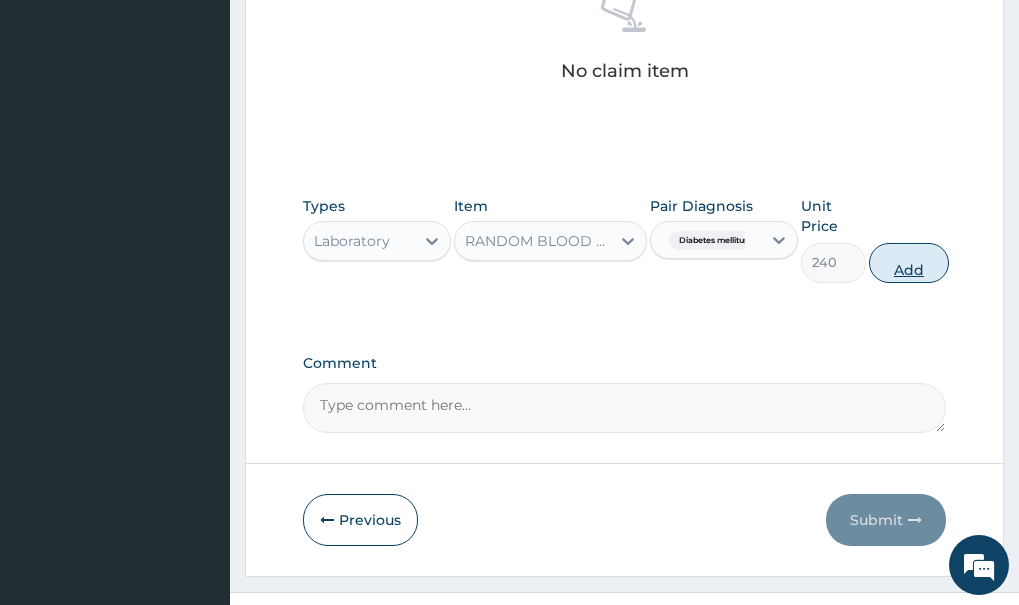 click on "Add" at bounding box center (909, 263) 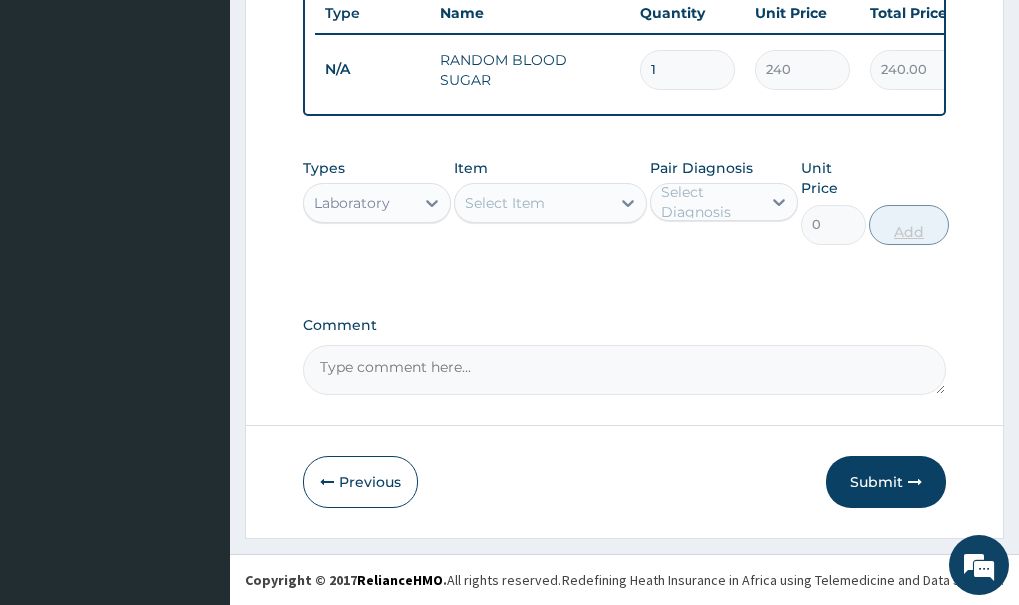 scroll, scrollTop: 835, scrollLeft: 0, axis: vertical 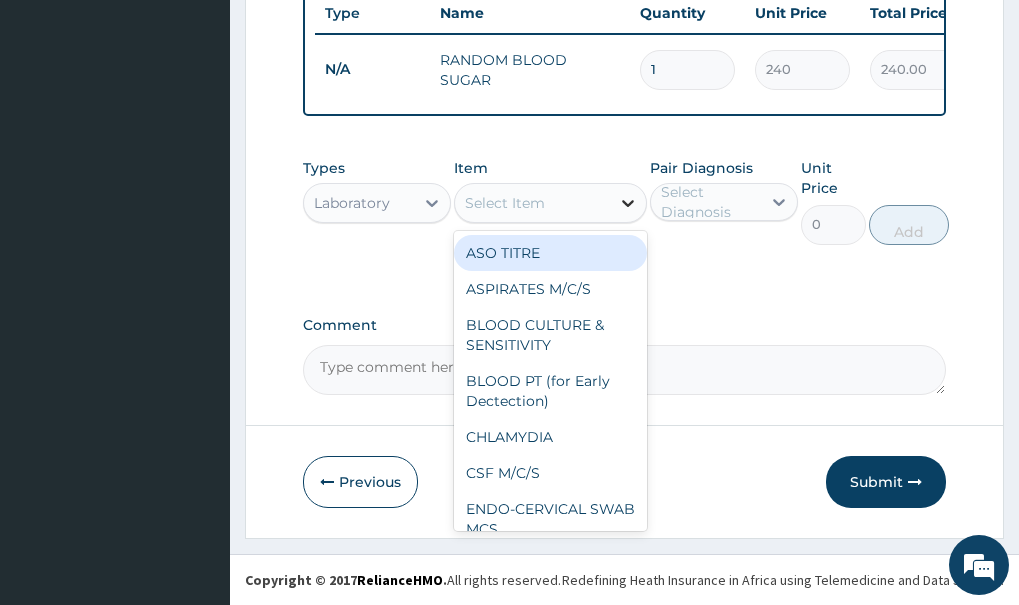 click 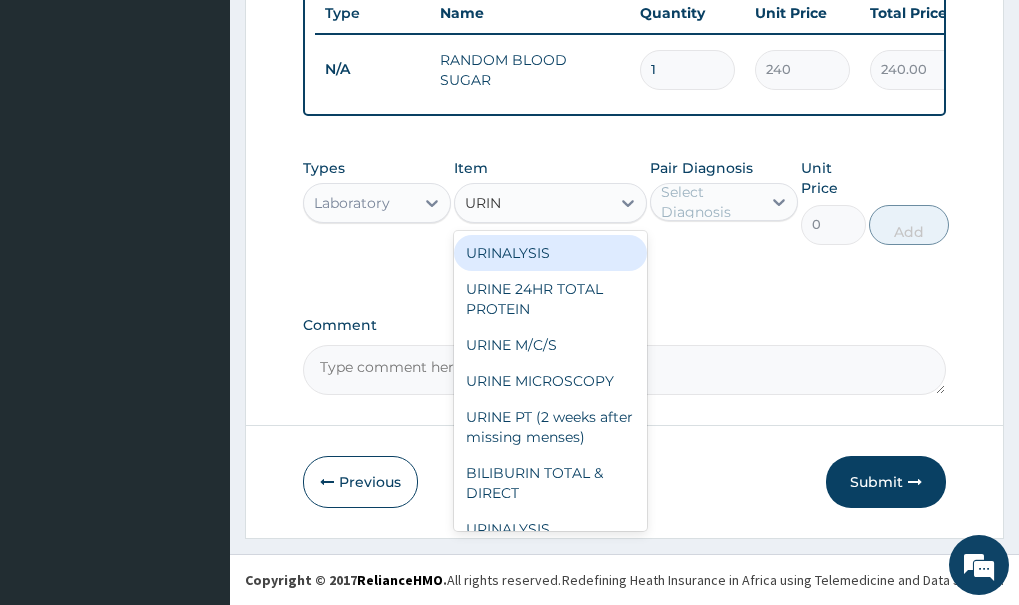 type on "URINA" 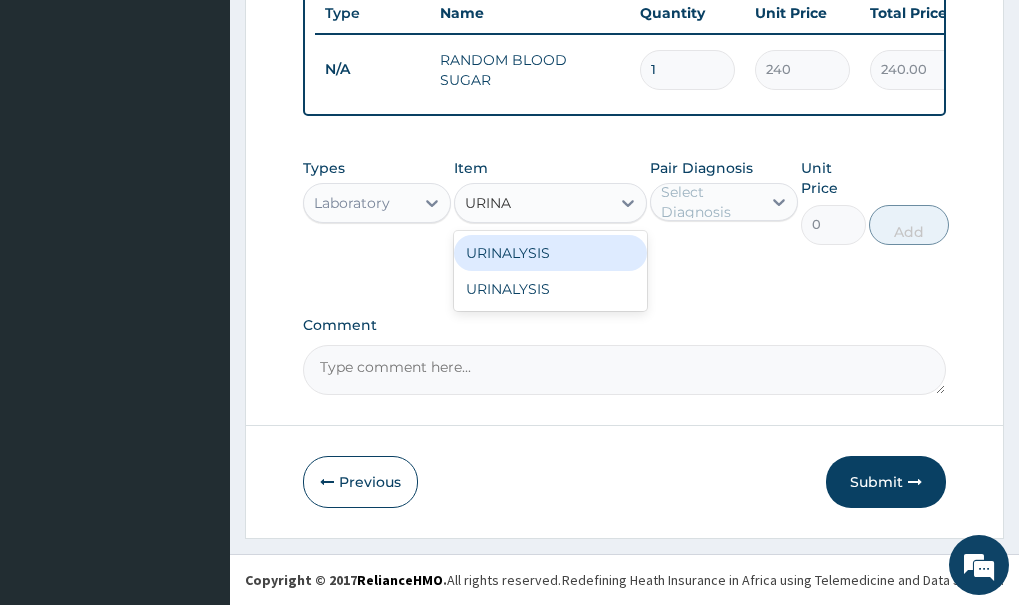 click on "URINALYSIS" at bounding box center (550, 289) 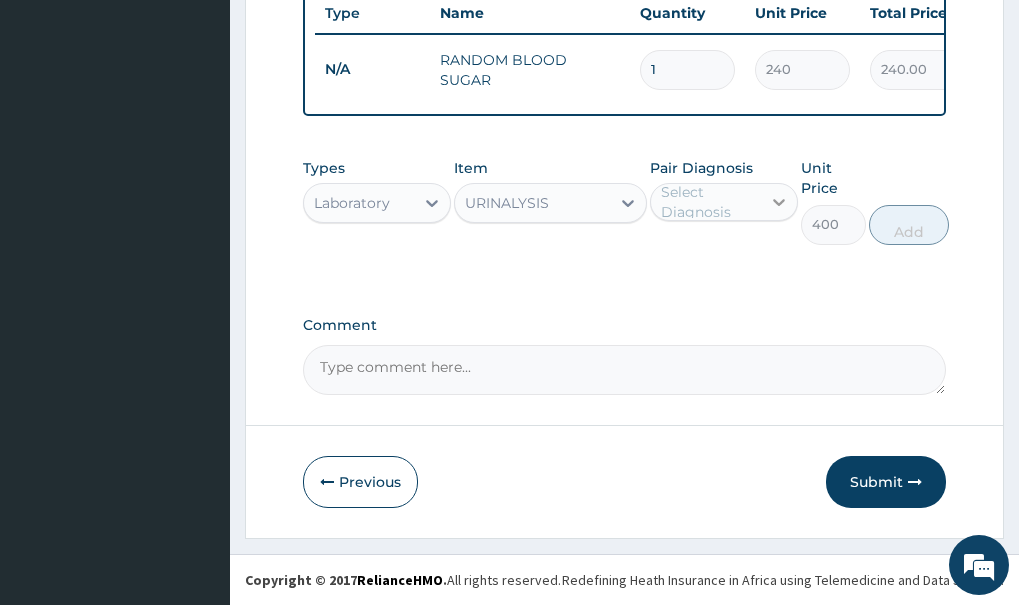 click 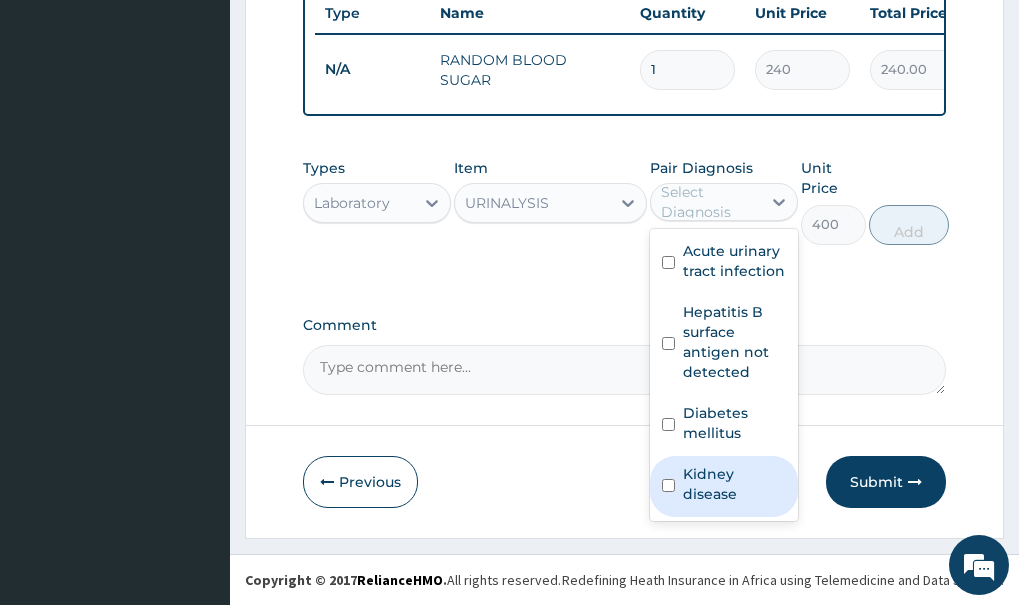 click at bounding box center (668, 485) 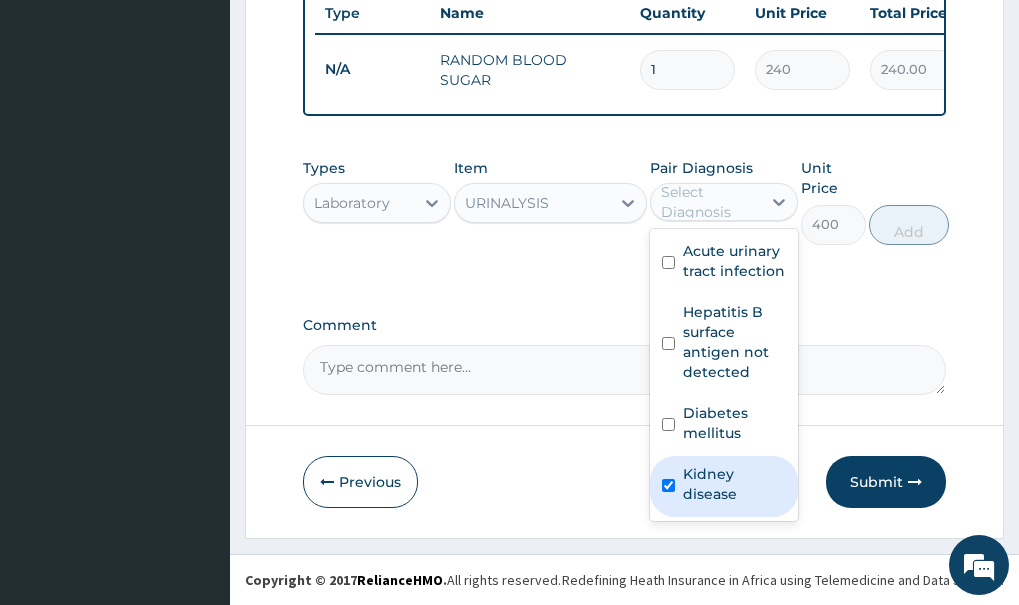 checkbox on "true" 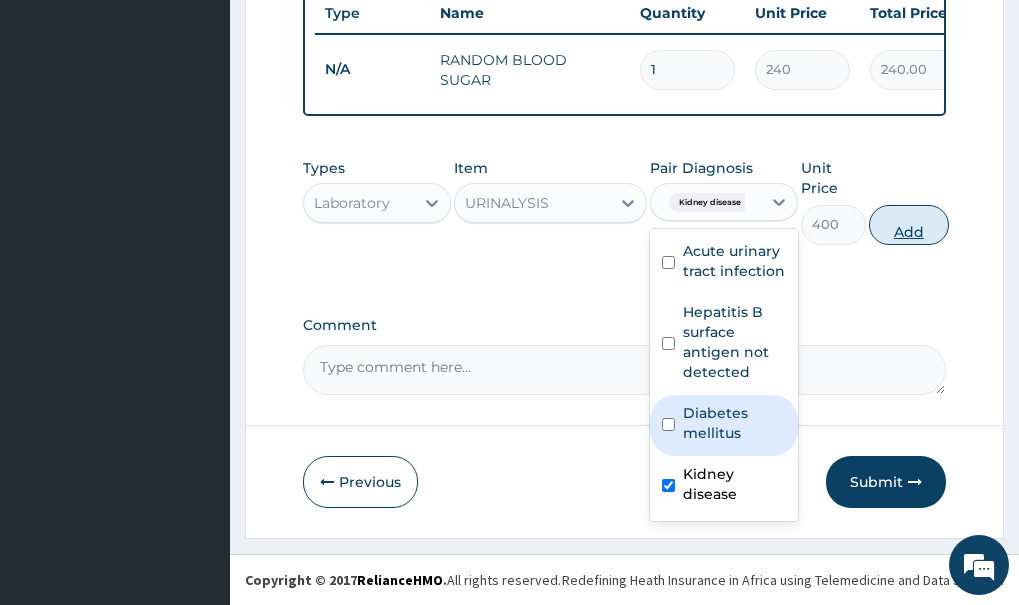 click on "Add" at bounding box center (909, 225) 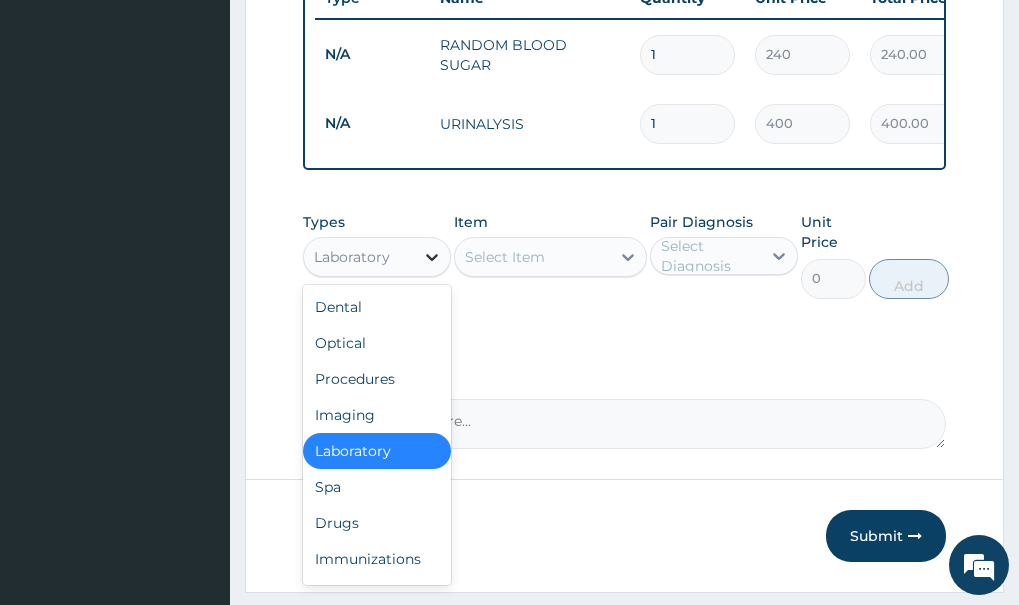 click 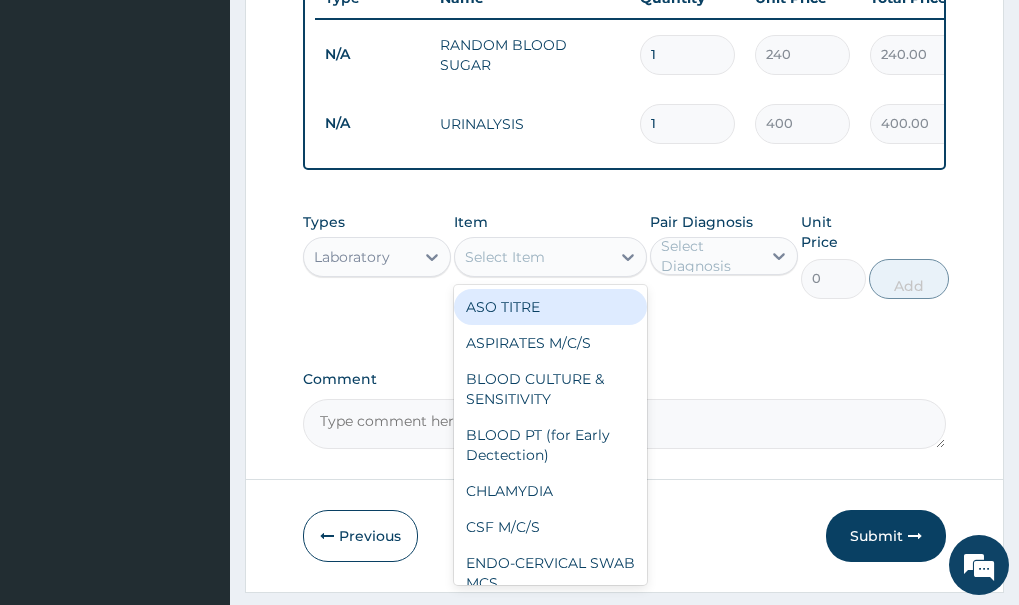 click on "Select Item" at bounding box center (532, 257) 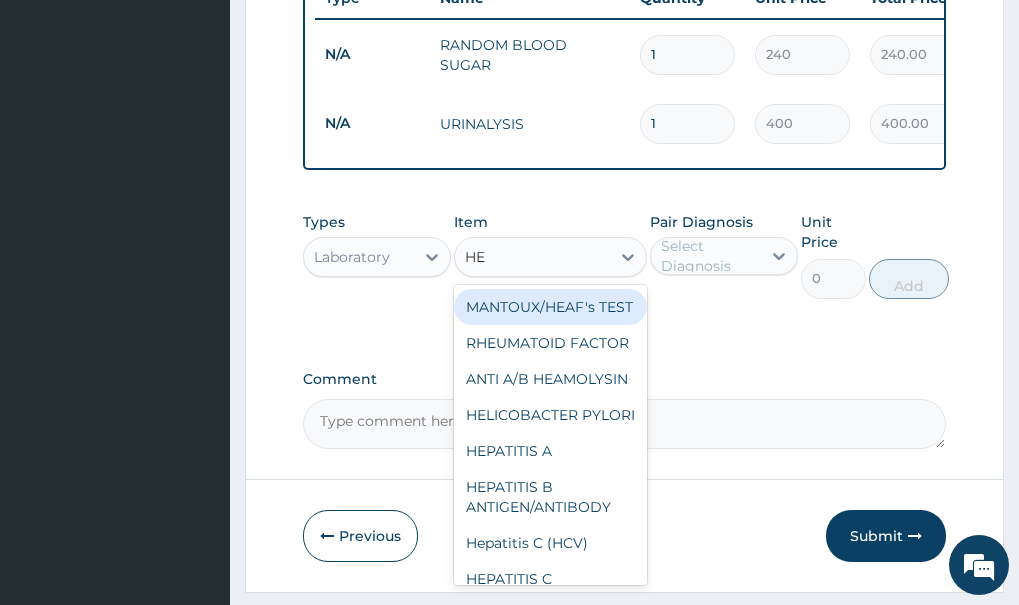 type on "HEP" 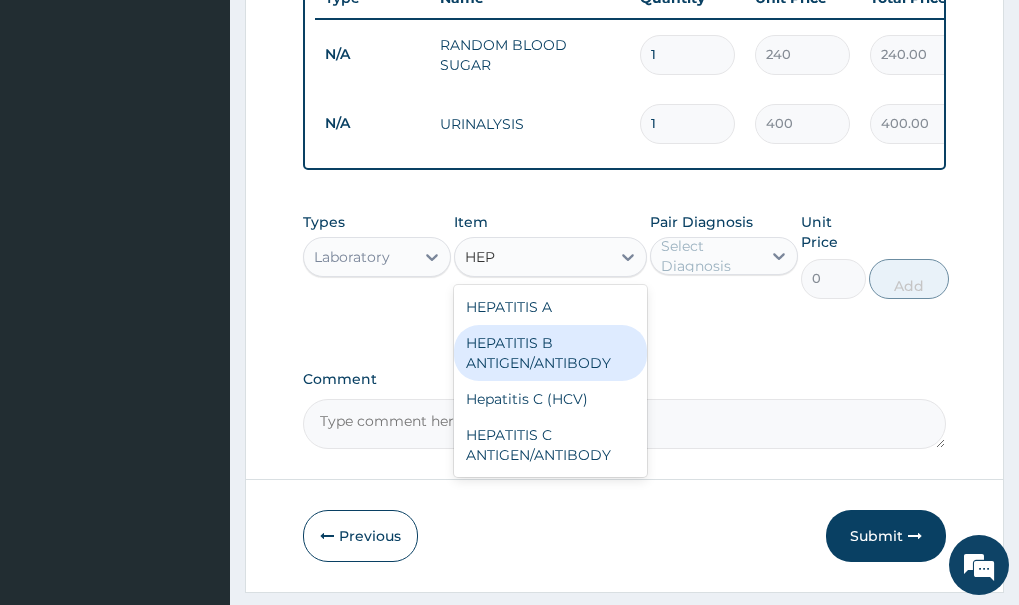 click on "HEPATITIS B ANTIGEN/ANTIBODY" at bounding box center [550, 353] 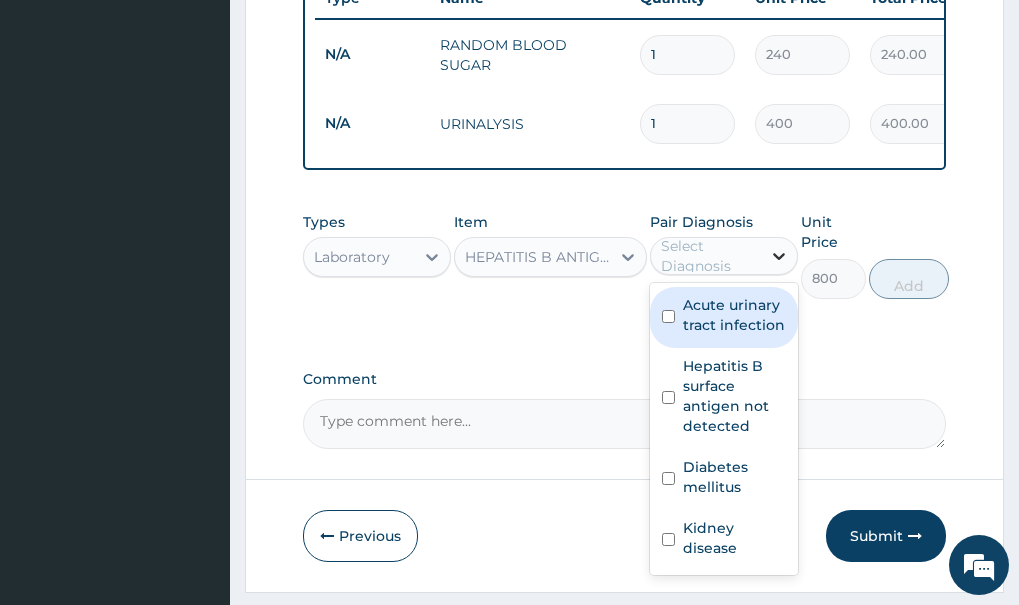 click 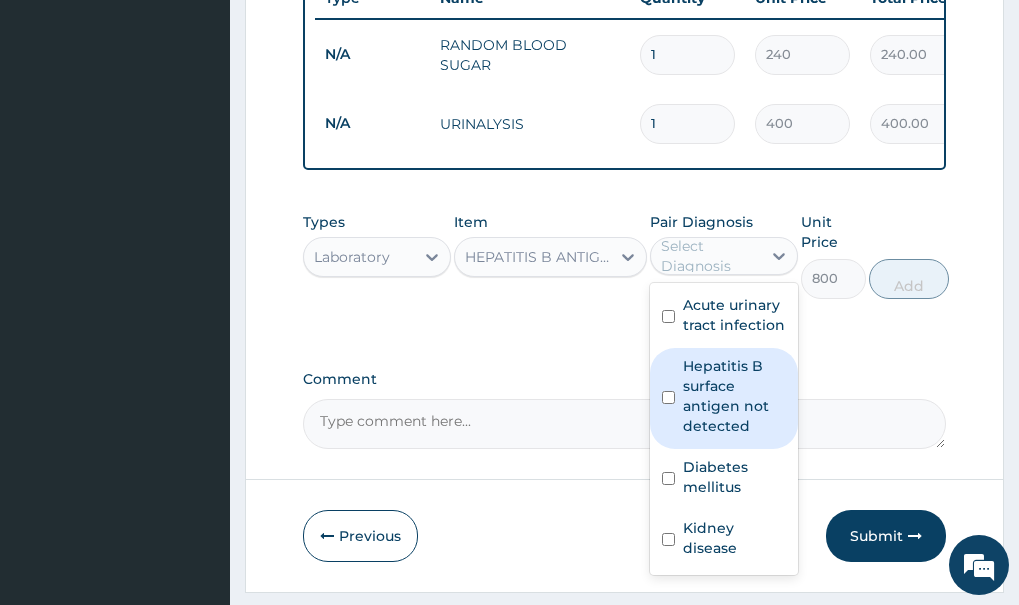 click at bounding box center (668, 397) 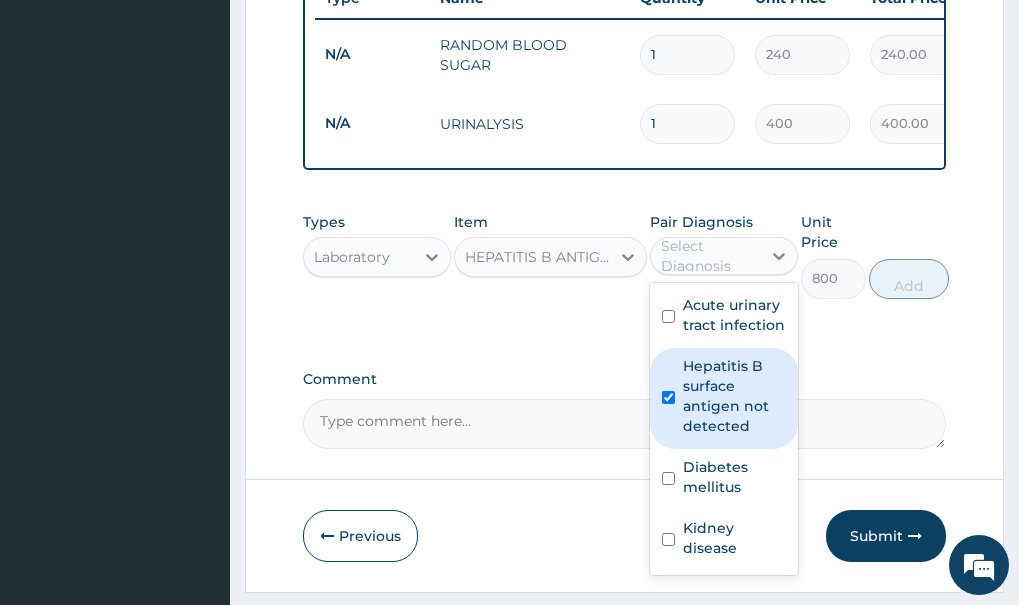 checkbox on "true" 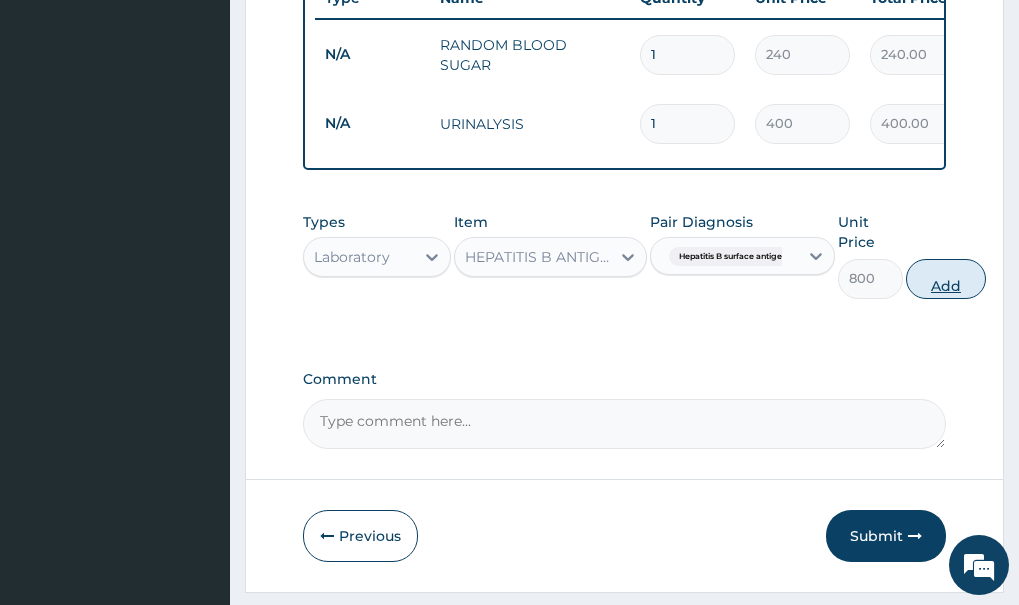 click on "Add" at bounding box center (946, 279) 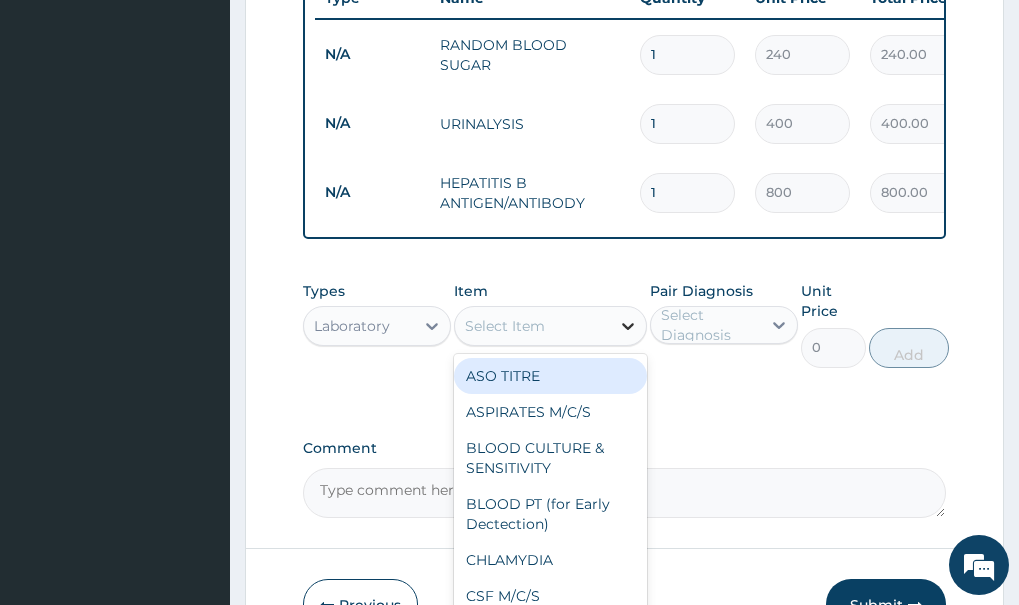 click 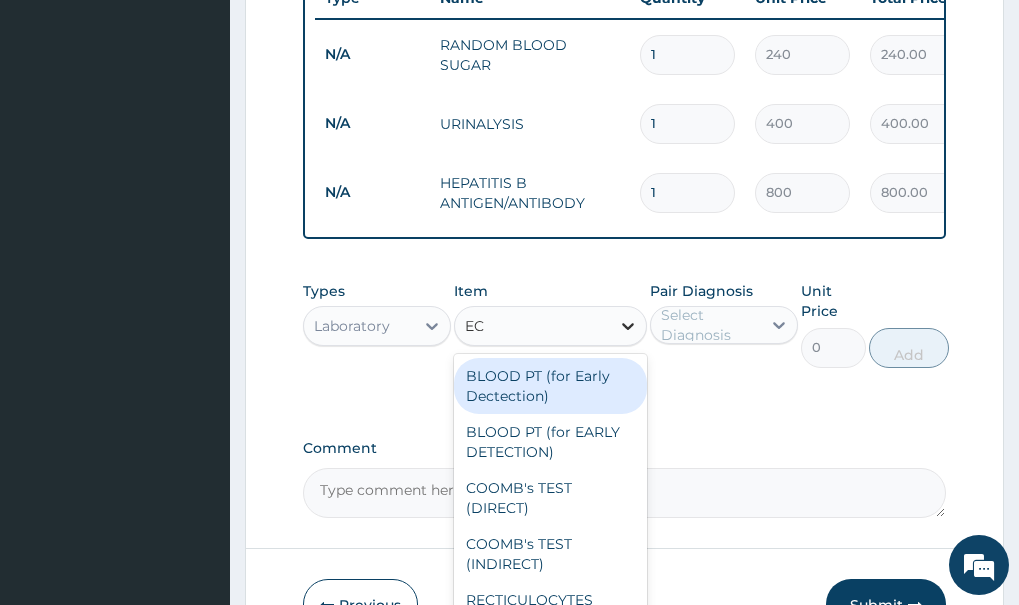 type on "E" 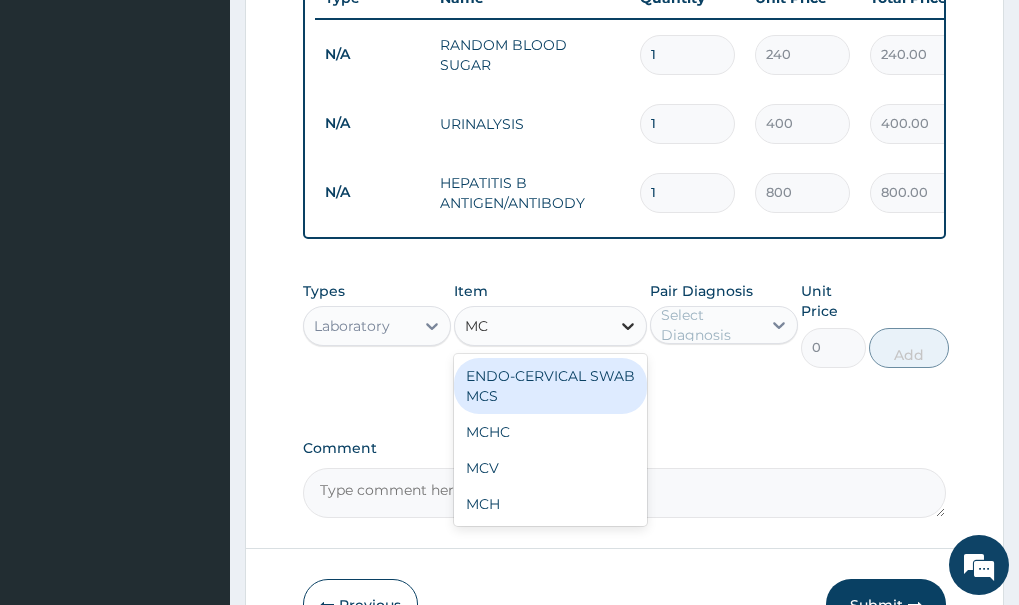 type on "M" 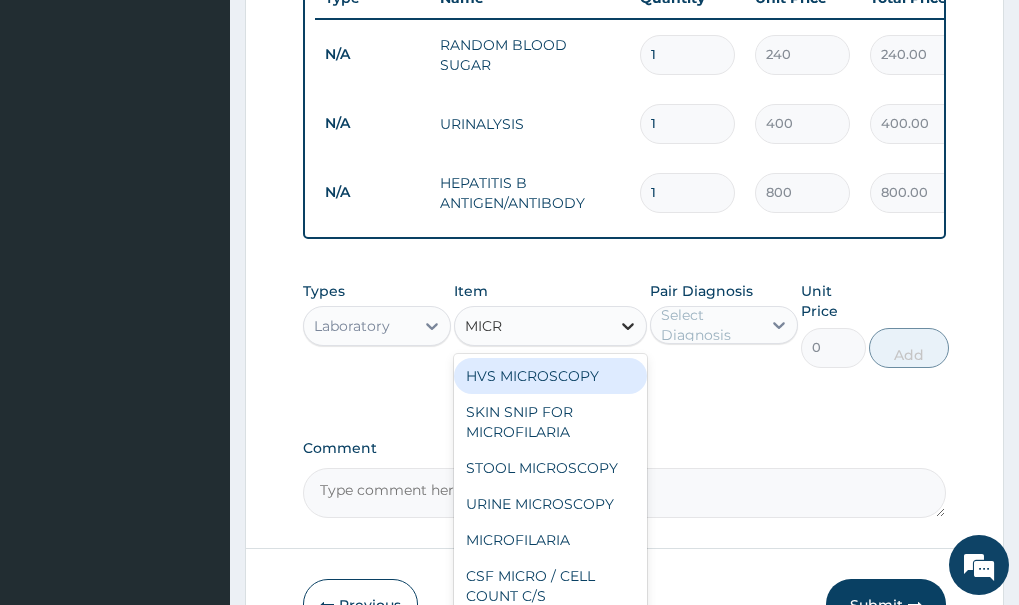 type on "MICRO" 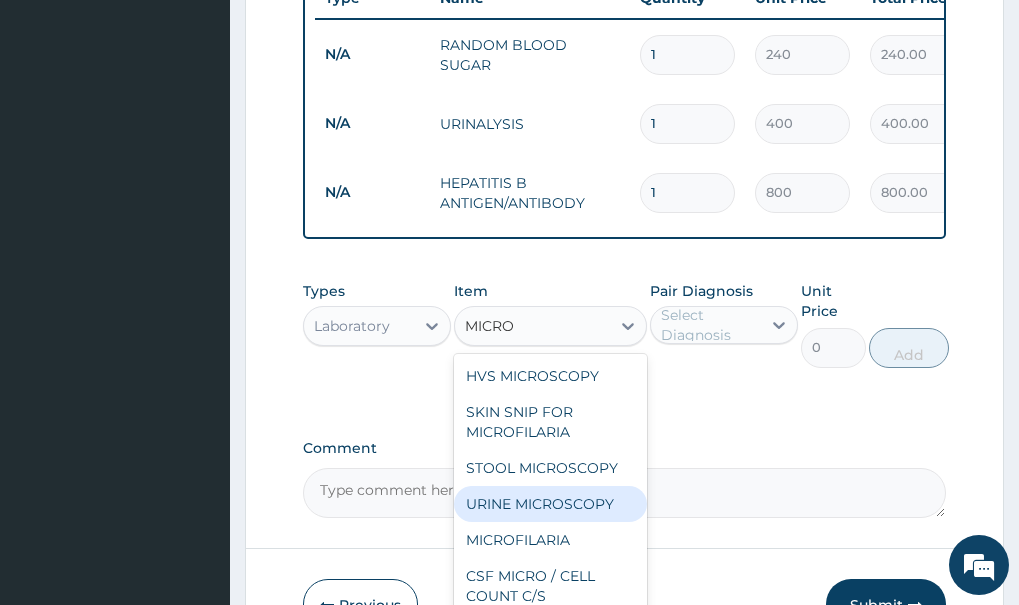 click on "URINE MICROSCOPY" at bounding box center [550, 504] 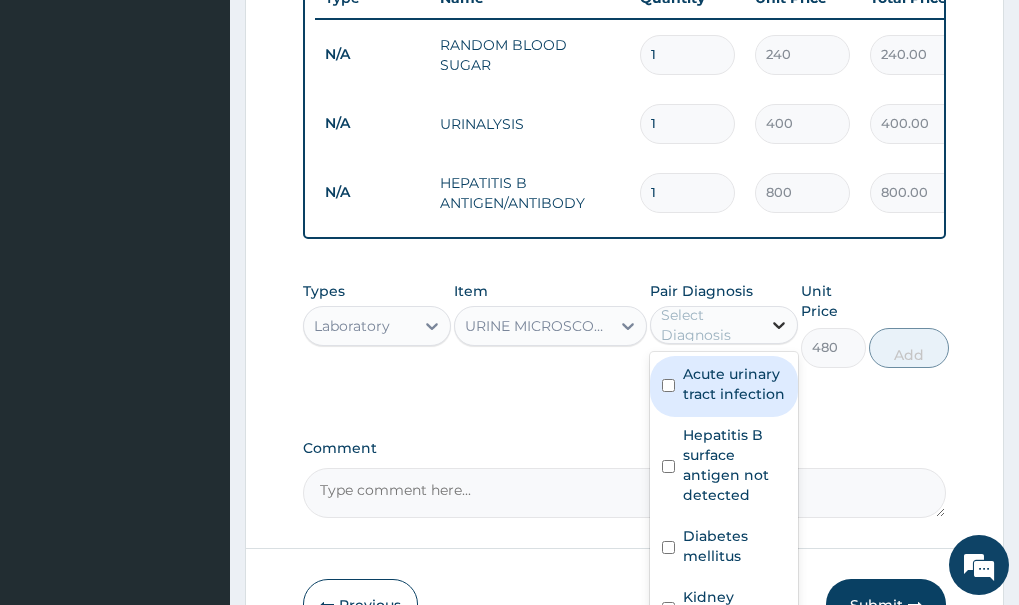 click 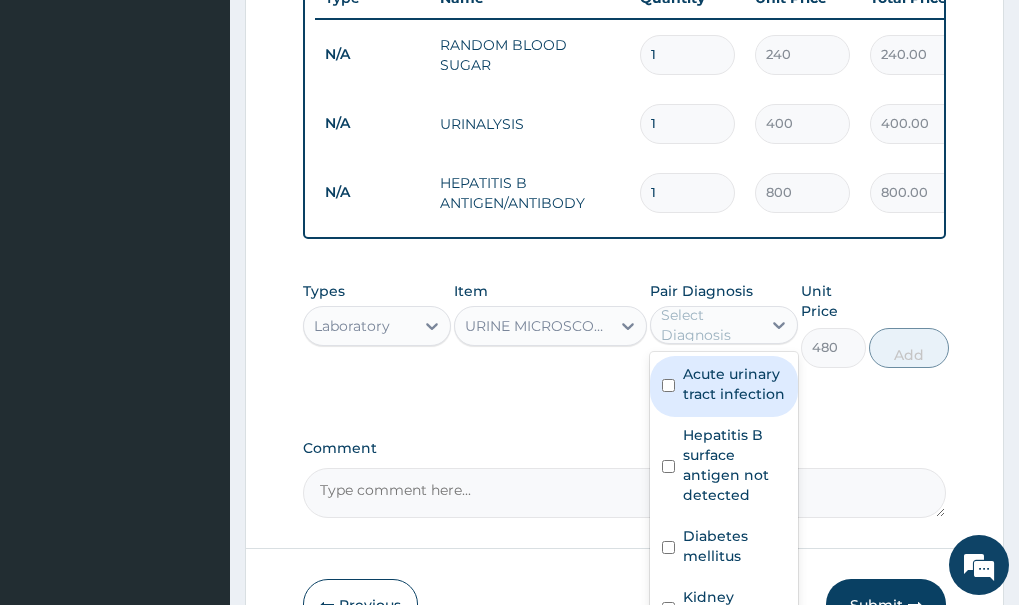 click at bounding box center (668, 385) 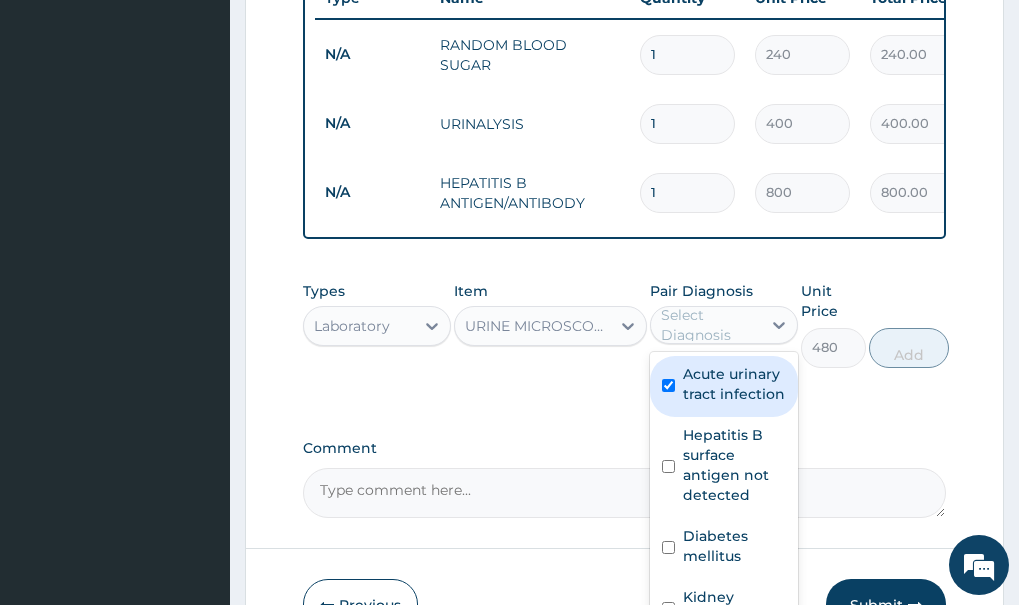 checkbox on "true" 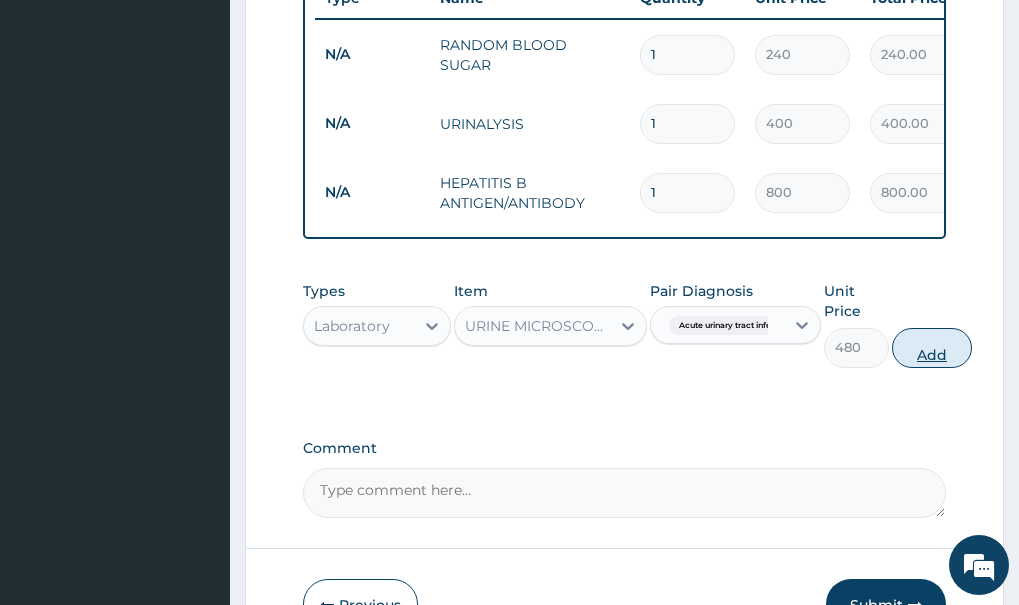 click on "Add" at bounding box center (932, 348) 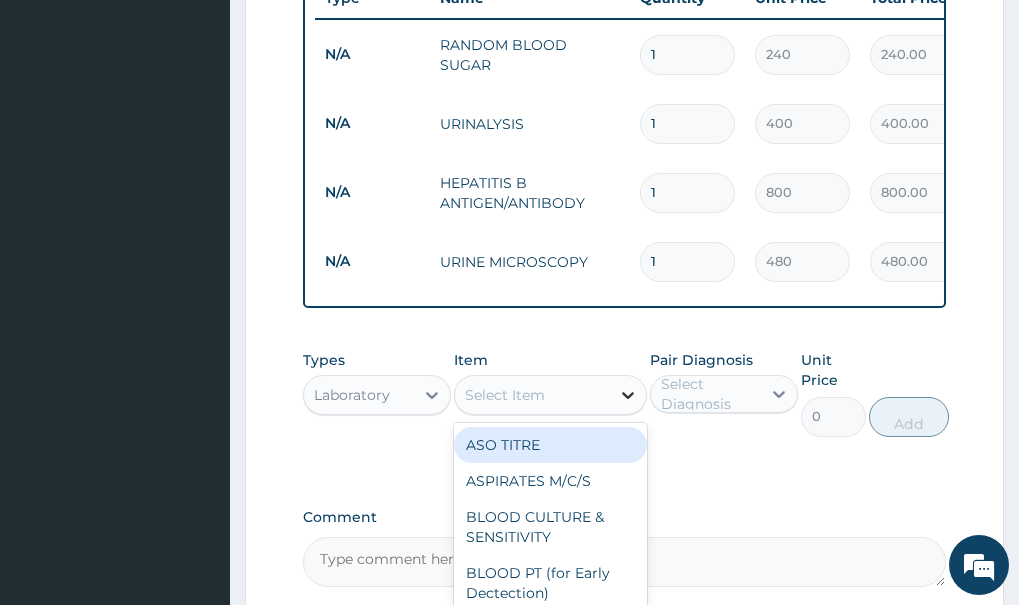 click 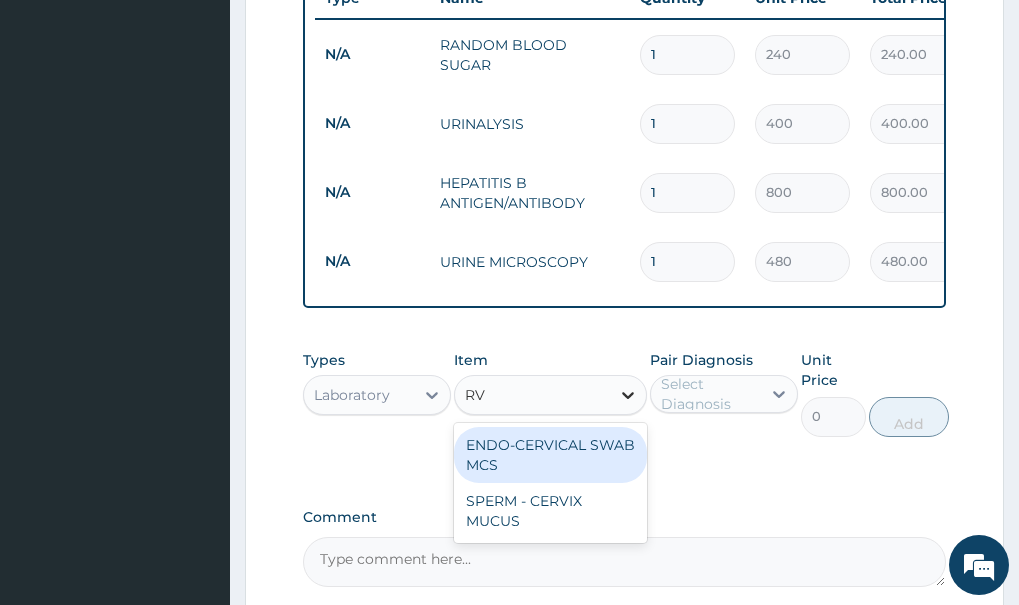 type on "R" 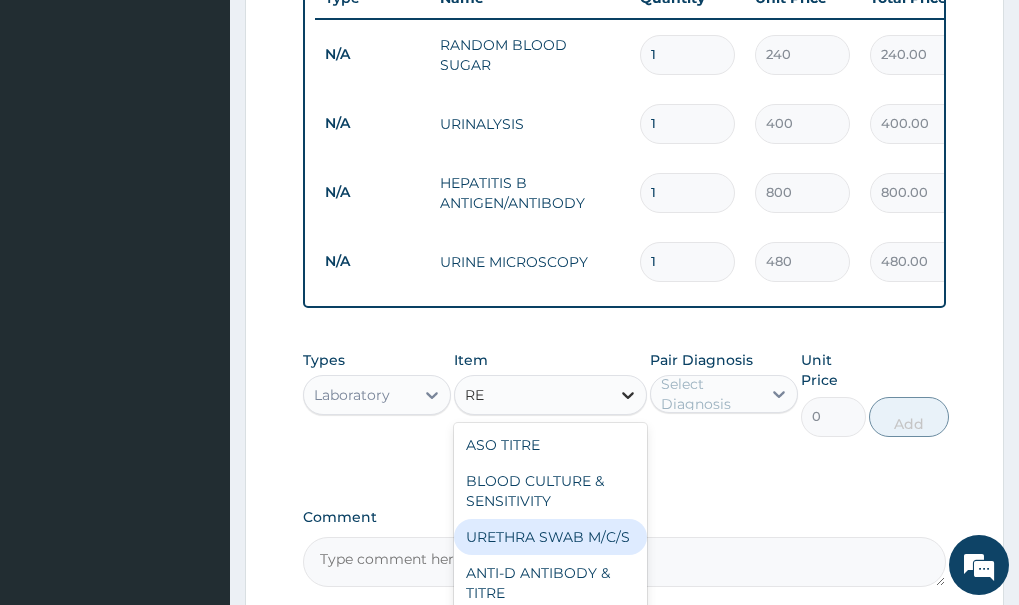 type on "R" 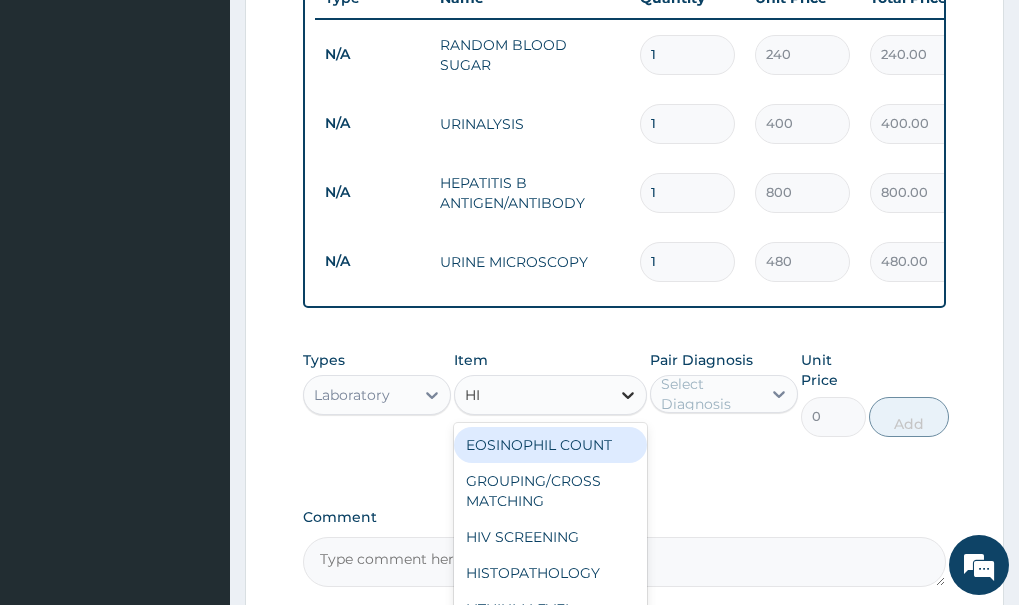 type on "HIV" 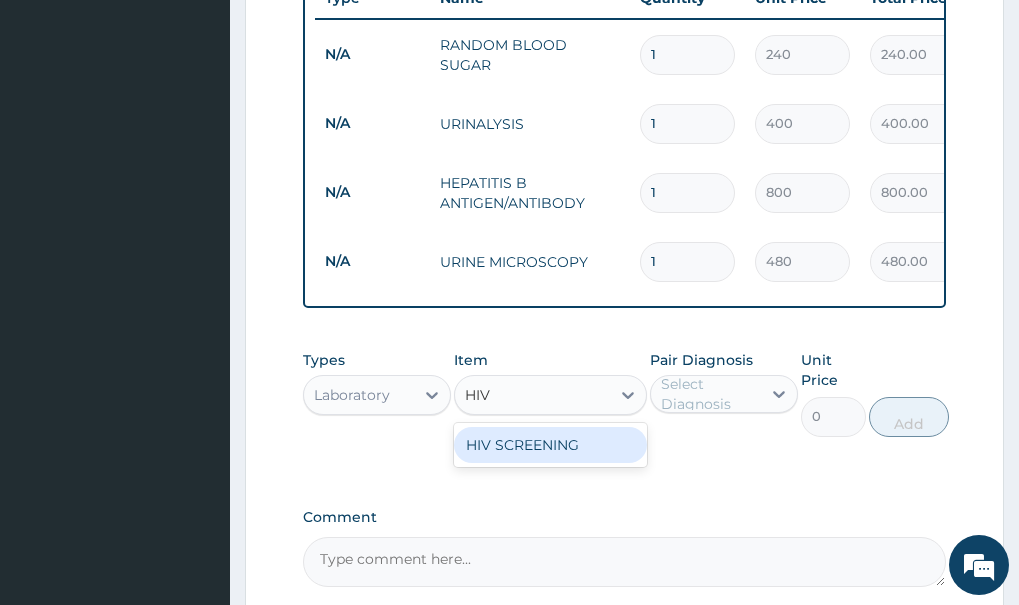 click on "HIV SCREENING" at bounding box center (550, 445) 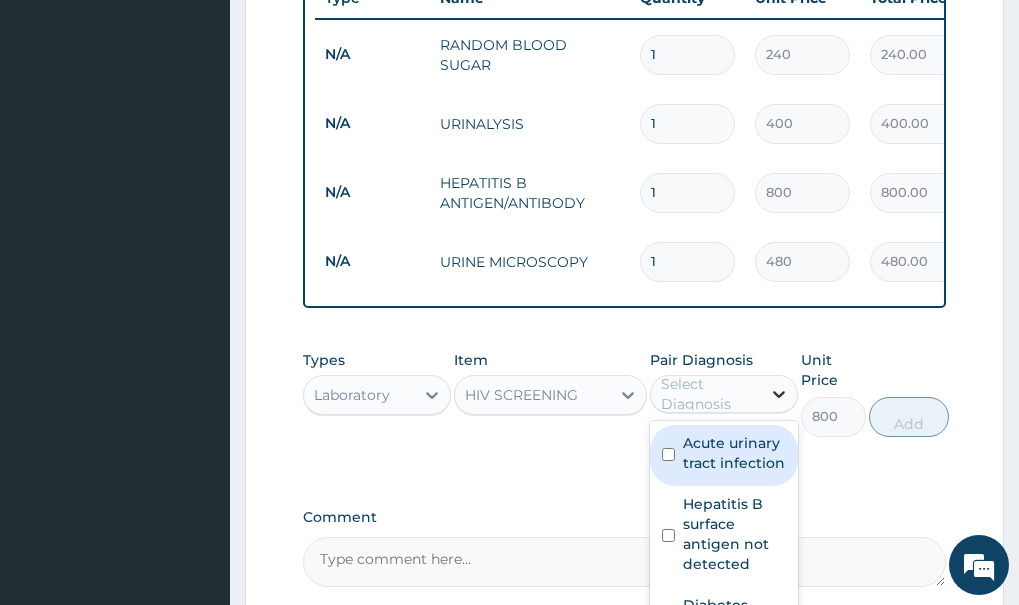 click 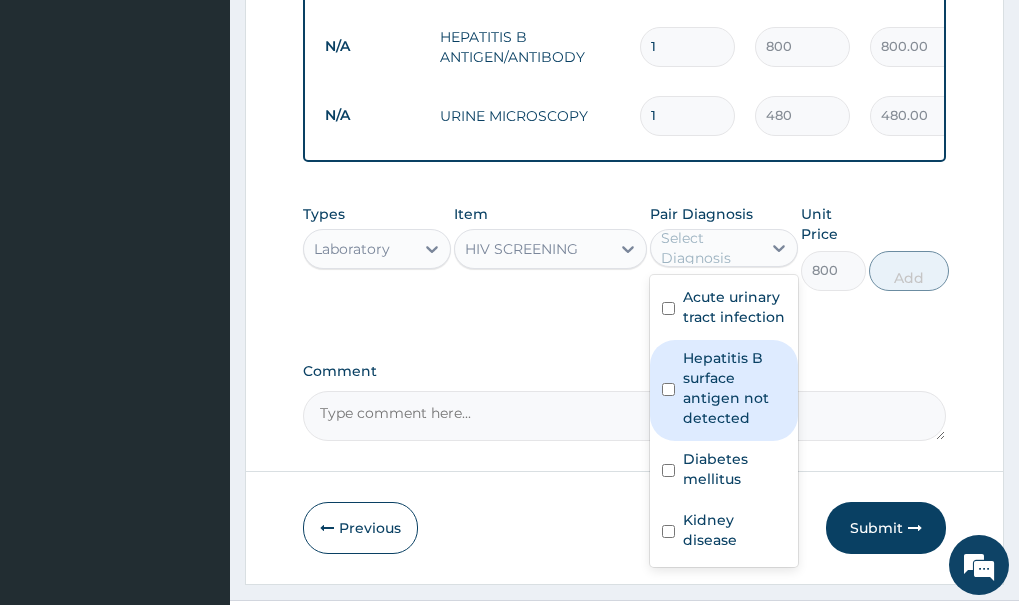 scroll, scrollTop: 1042, scrollLeft: 0, axis: vertical 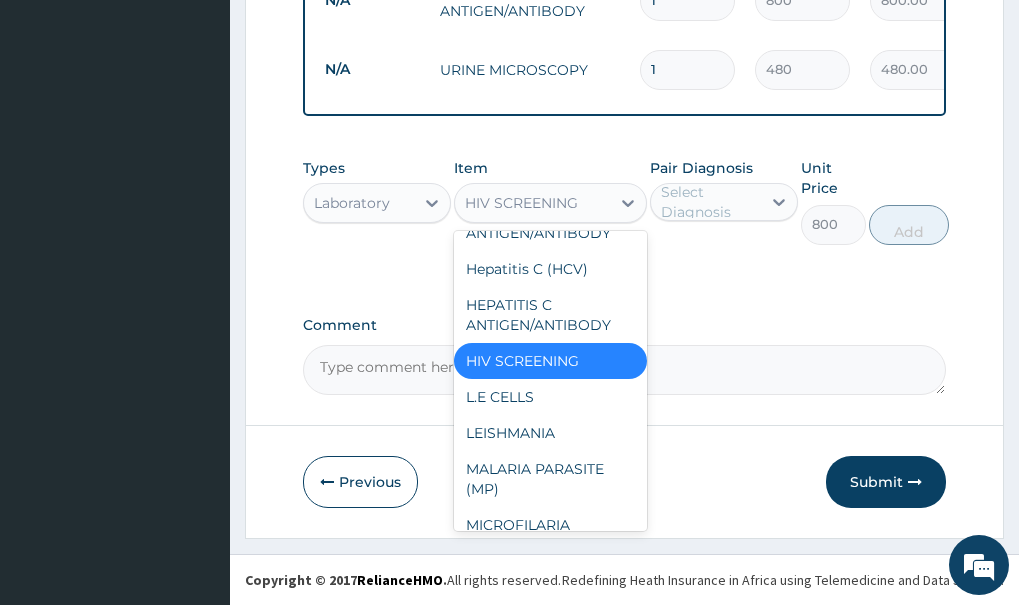click on "HIV SCREENING" at bounding box center [532, 203] 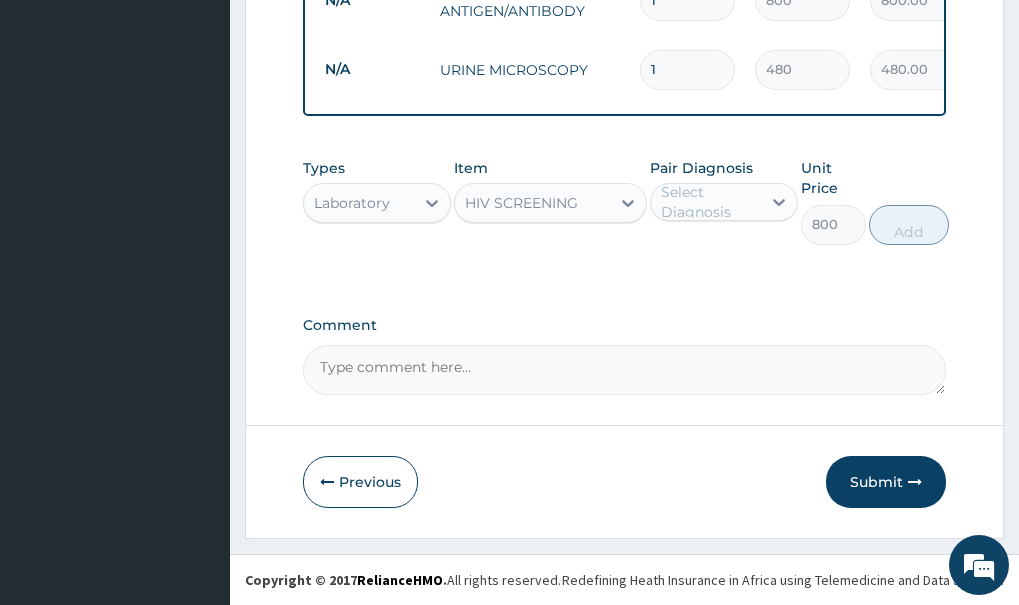 click on "HIV SCREENING" at bounding box center [532, 203] 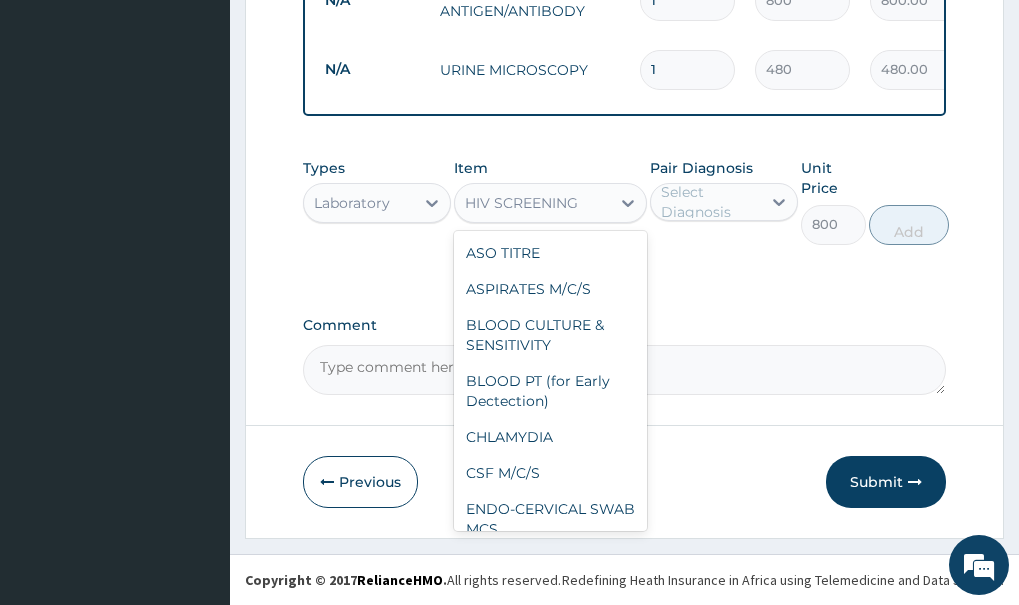 click on "HIV SCREENING" at bounding box center [532, 203] 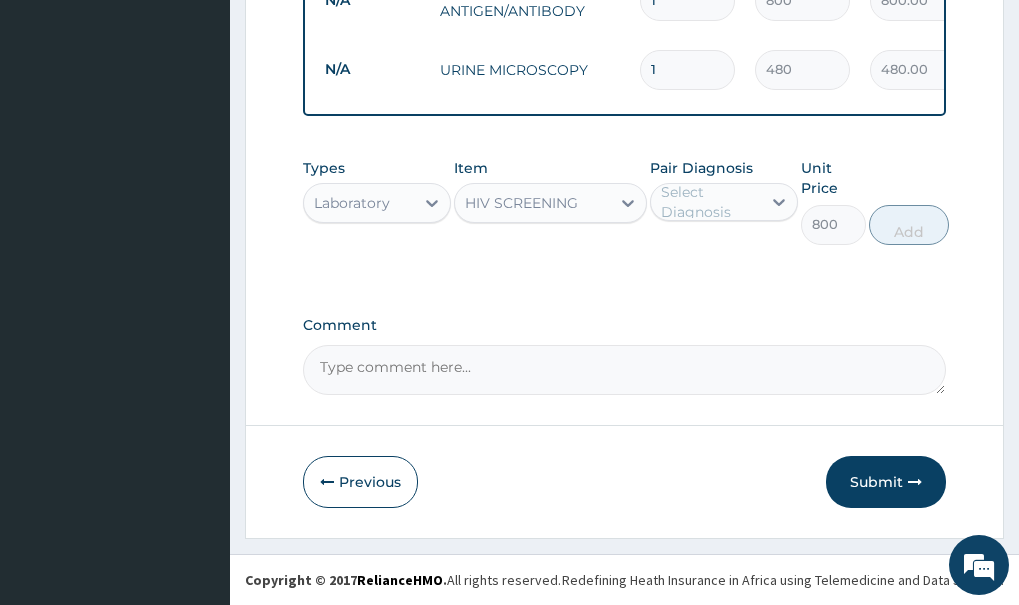 click on "HIV SCREENING" at bounding box center (532, 203) 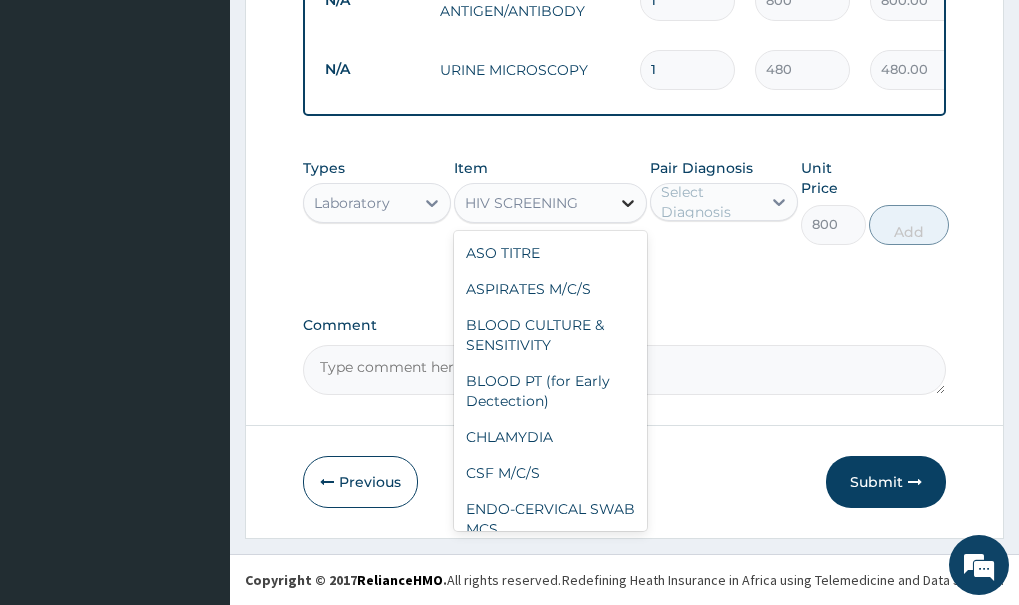 scroll, scrollTop: 2488, scrollLeft: 0, axis: vertical 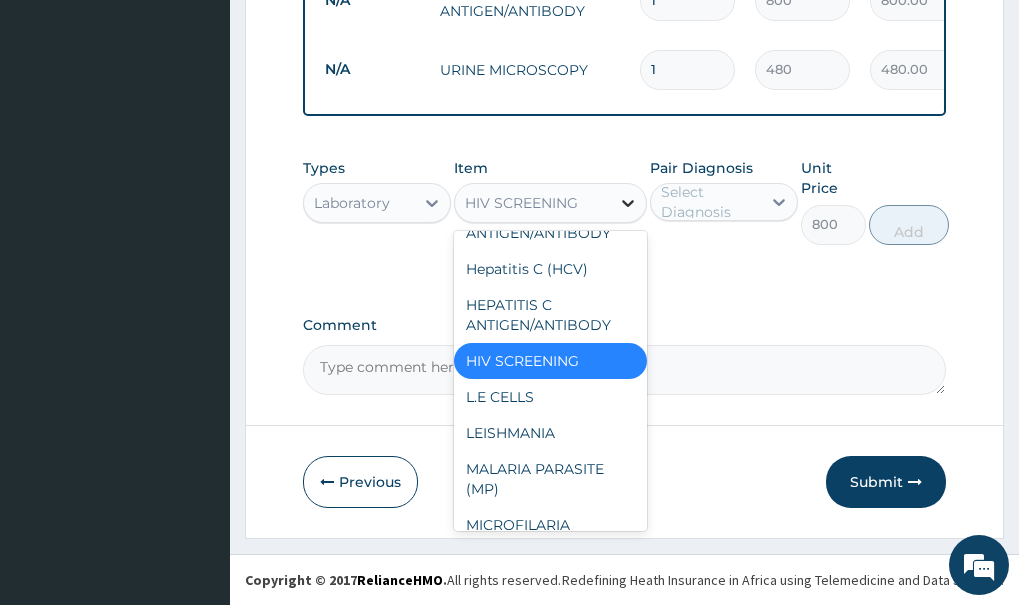 click at bounding box center [628, 203] 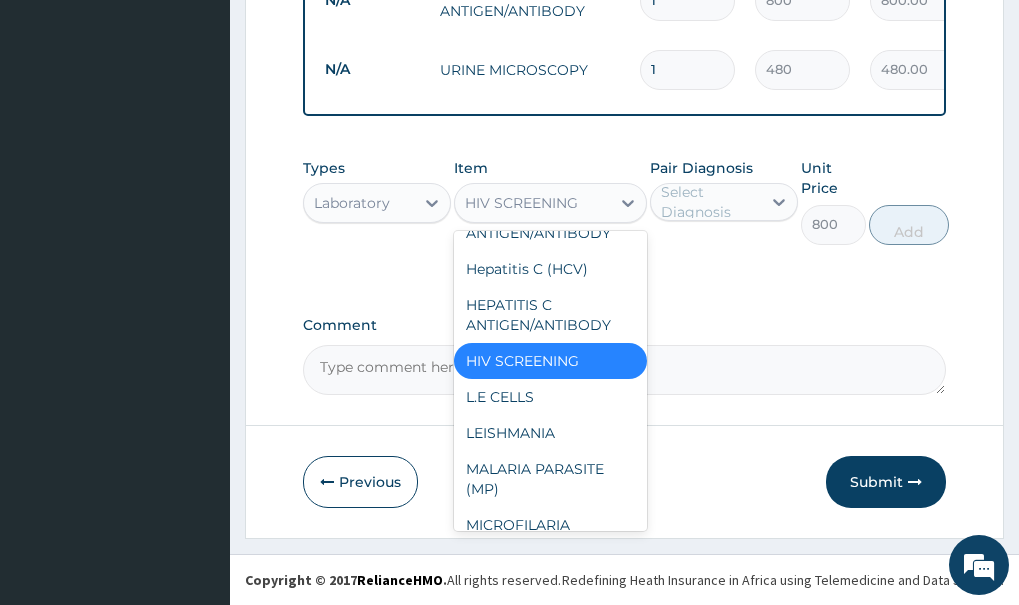 click on "HIV SCREENING" at bounding box center (532, 203) 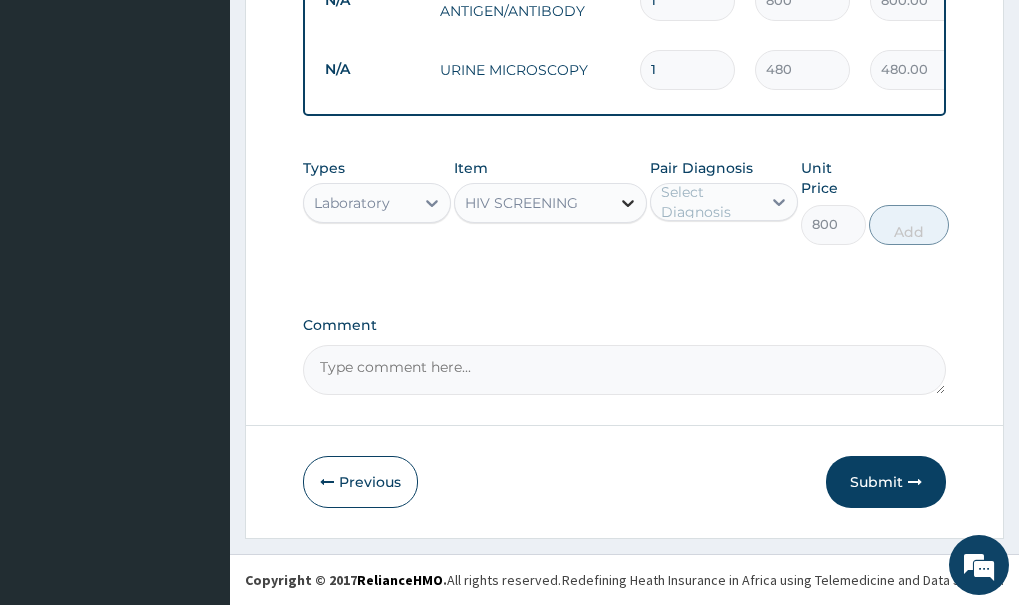 click at bounding box center (628, 203) 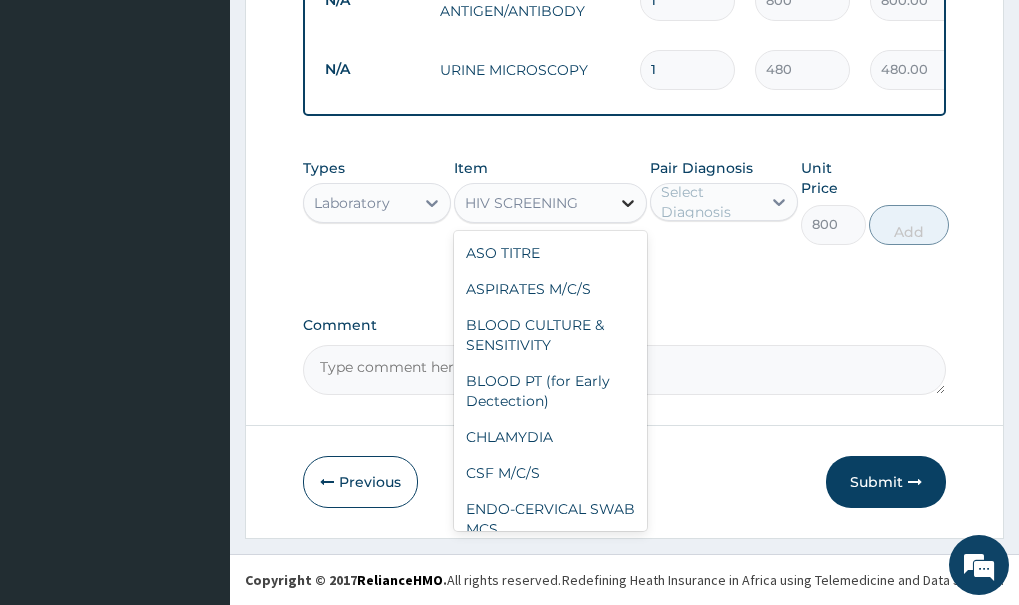 scroll, scrollTop: 2488, scrollLeft: 0, axis: vertical 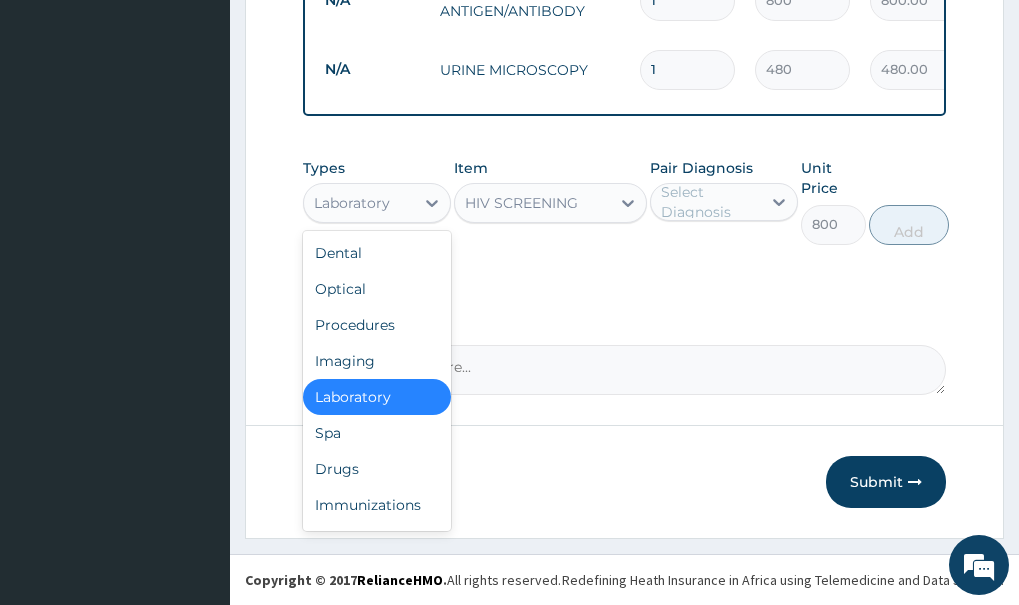 click on "Laboratory" at bounding box center (359, 203) 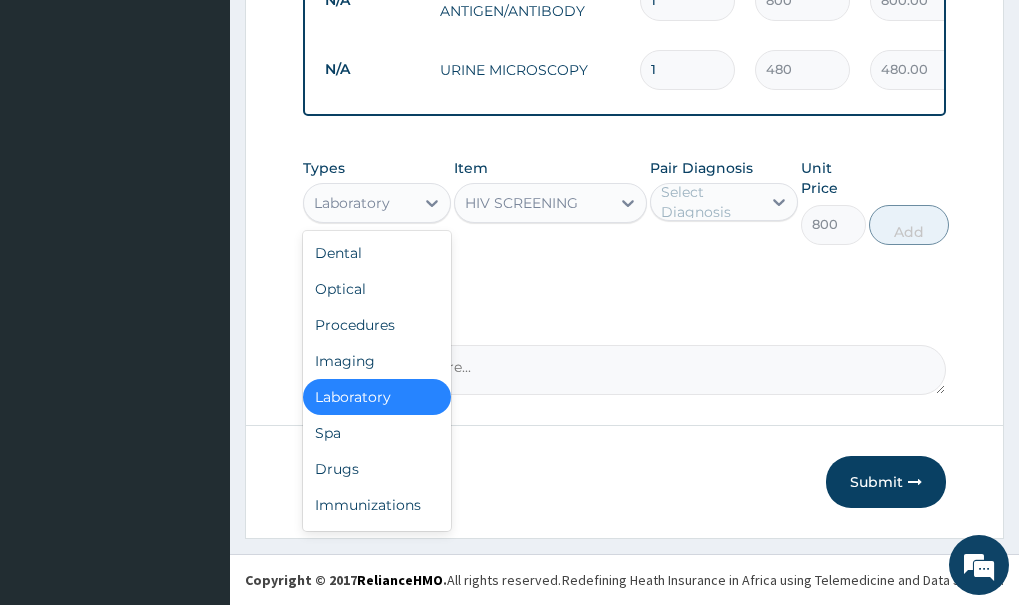 scroll, scrollTop: 513, scrollLeft: 0, axis: vertical 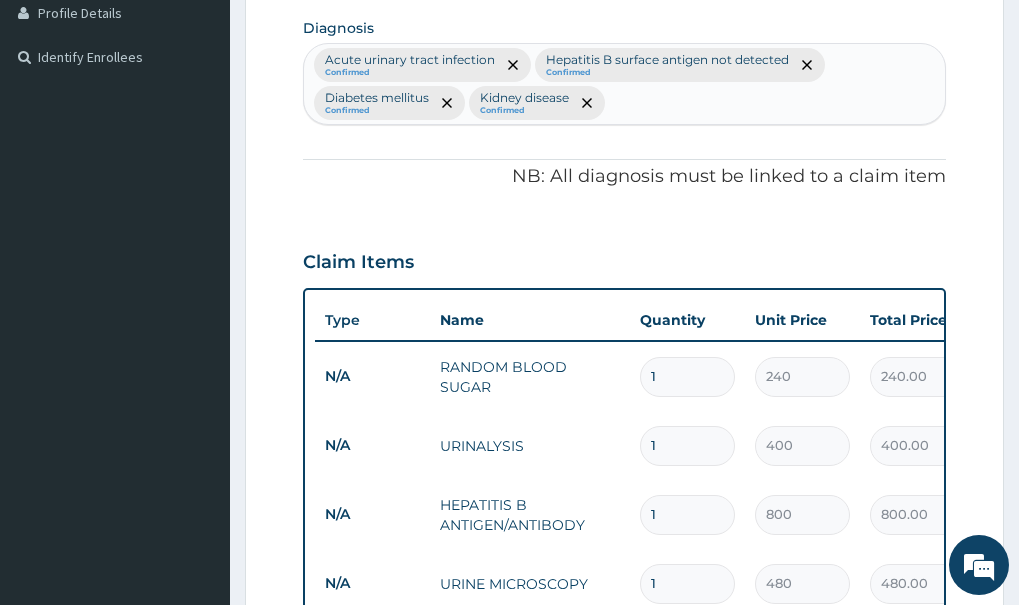click on "Acute urinary tract infection Confirmed Hepatitis B surface antigen not detected Confirmed Diabetes mellitus Confirmed Kidney disease Confirmed" at bounding box center [624, 84] 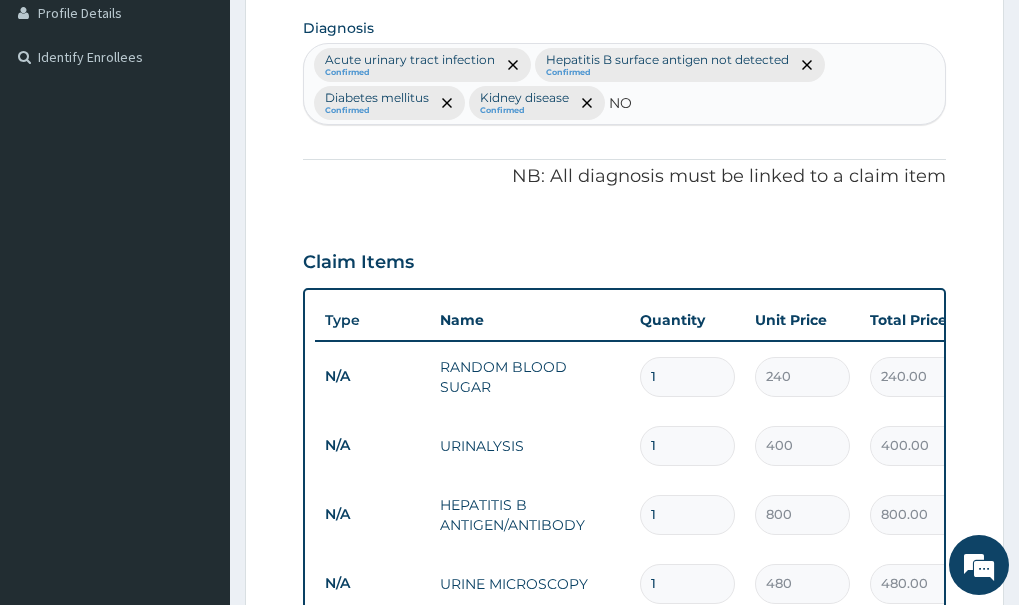 type on "N" 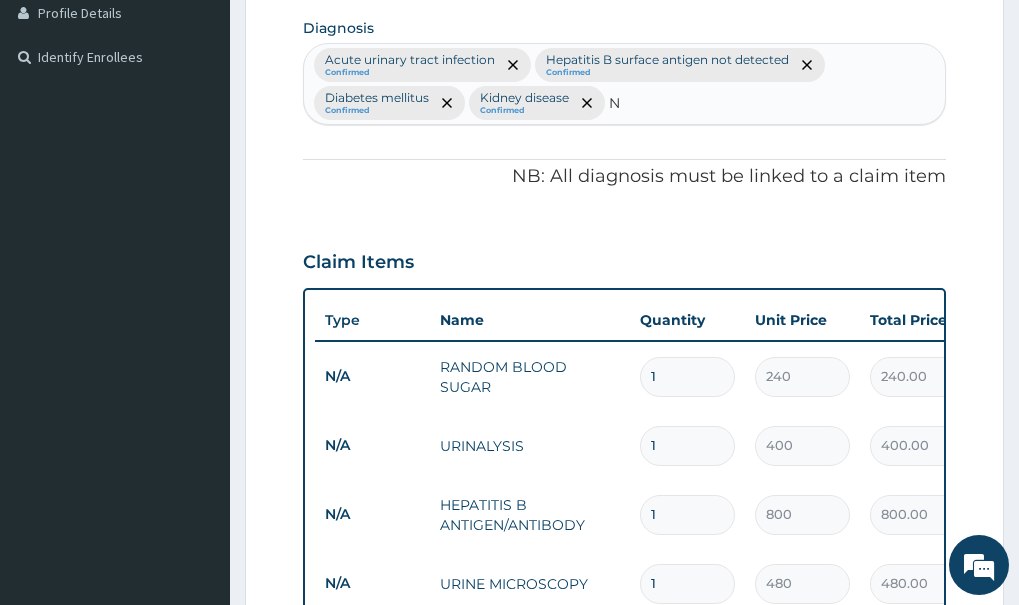type 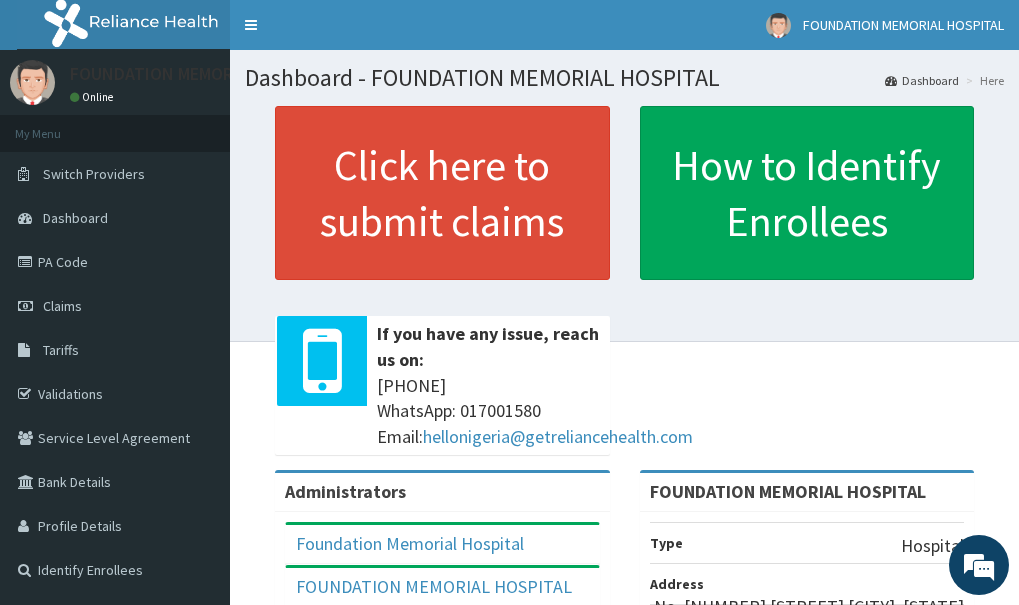 scroll, scrollTop: 0, scrollLeft: 0, axis: both 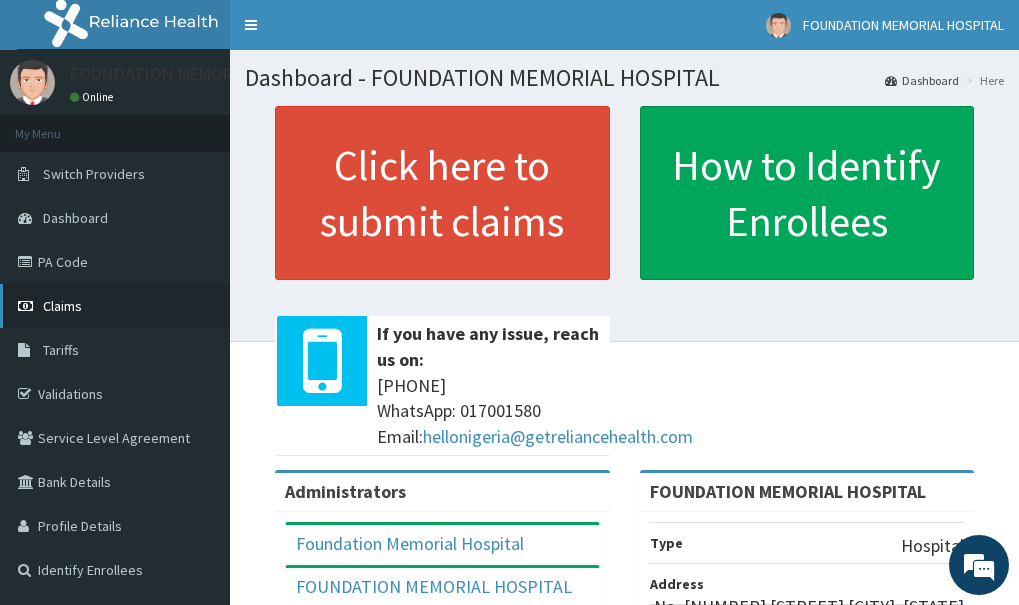 click on "Claims" at bounding box center (62, 306) 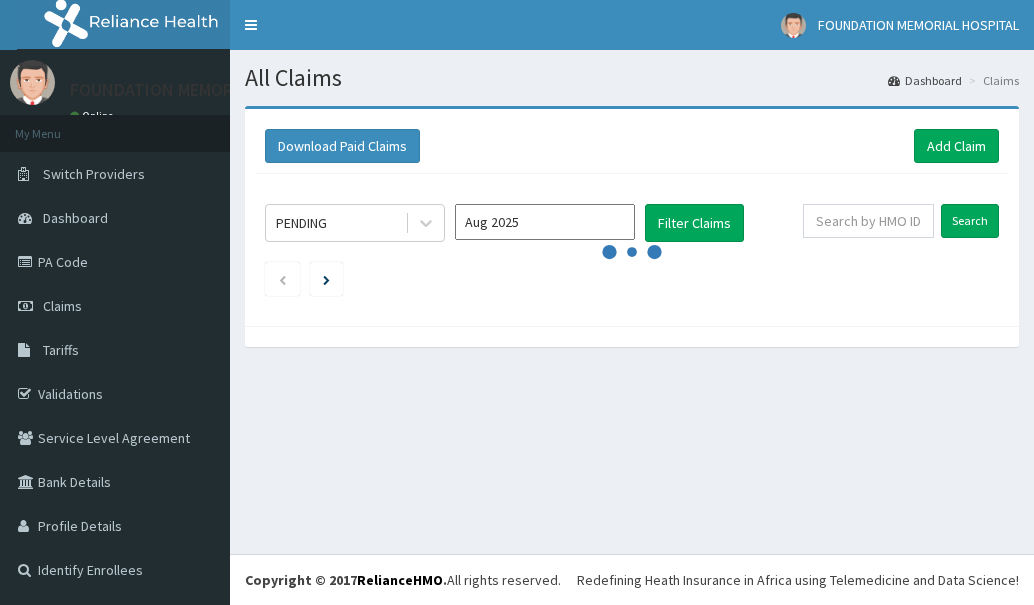 scroll, scrollTop: 0, scrollLeft: 0, axis: both 